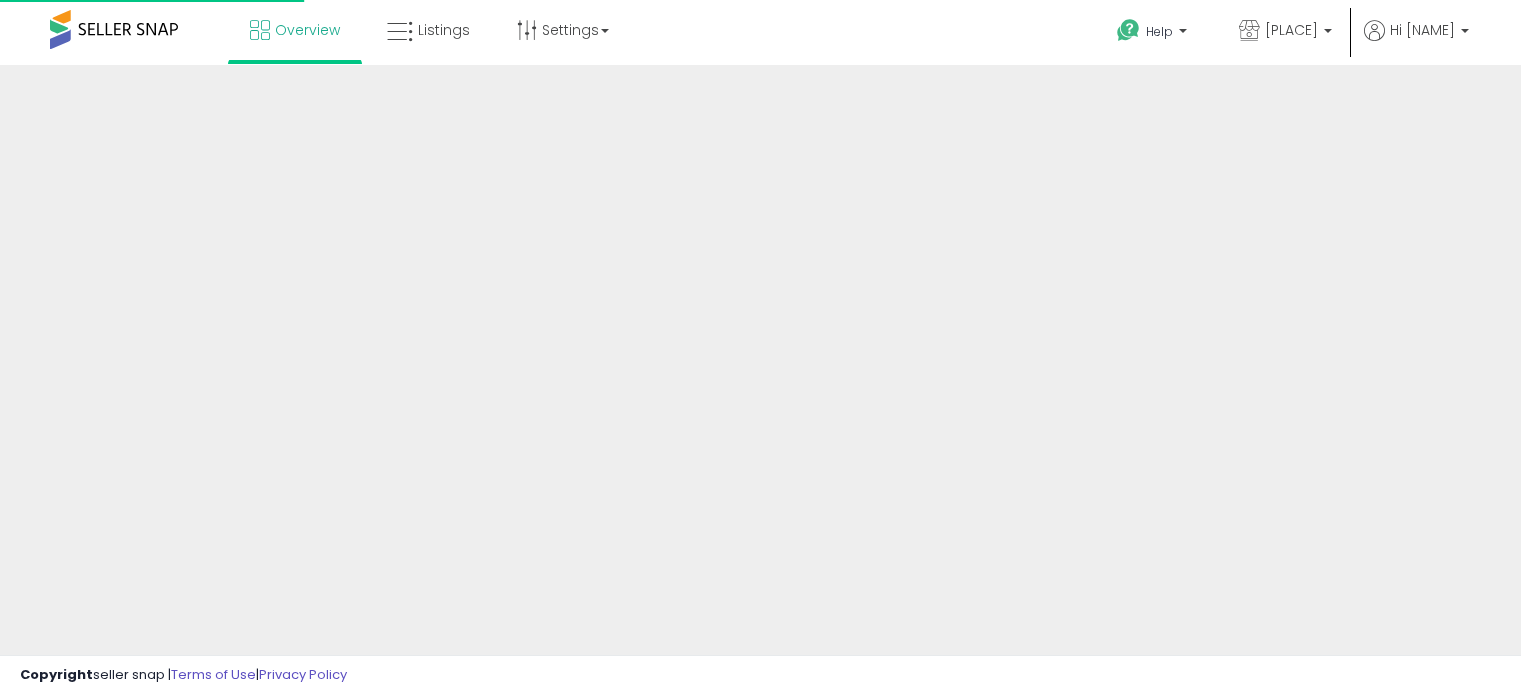scroll, scrollTop: 0, scrollLeft: 0, axis: both 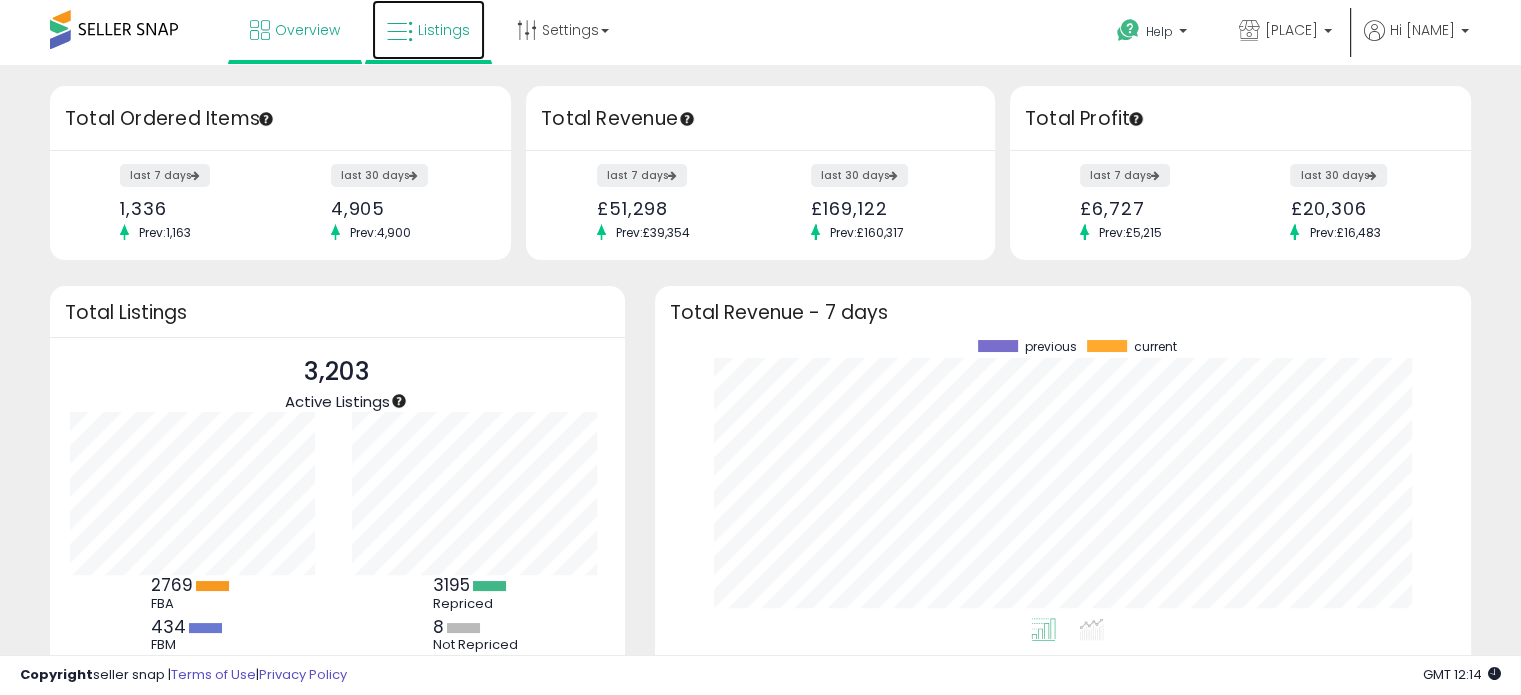 click on "Listings" at bounding box center [428, 30] 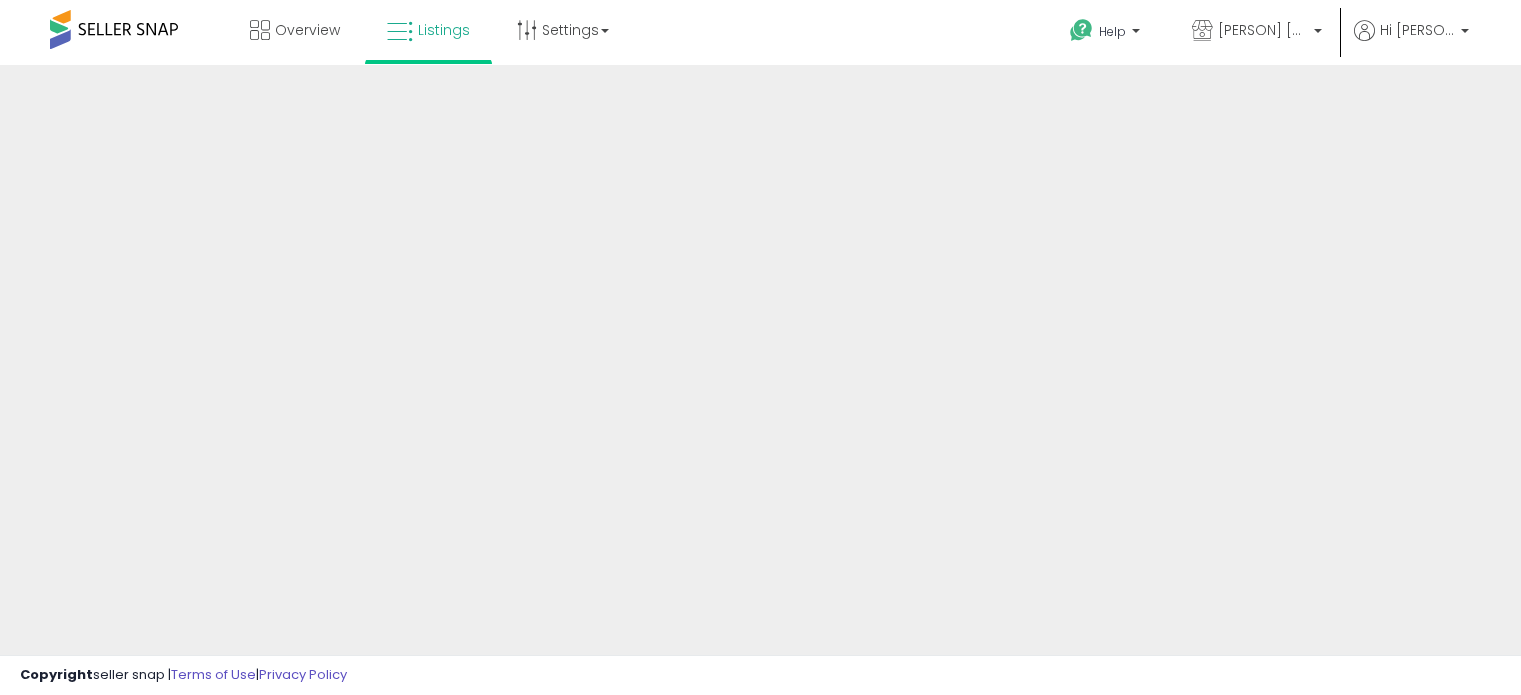 scroll, scrollTop: 0, scrollLeft: 0, axis: both 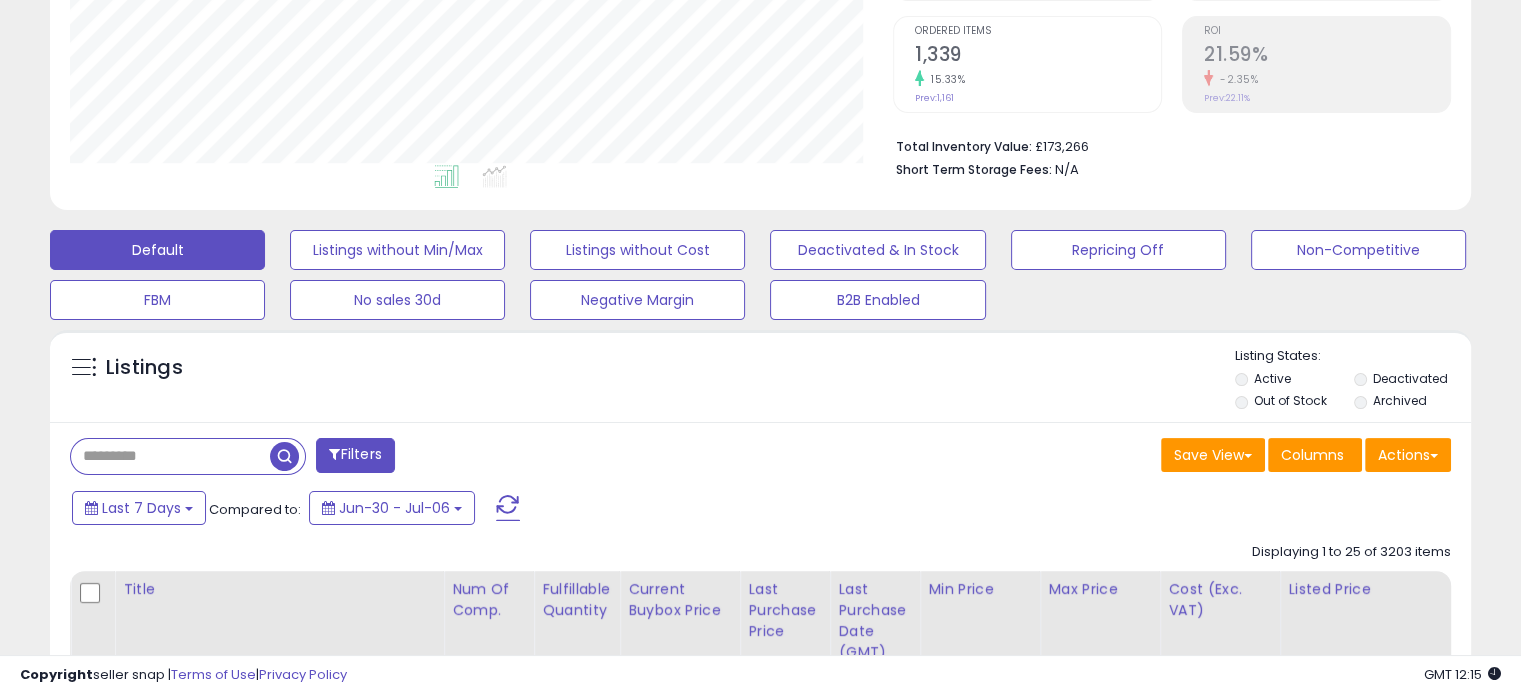 click at bounding box center (170, 456) 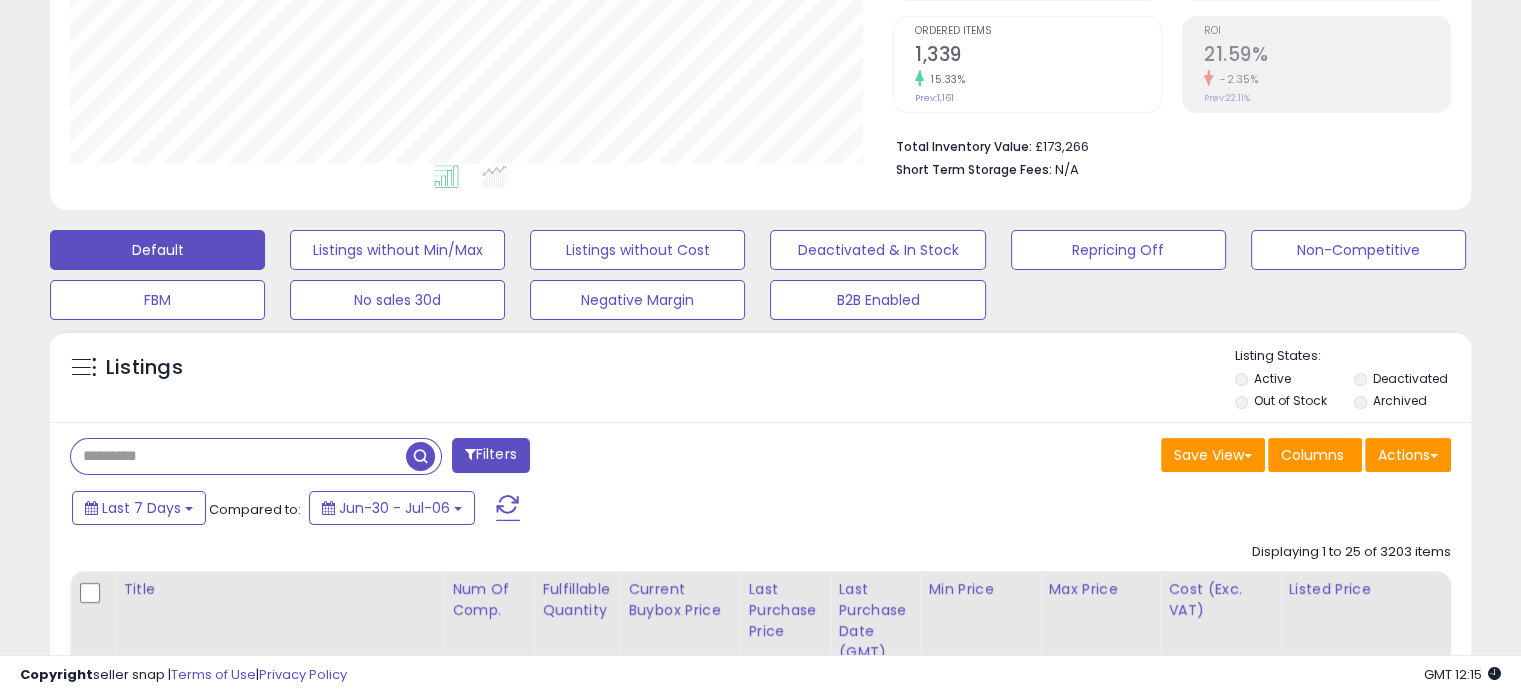 paste on "**********" 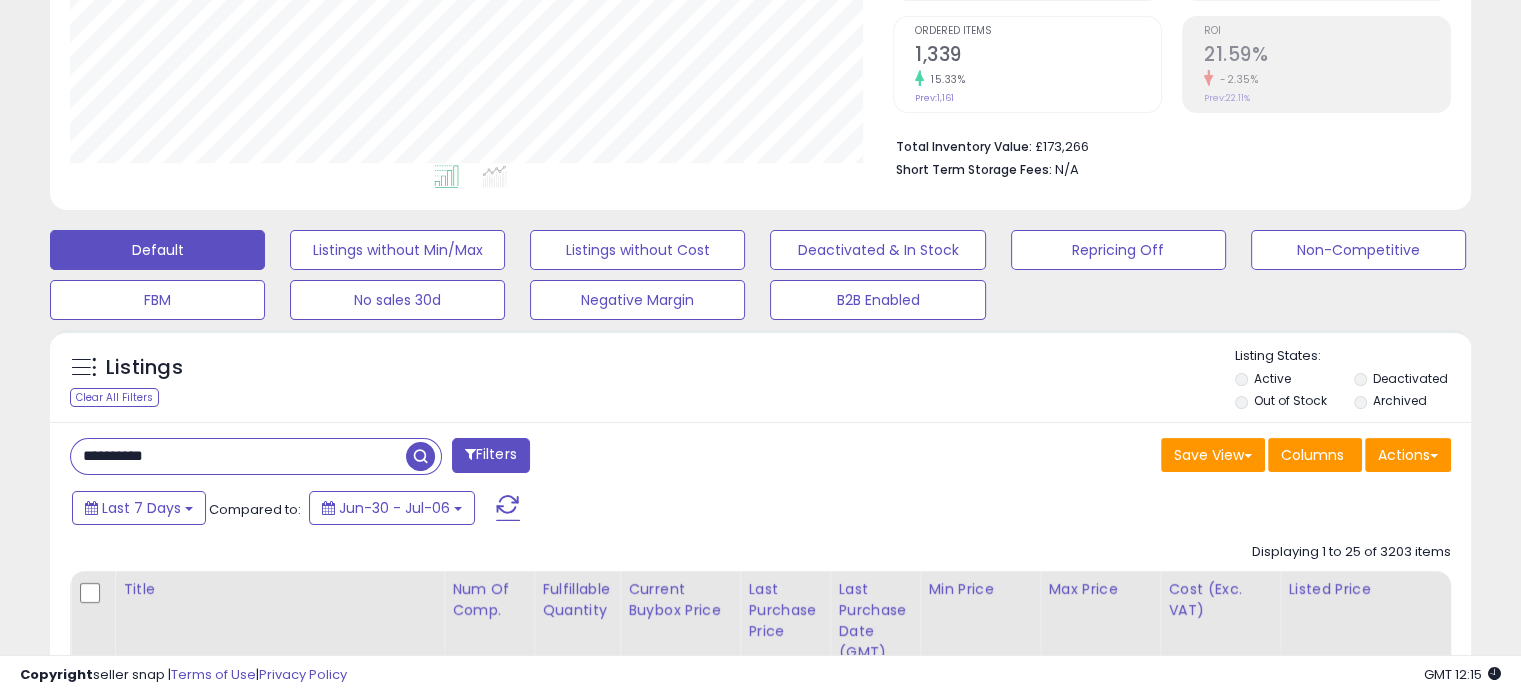 click at bounding box center (420, 456) 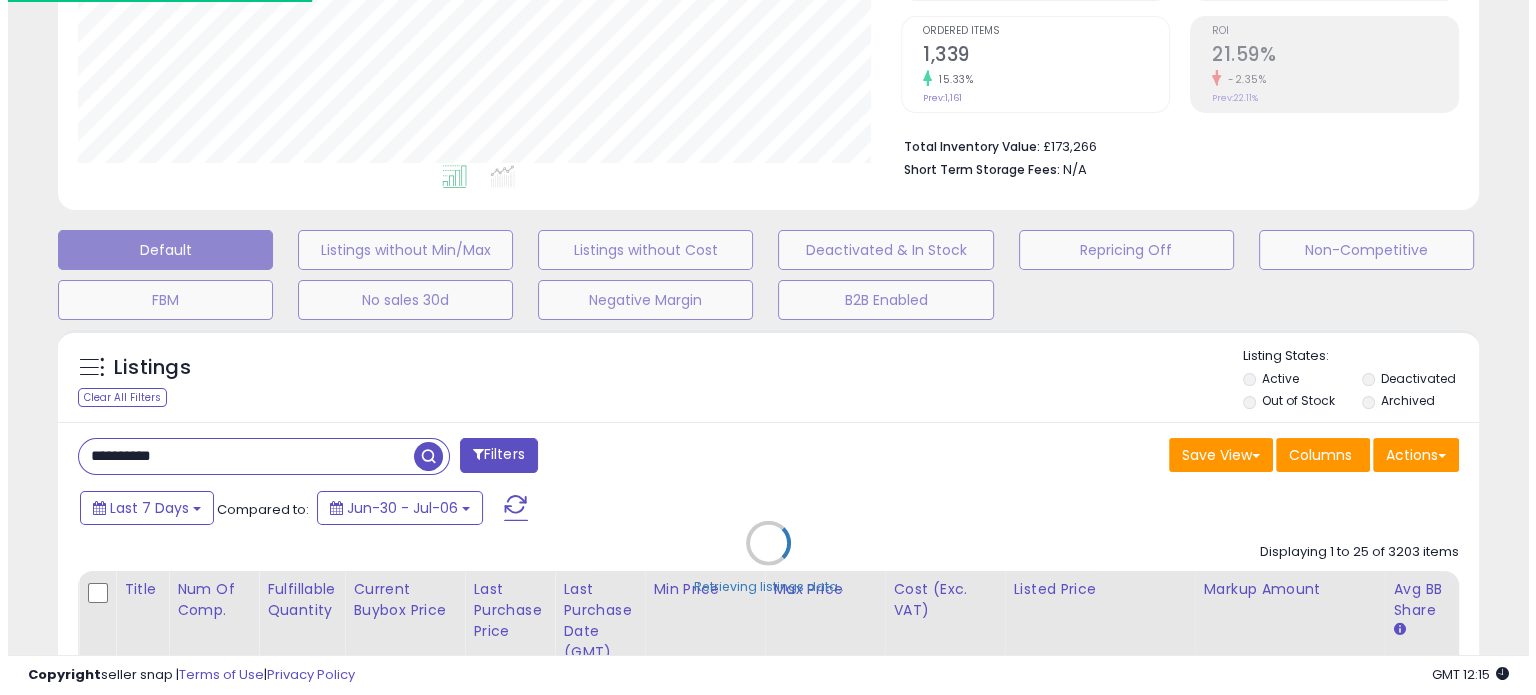 scroll, scrollTop: 999589, scrollLeft: 999168, axis: both 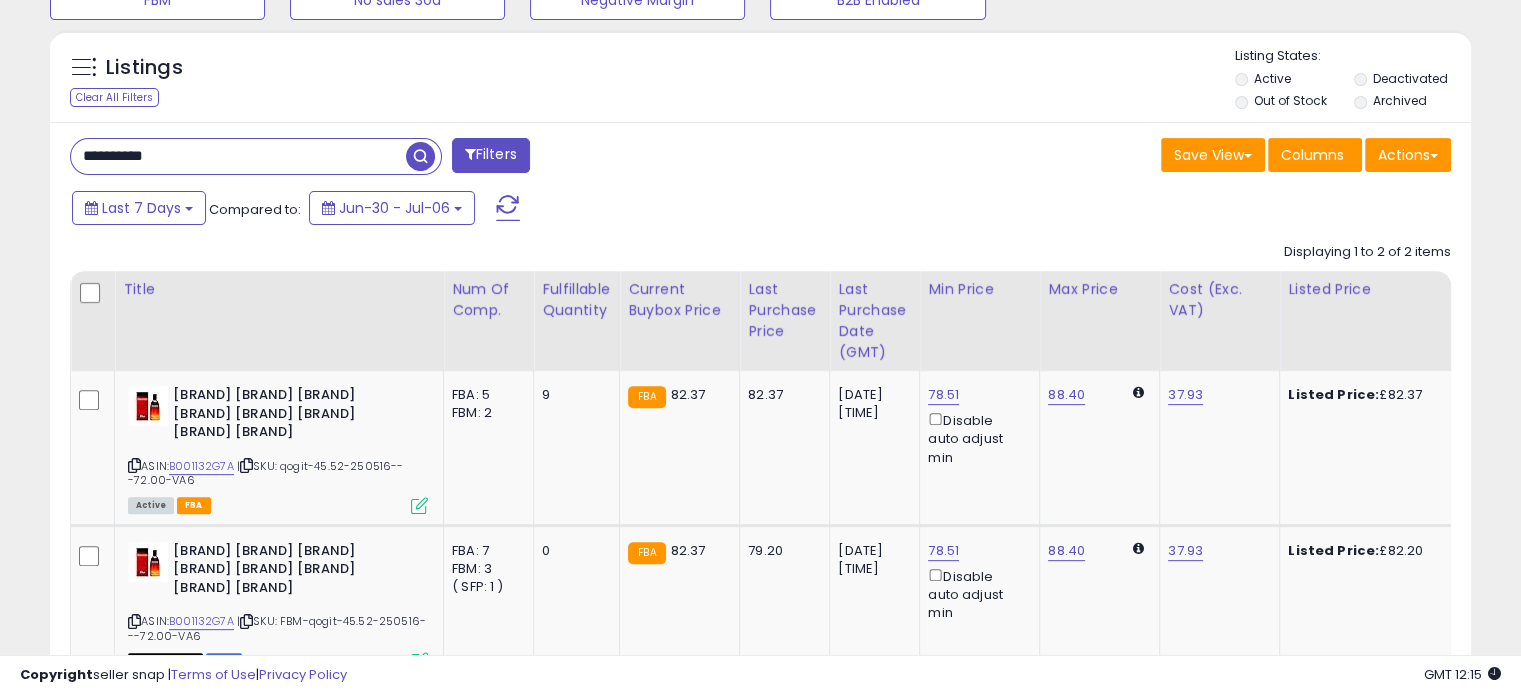 click on "**********" at bounding box center (238, 156) 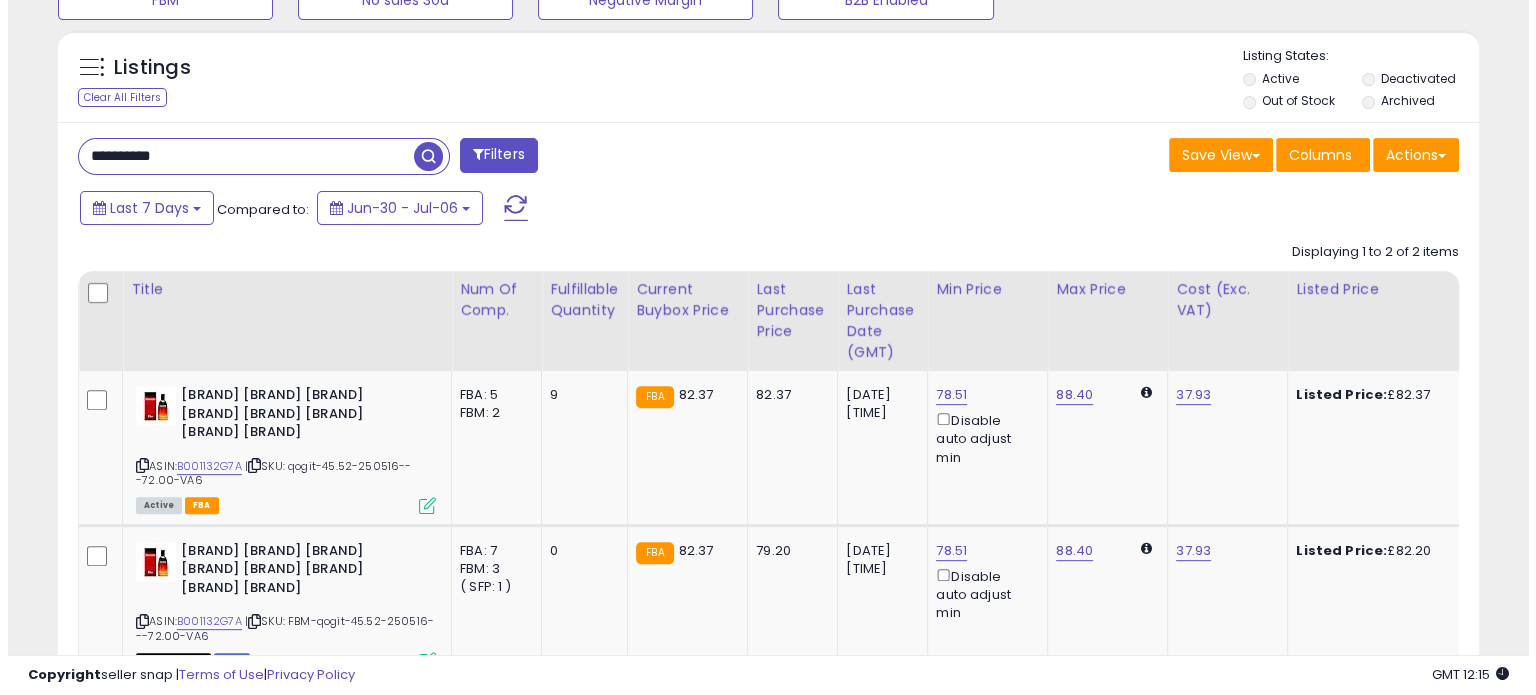 scroll, scrollTop: 544, scrollLeft: 0, axis: vertical 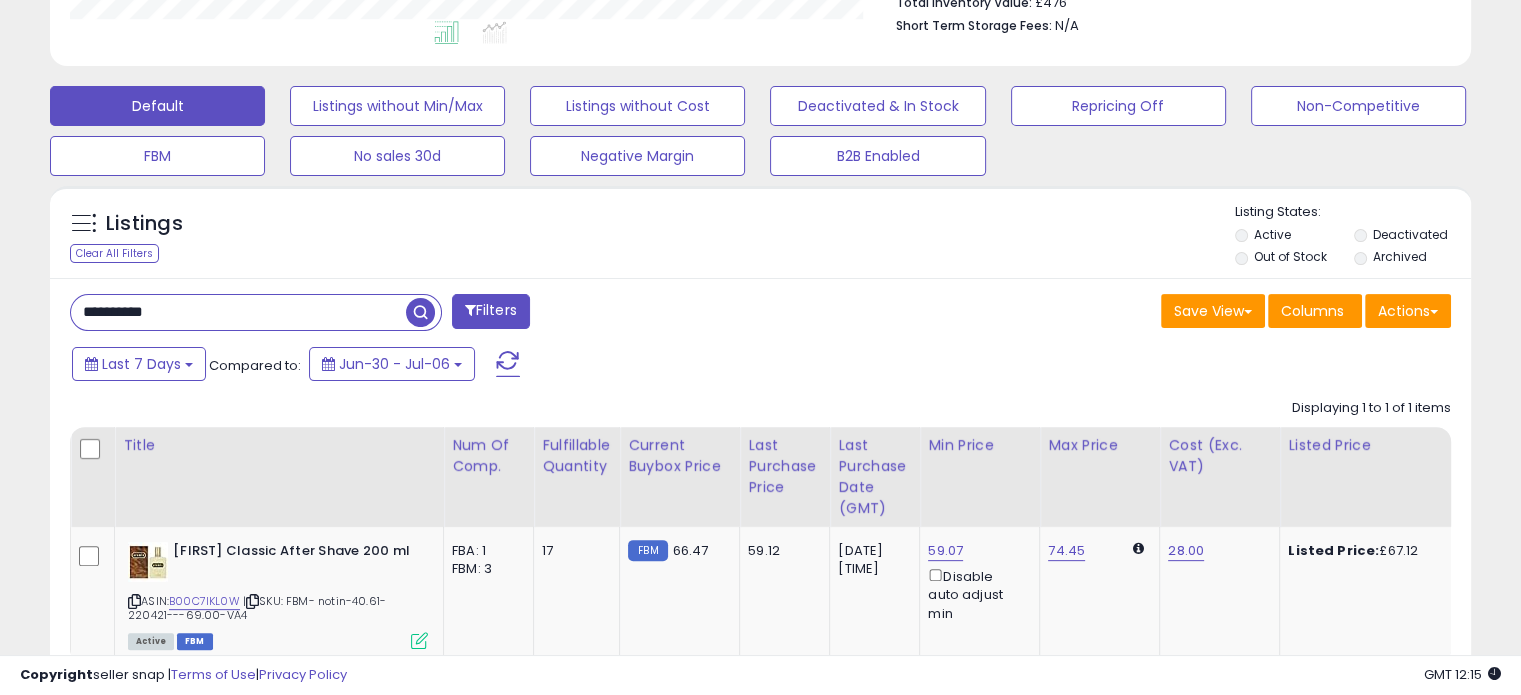 click on "**********" at bounding box center (238, 312) 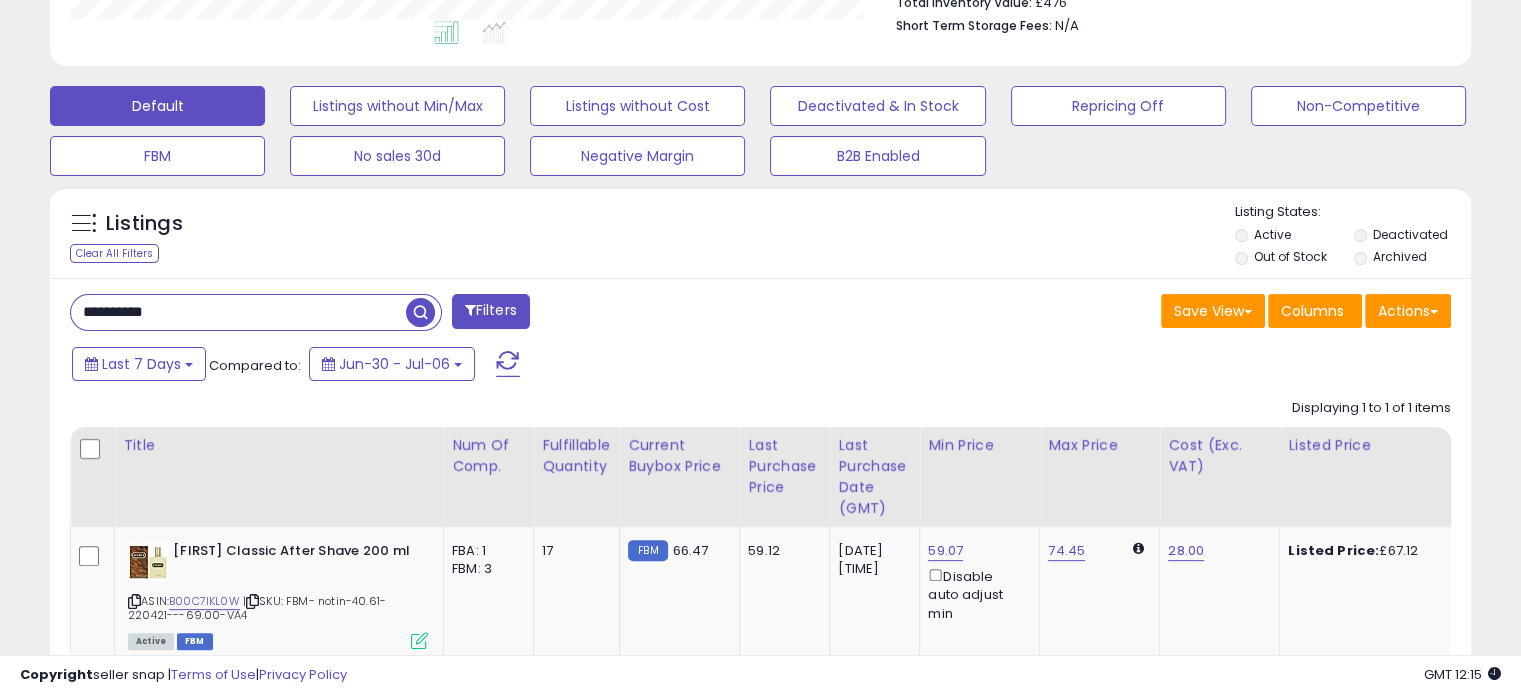 paste 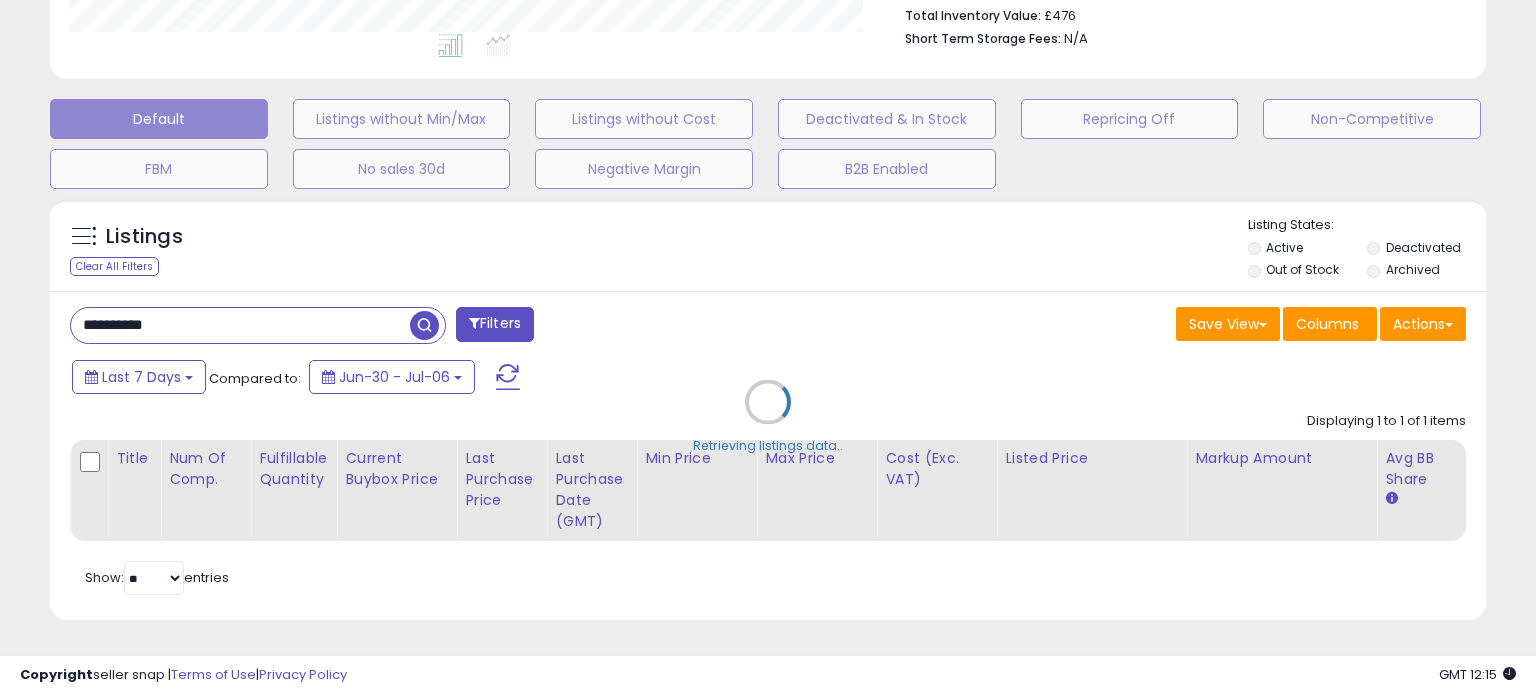 scroll, scrollTop: 999589, scrollLeft: 999168, axis: both 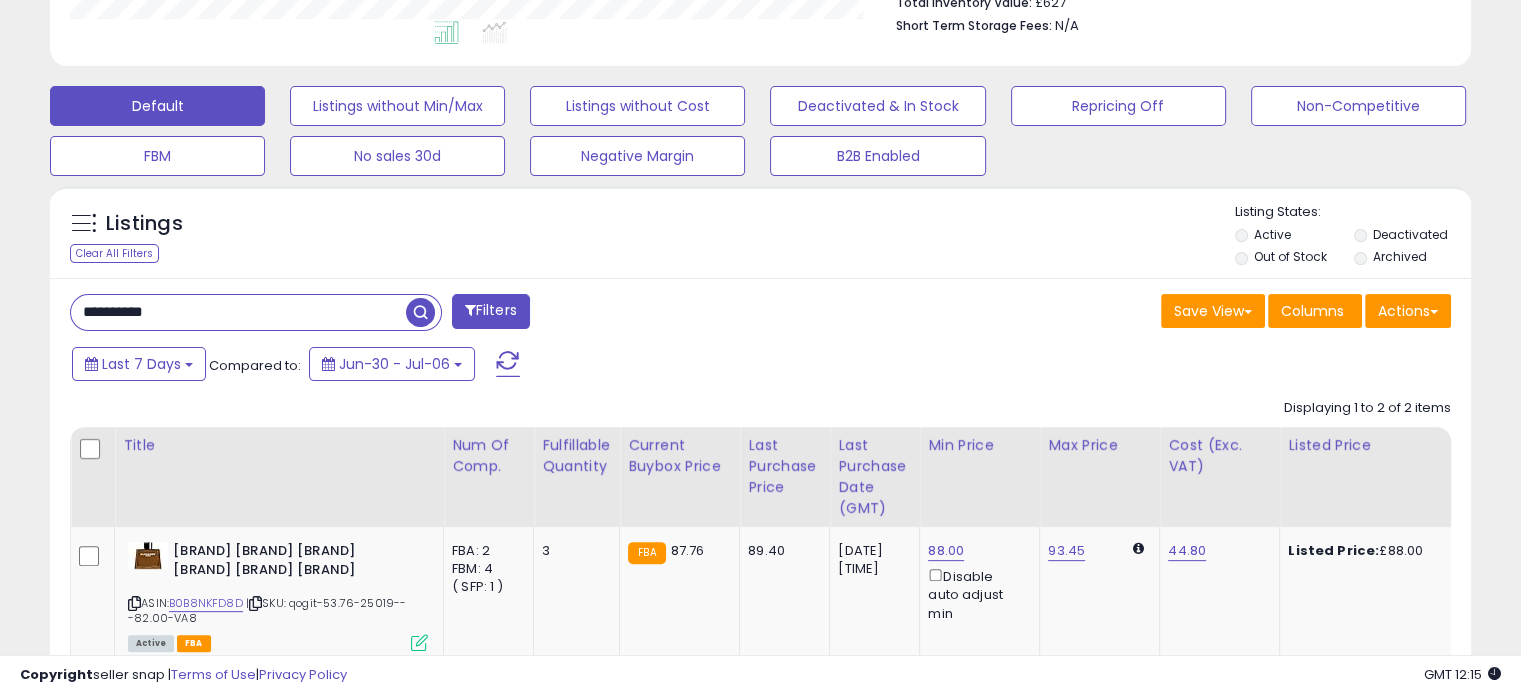 click on "**********" at bounding box center [238, 312] 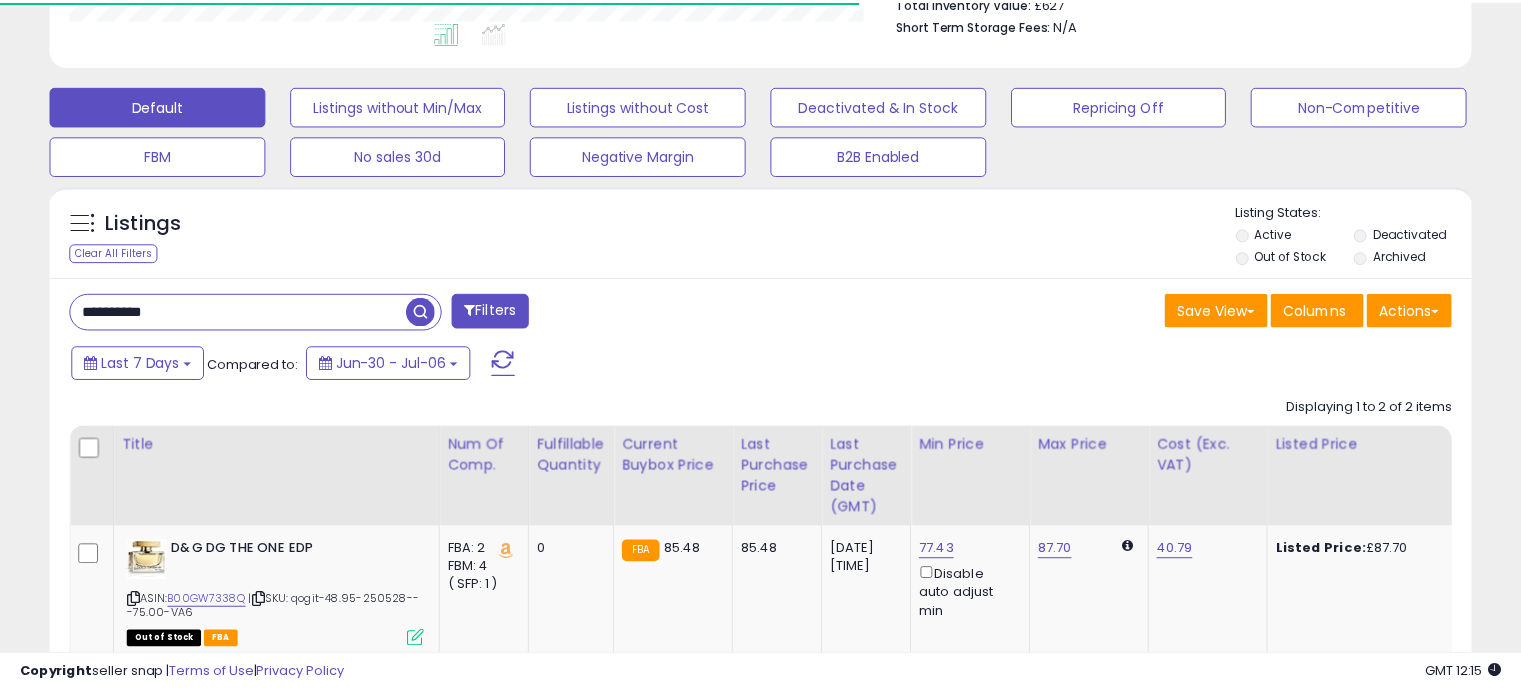 scroll, scrollTop: 409, scrollLeft: 822, axis: both 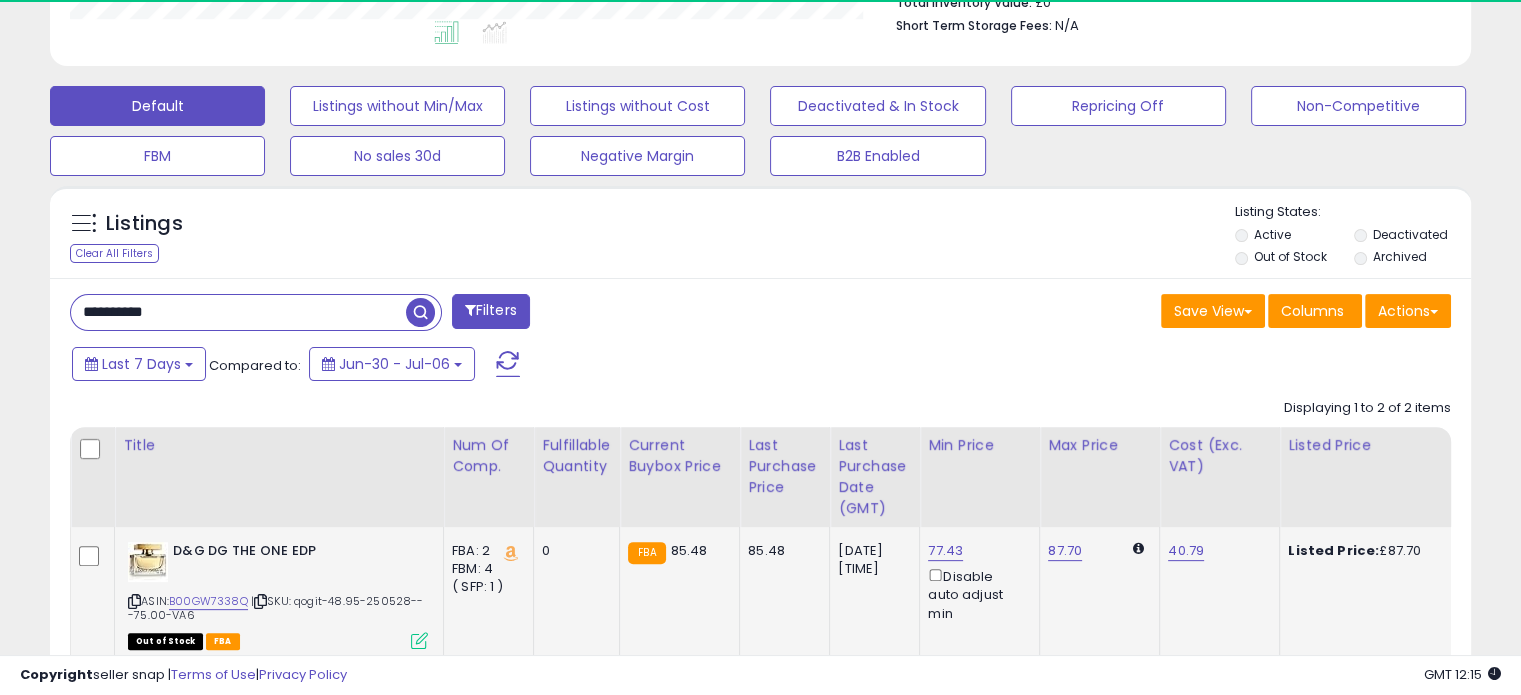 click on "77.43  Disable auto adjust min" 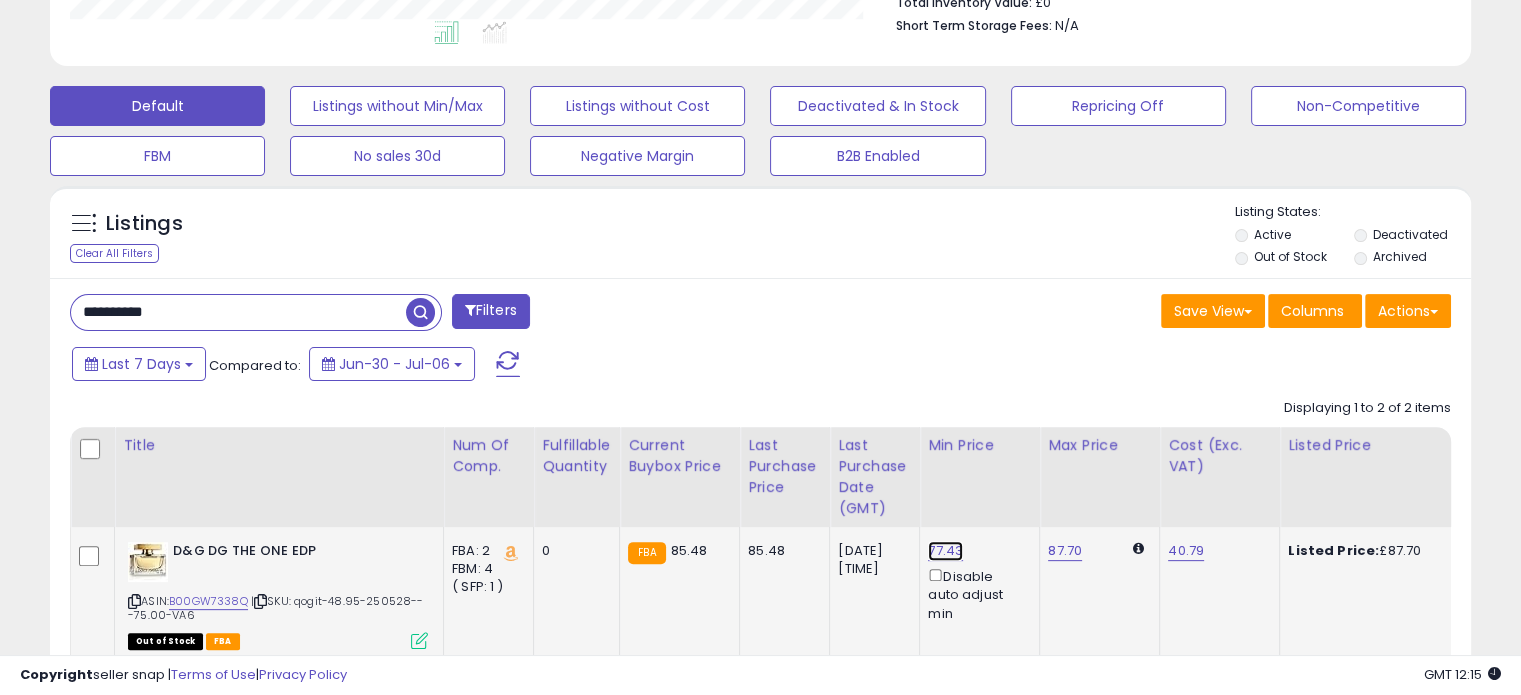click on "77.43" at bounding box center (945, 551) 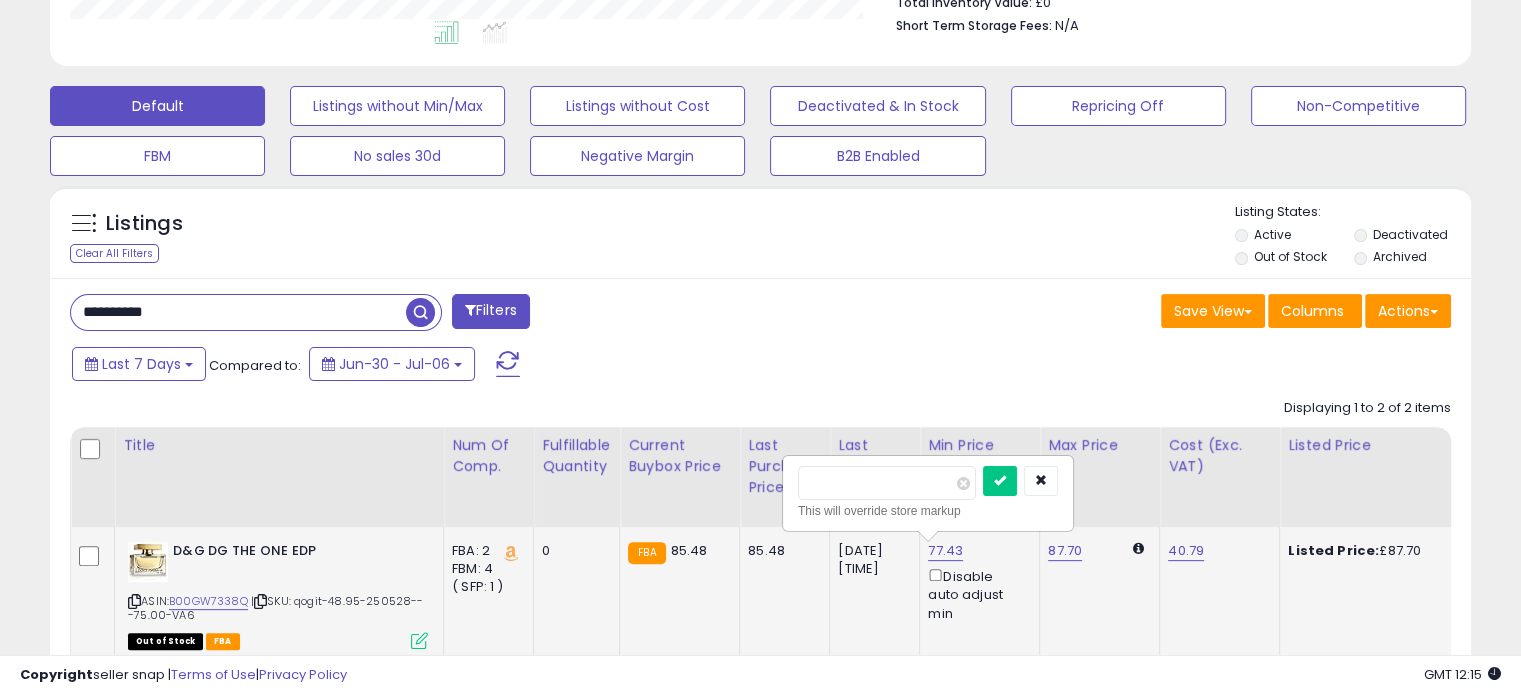 drag, startPoint x: 850, startPoint y: 481, endPoint x: 838, endPoint y: 483, distance: 12.165525 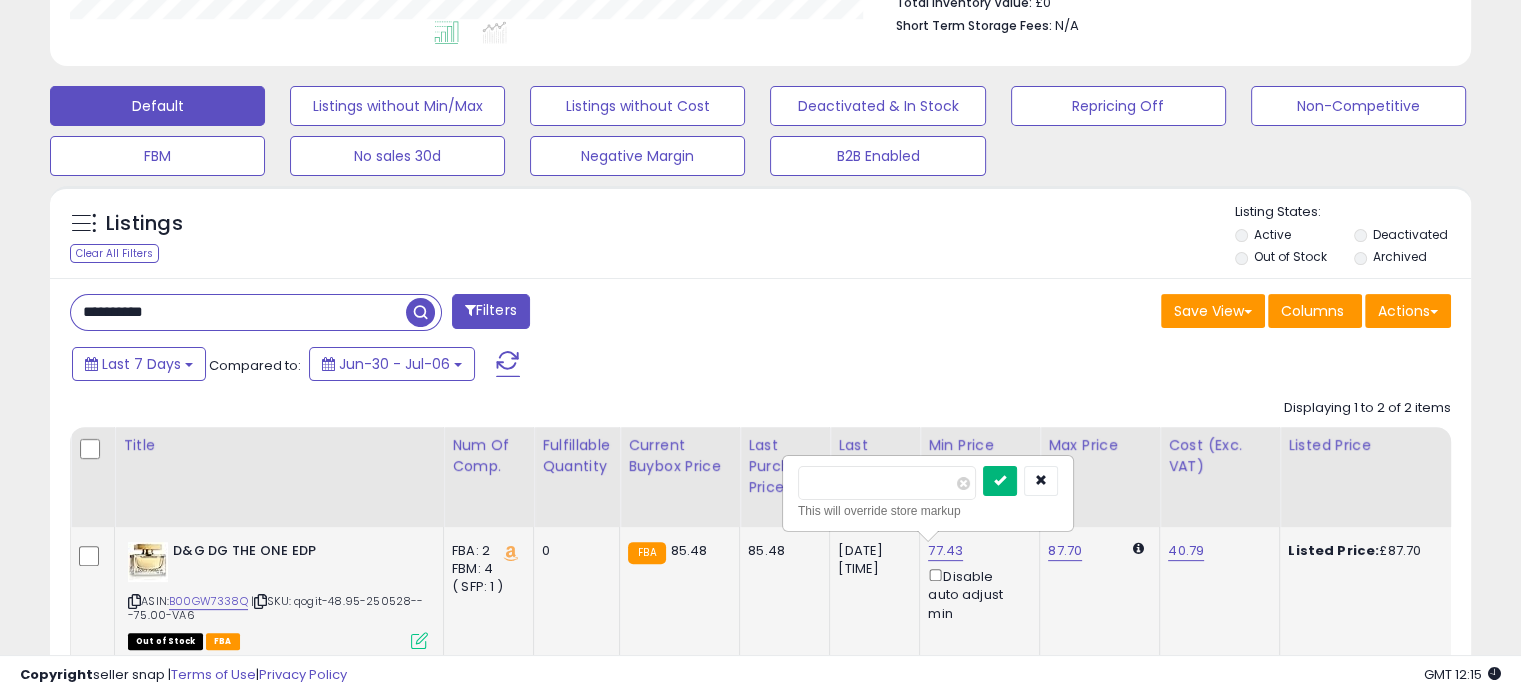 type on "*****" 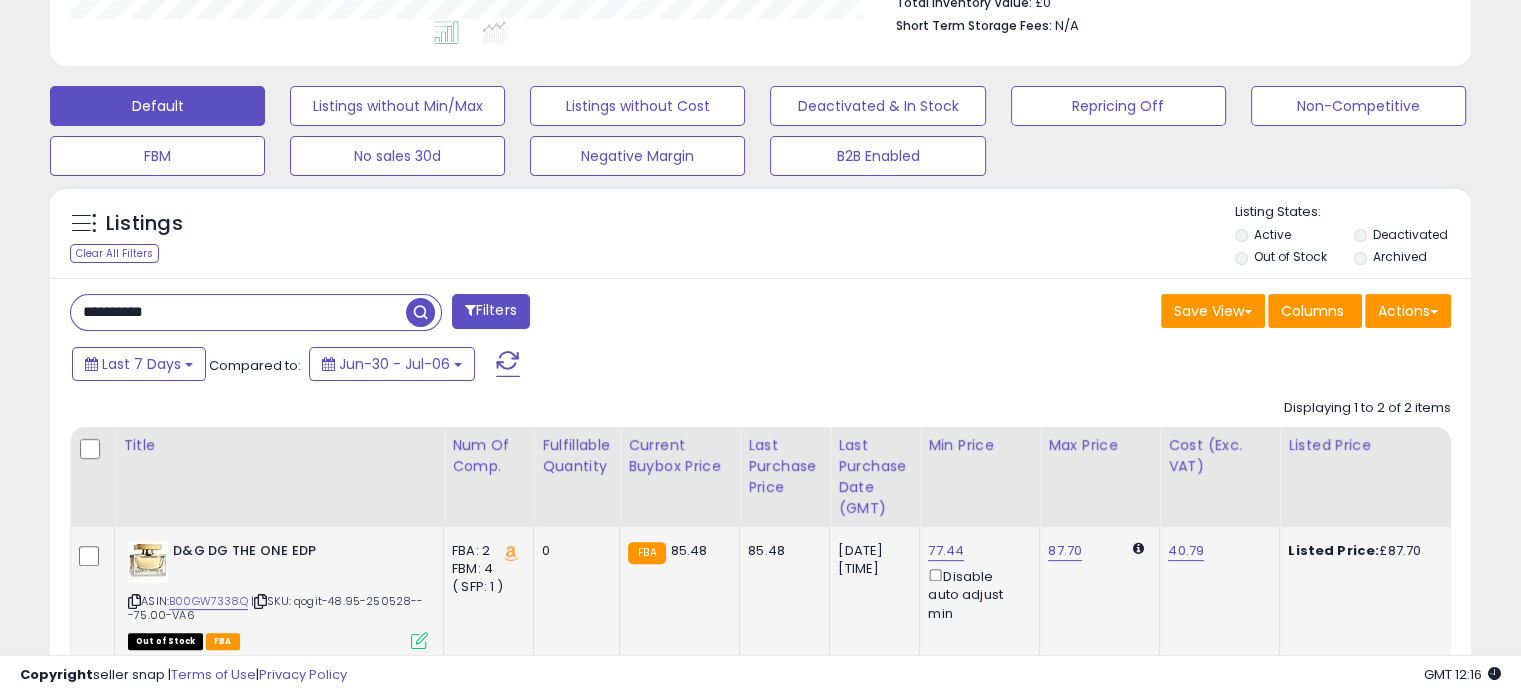 click on "**********" at bounding box center [238, 312] 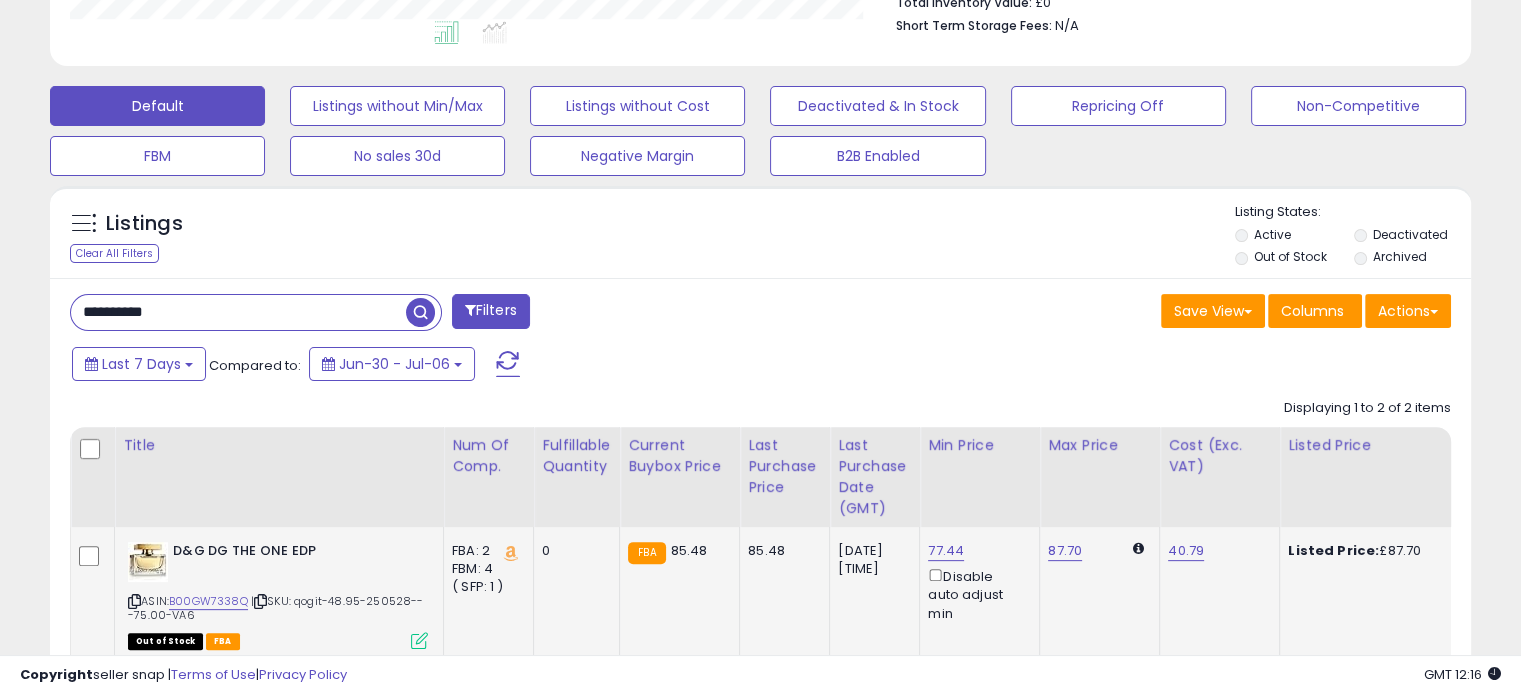 paste 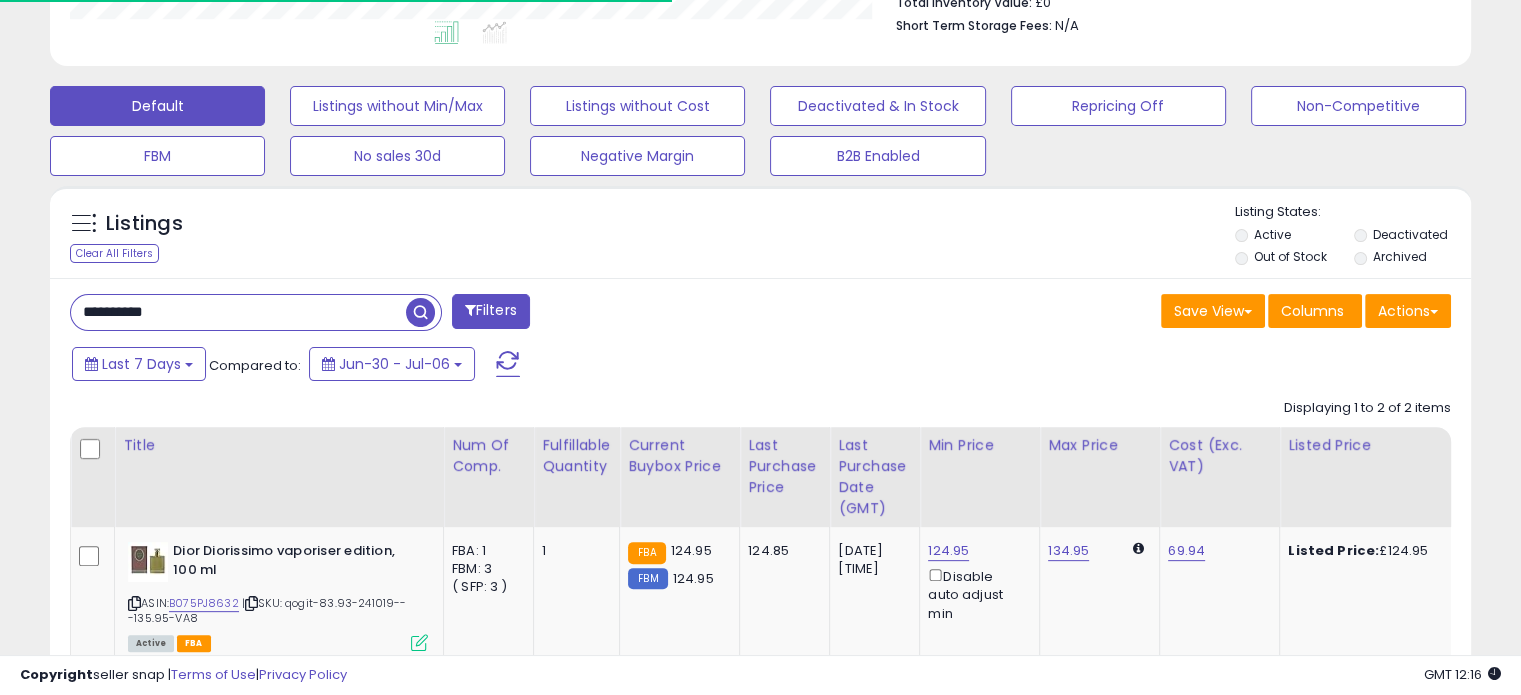 scroll, scrollTop: 409, scrollLeft: 822, axis: both 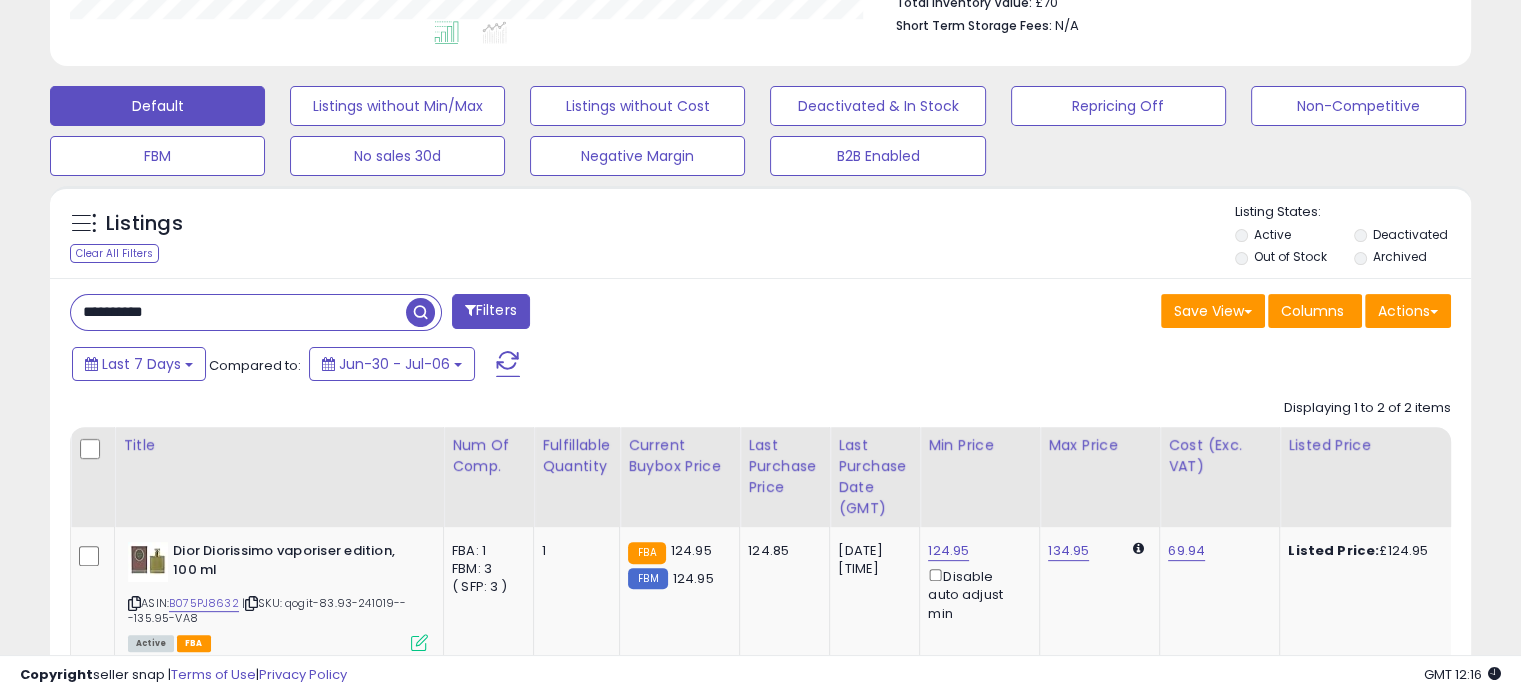 click on "**********" at bounding box center [238, 312] 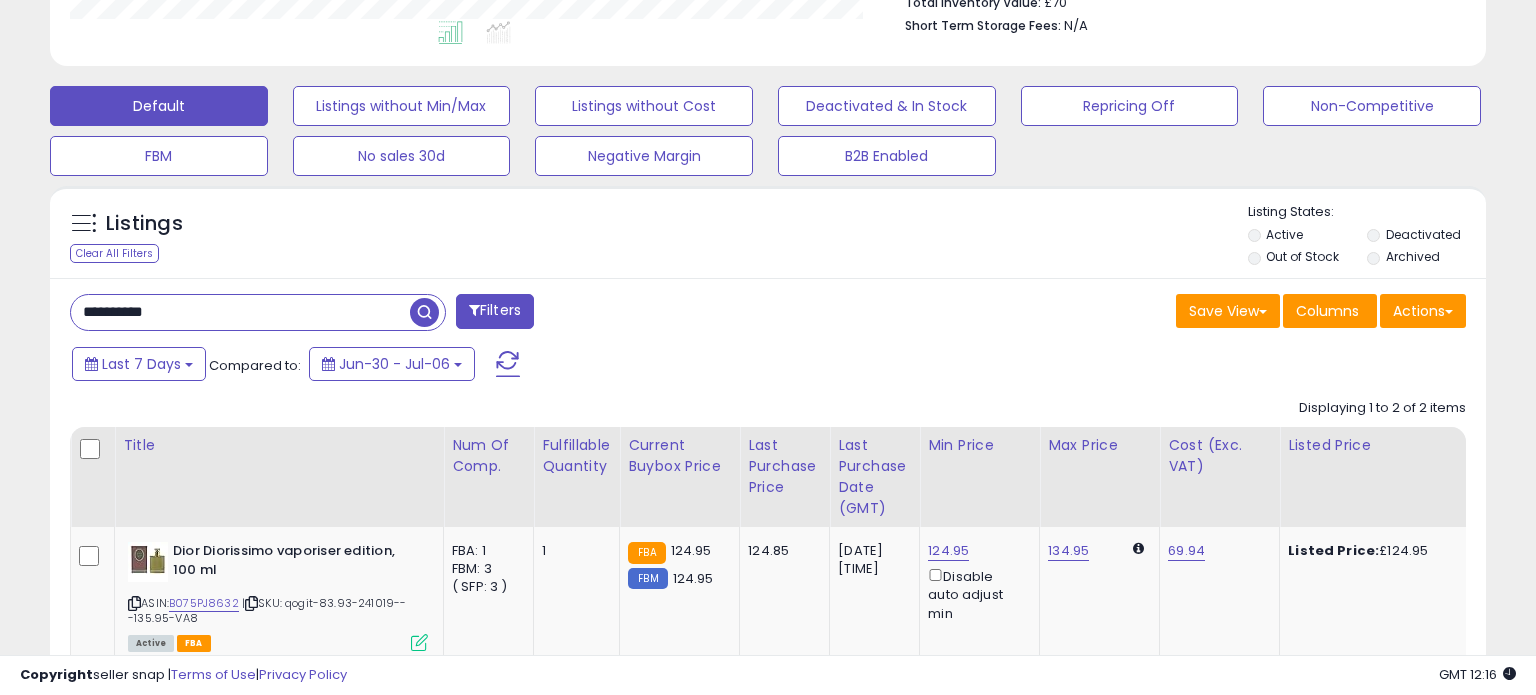 scroll, scrollTop: 999589, scrollLeft: 999168, axis: both 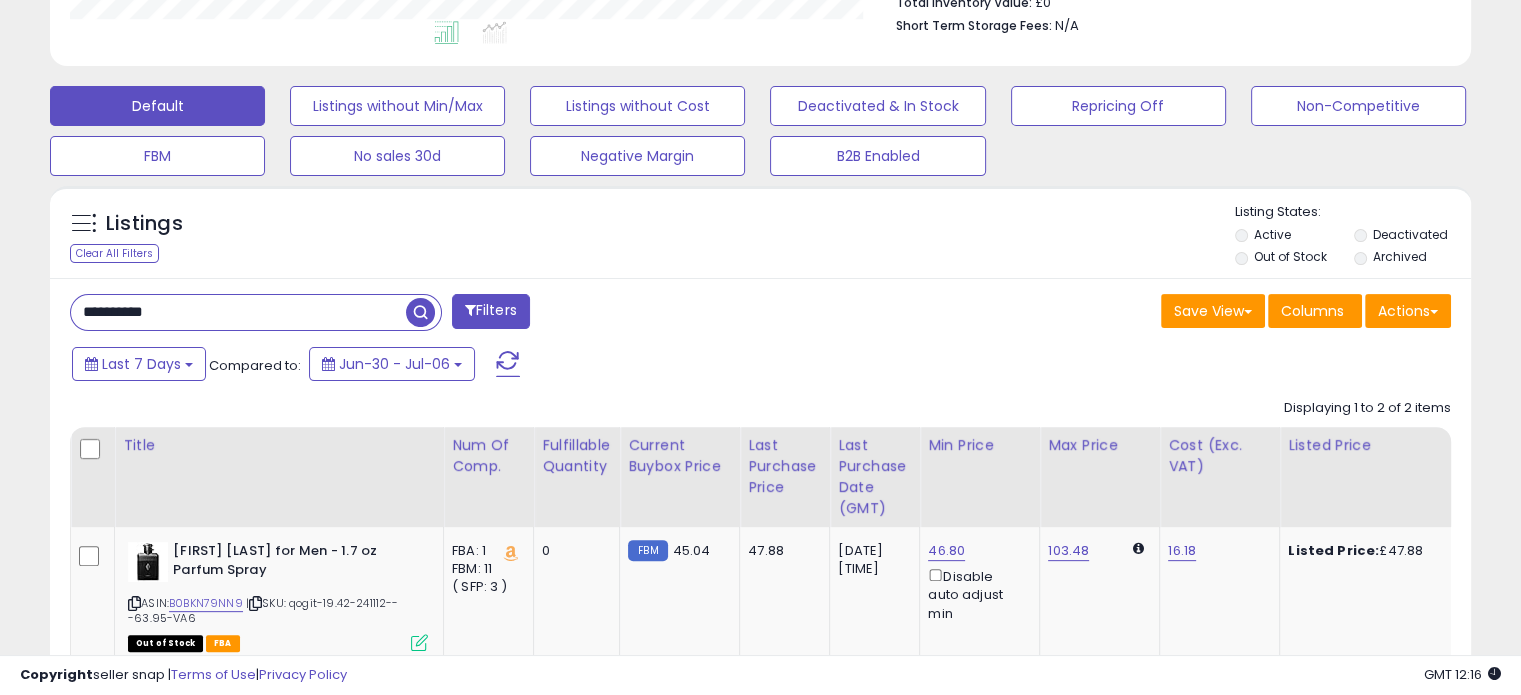 click on "**********" at bounding box center [238, 312] 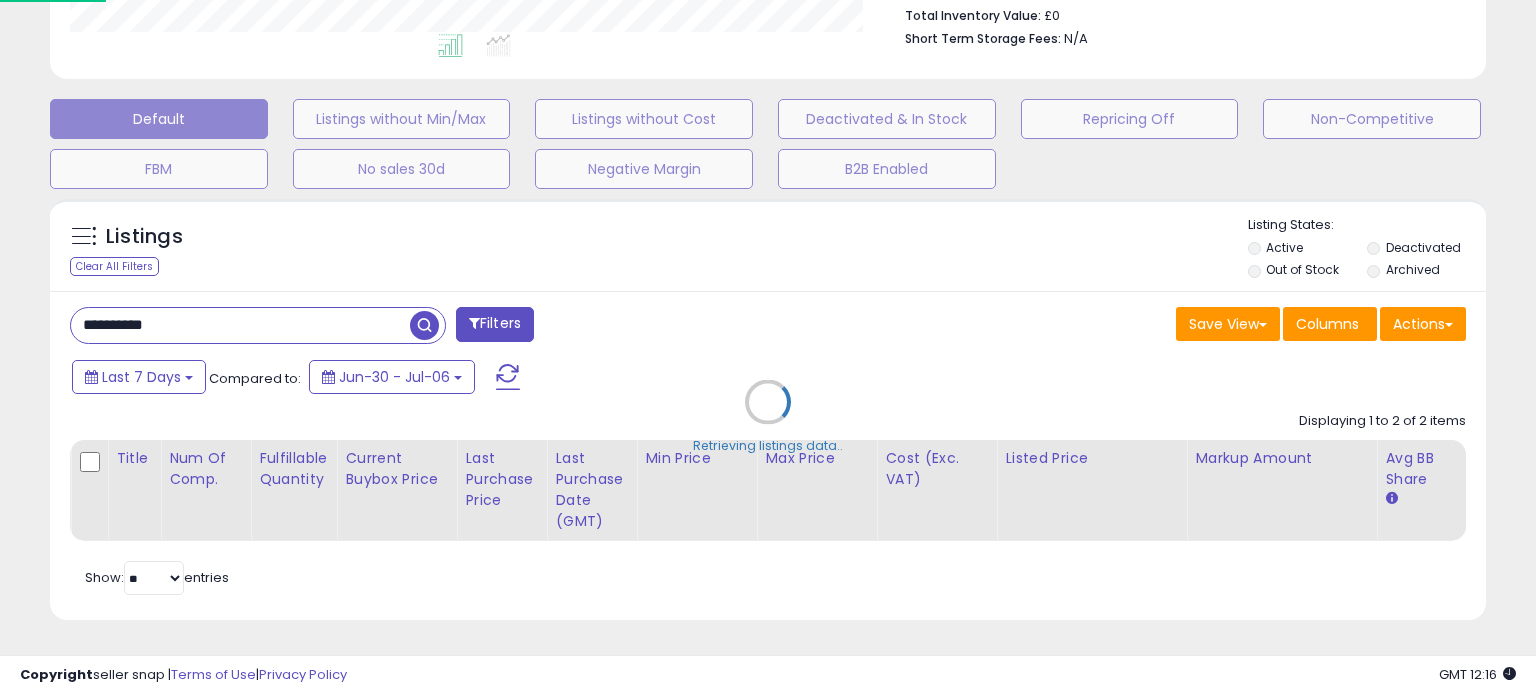 scroll, scrollTop: 999589, scrollLeft: 999168, axis: both 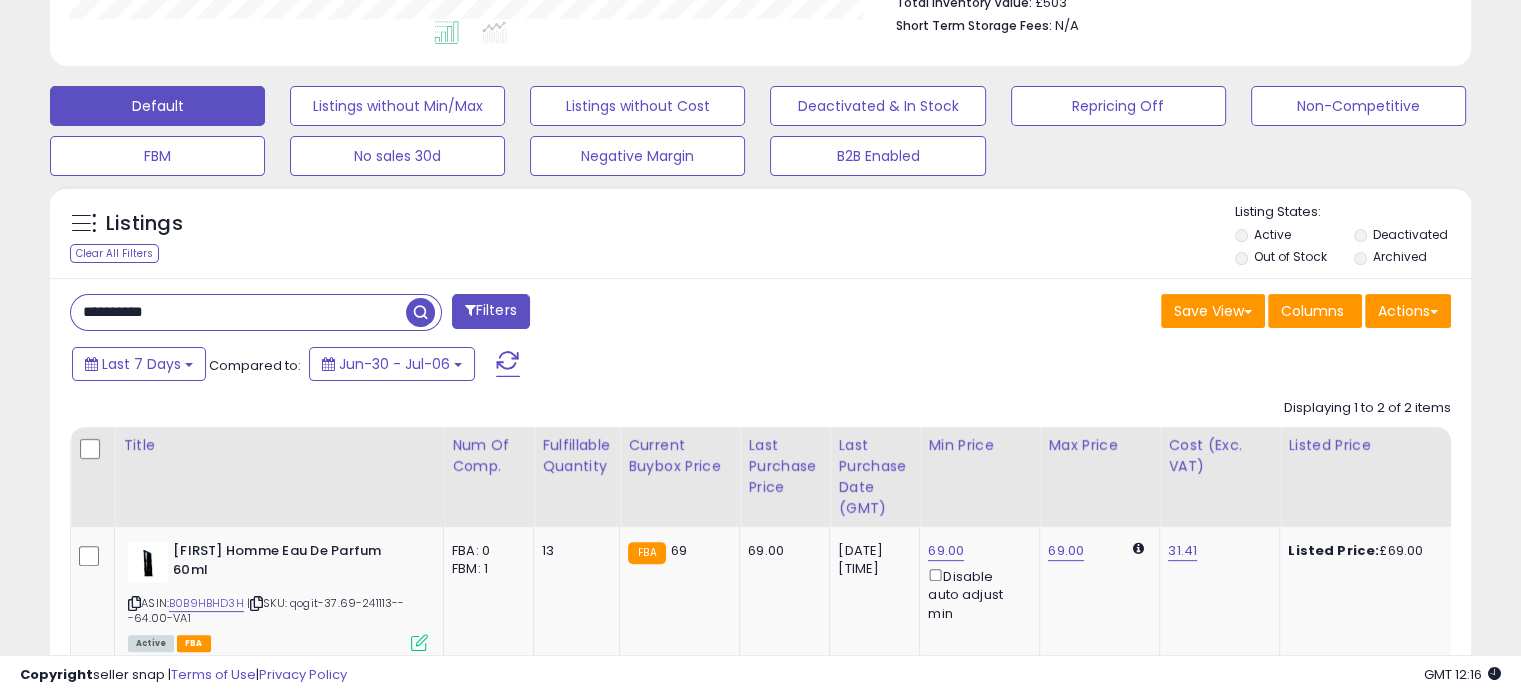 click on "**********" at bounding box center [238, 312] 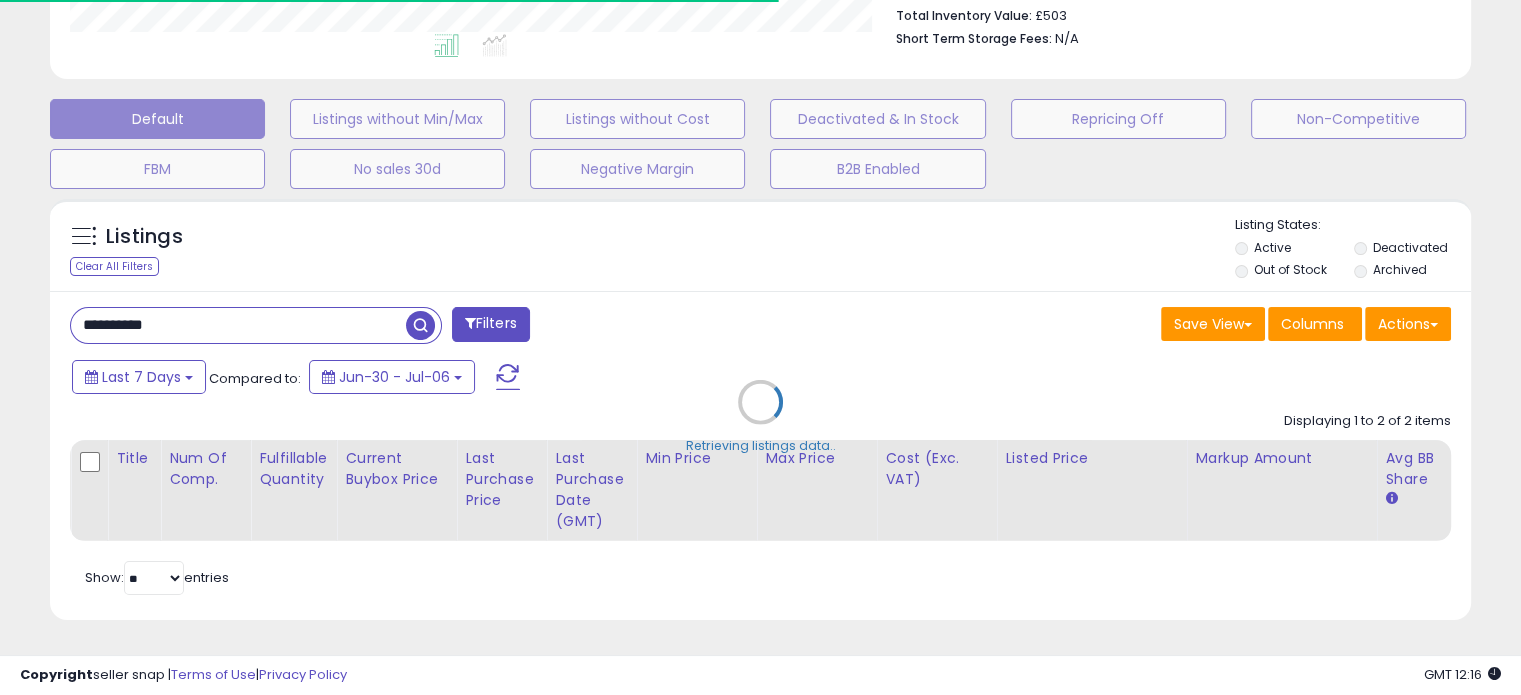 scroll, scrollTop: 409, scrollLeft: 822, axis: both 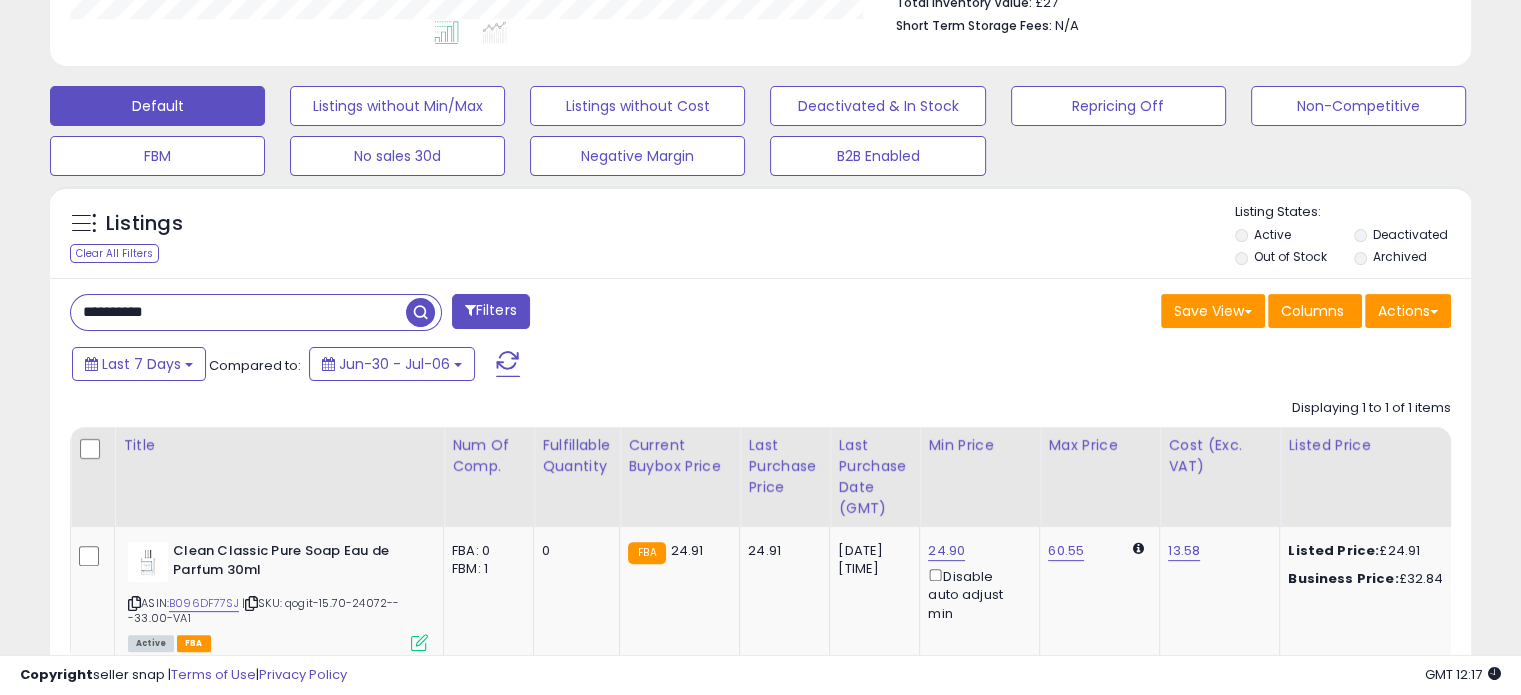 click on "**********" at bounding box center (238, 312) 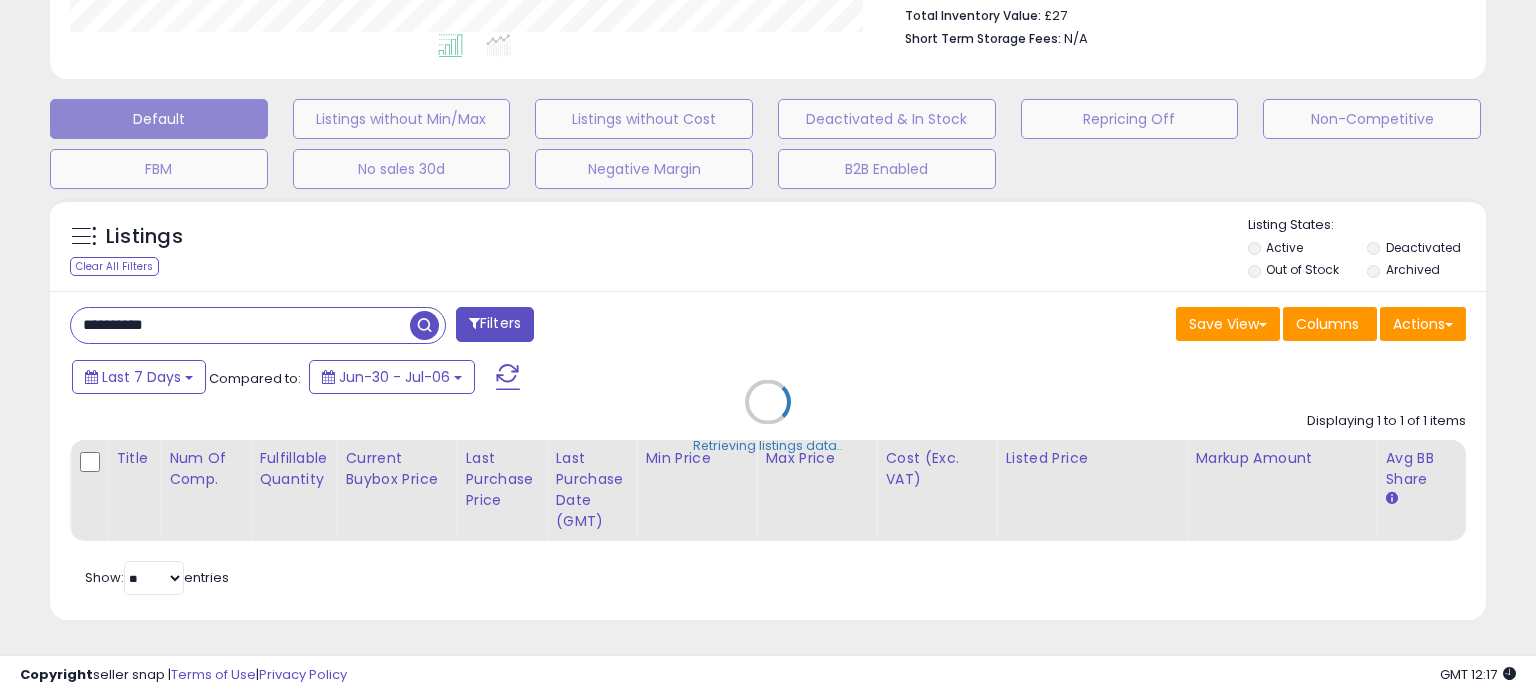 scroll, scrollTop: 999589, scrollLeft: 999168, axis: both 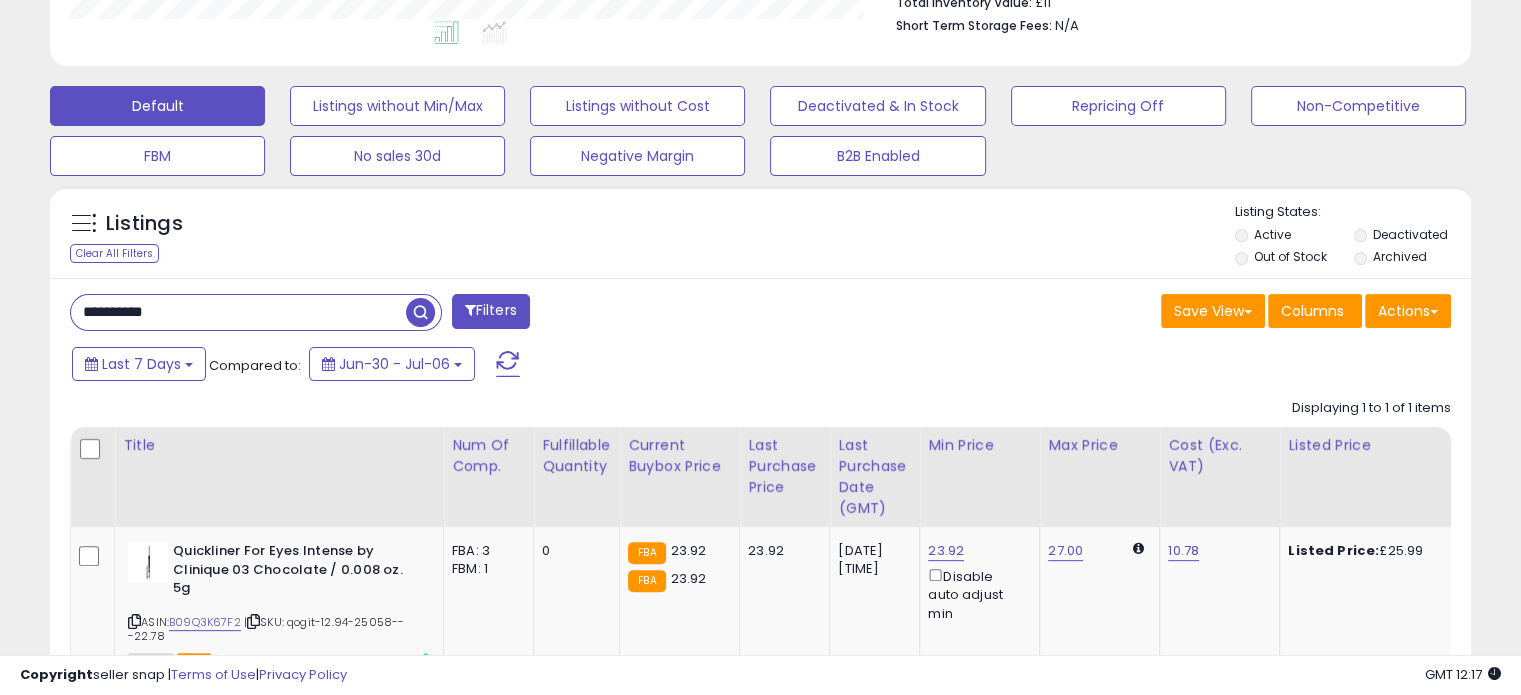 click on "**********" at bounding box center [238, 312] 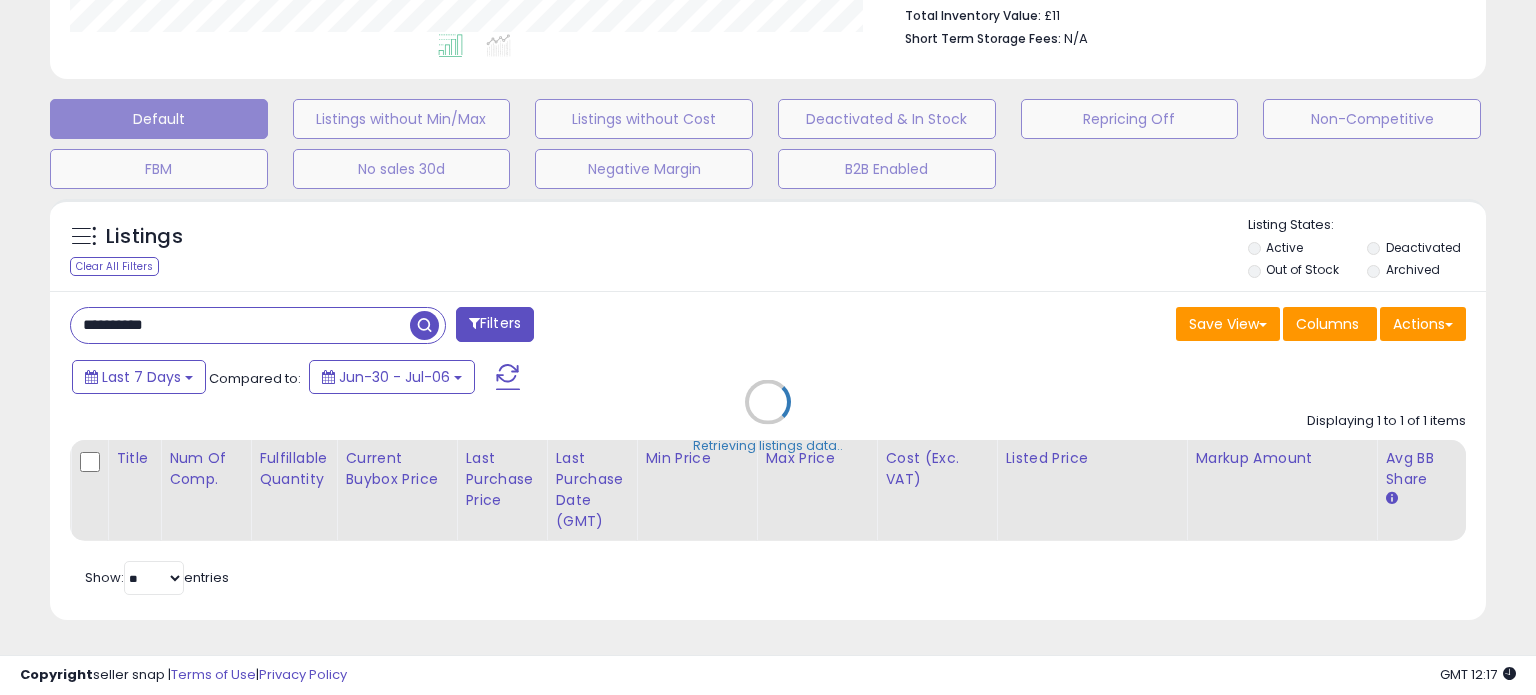 scroll, scrollTop: 999589, scrollLeft: 999168, axis: both 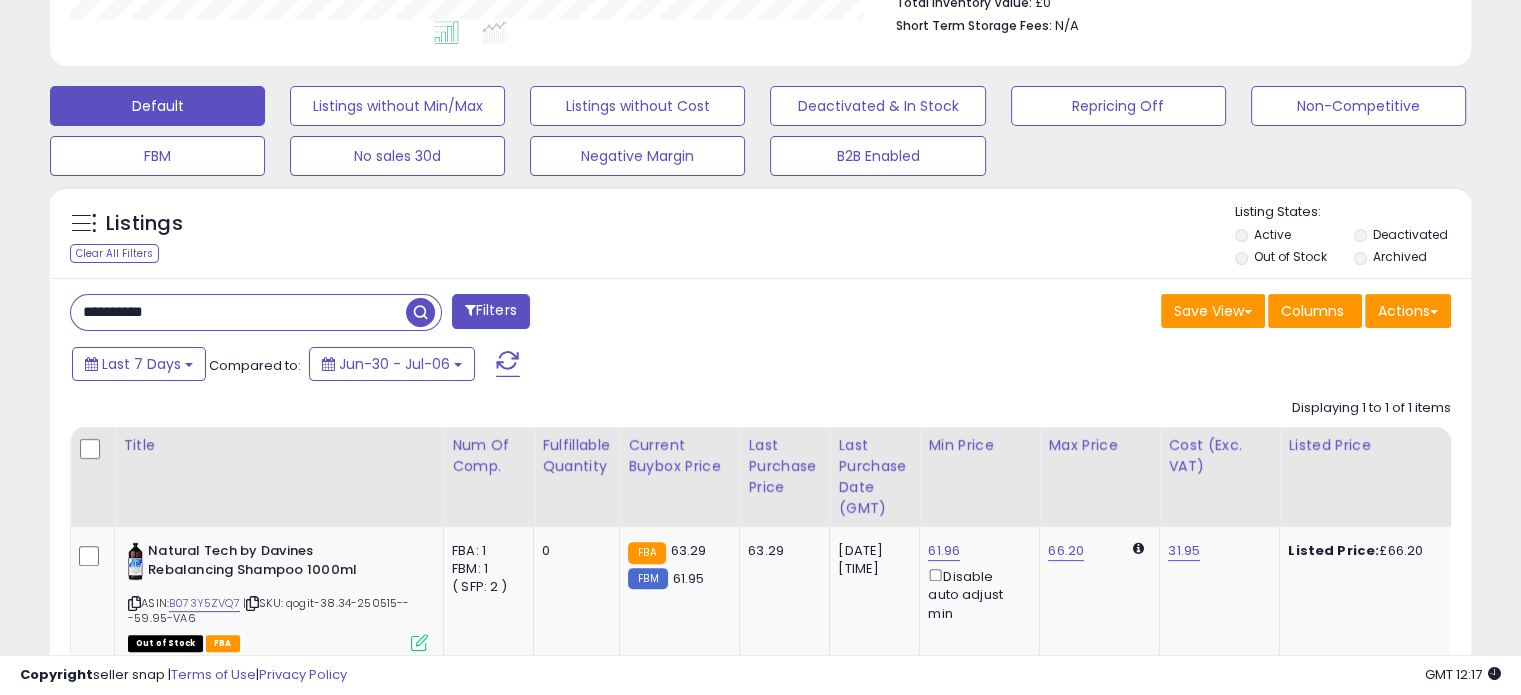 click on "**********" at bounding box center (238, 312) 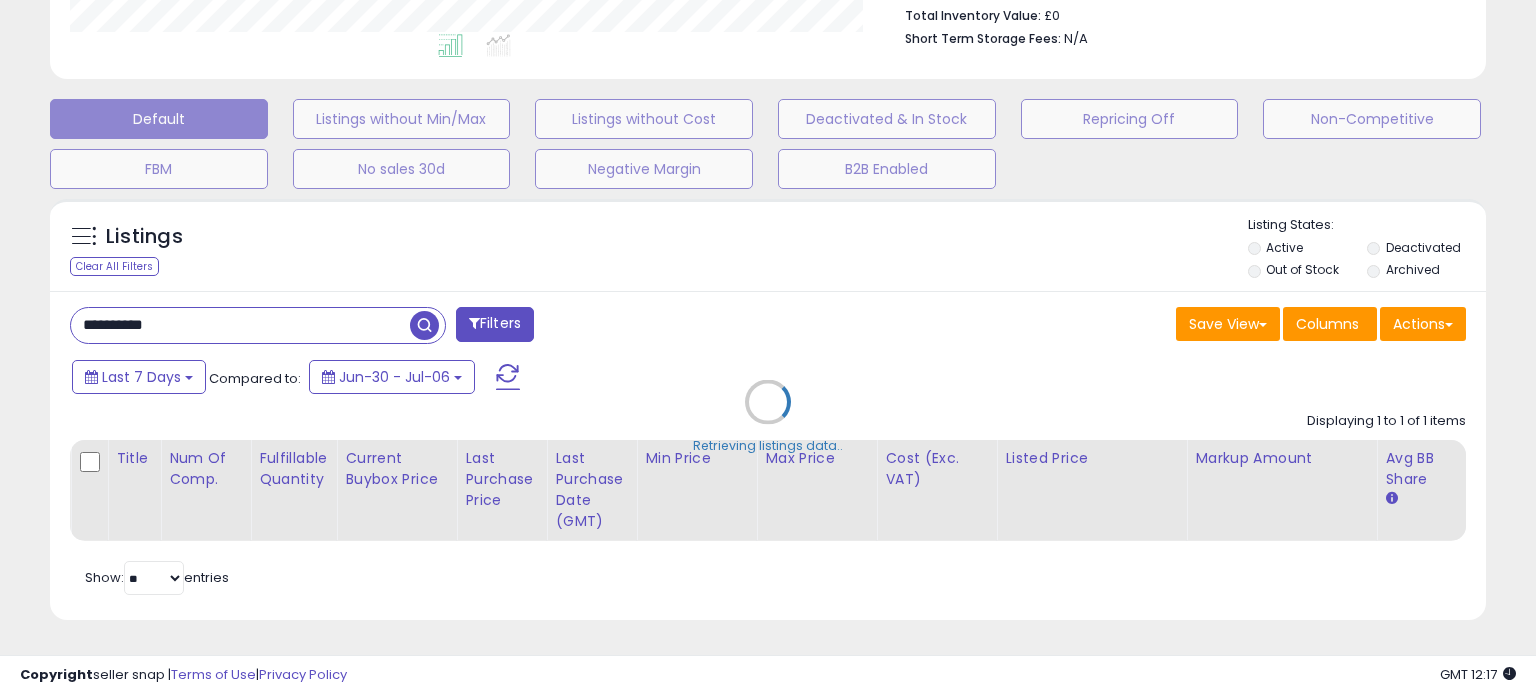scroll, scrollTop: 999589, scrollLeft: 999168, axis: both 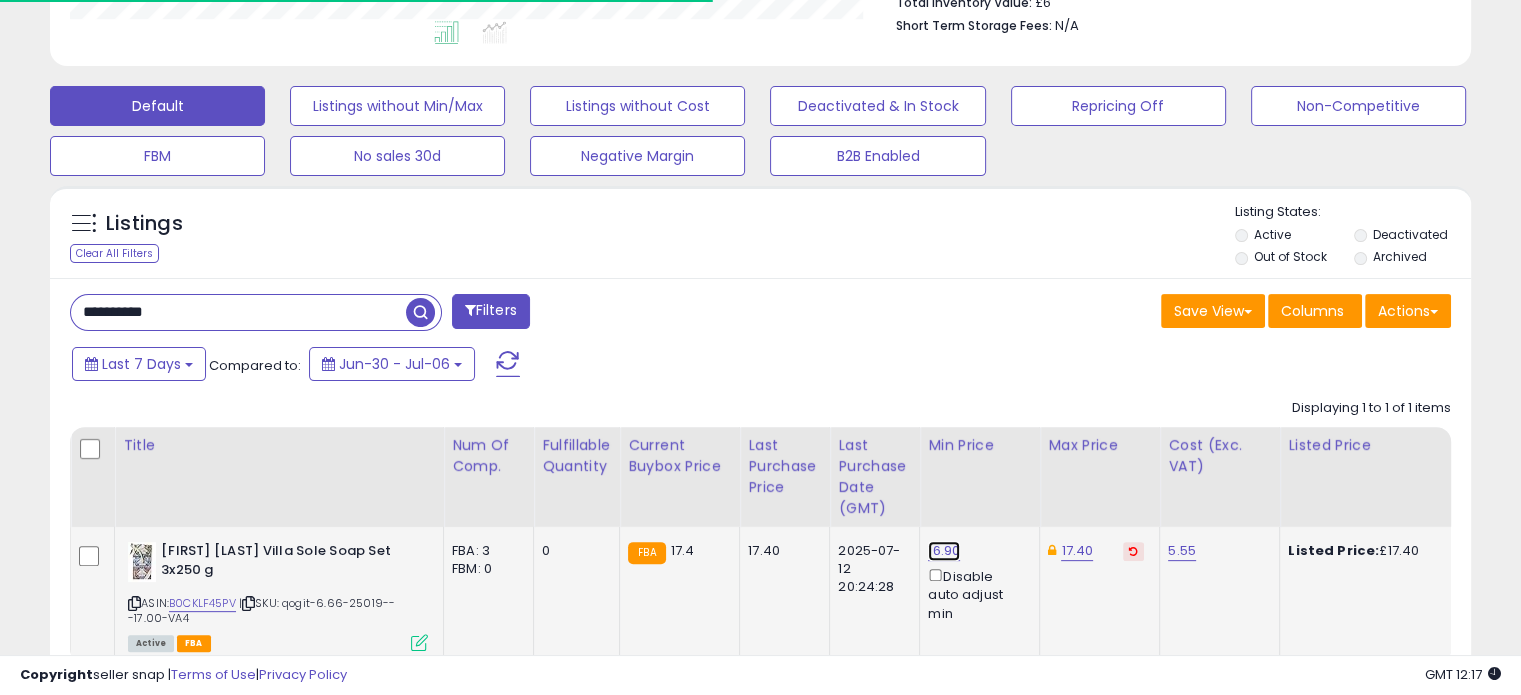 click on "16.90" at bounding box center [944, 551] 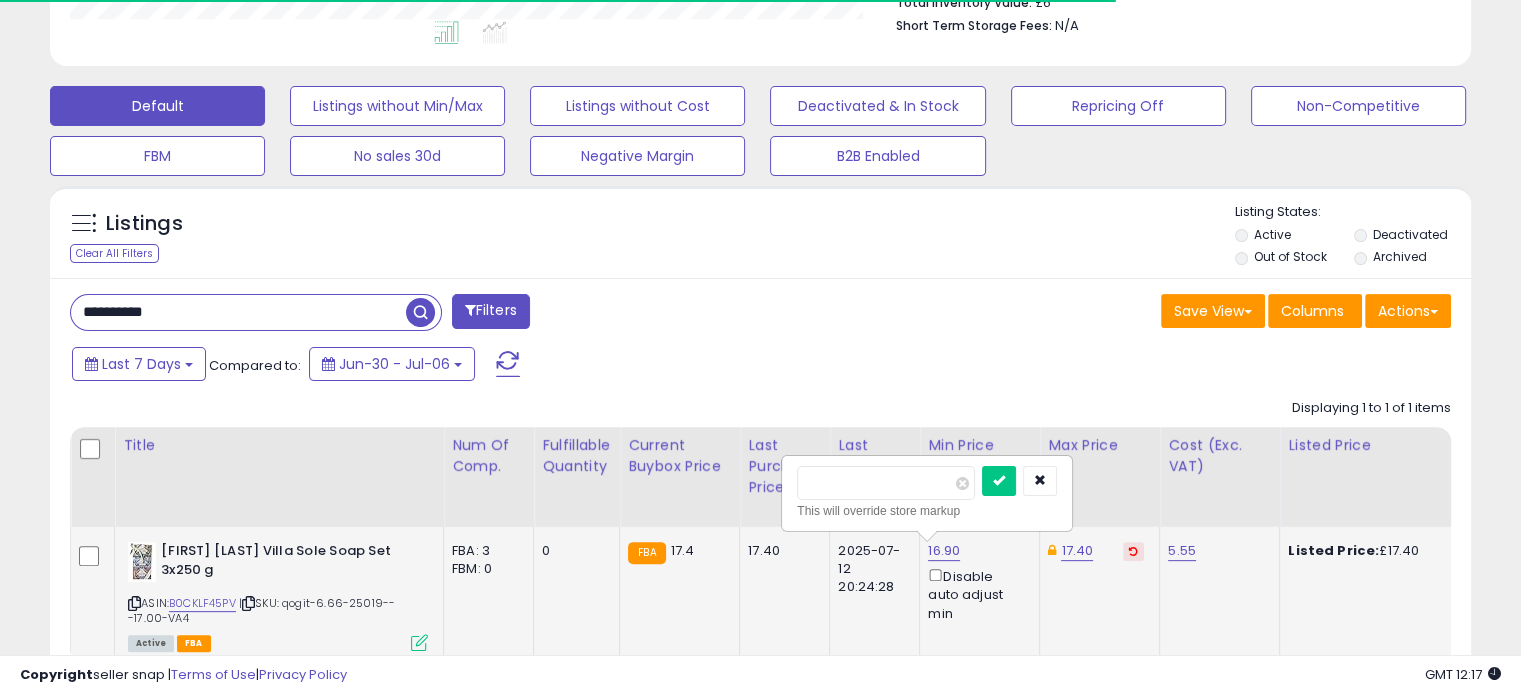scroll, scrollTop: 999589, scrollLeft: 999176, axis: both 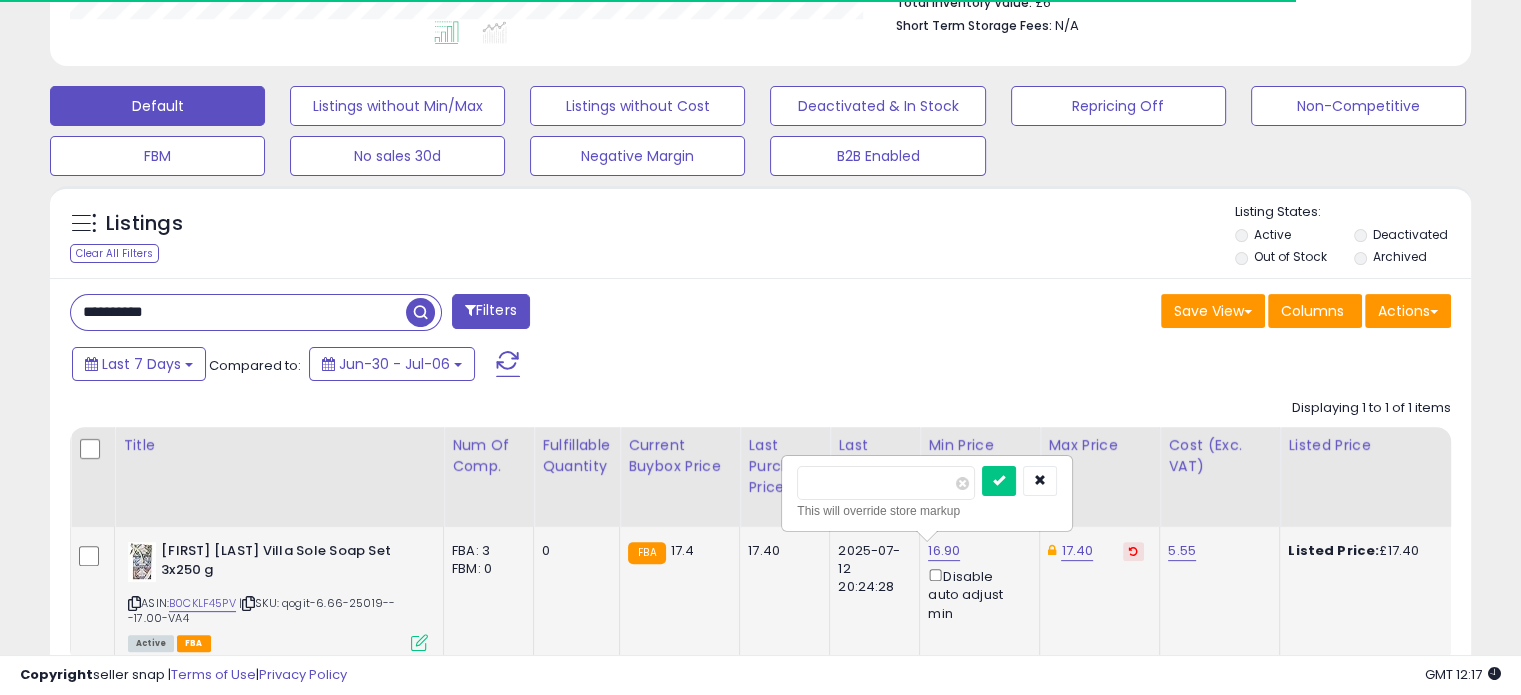 drag, startPoint x: 852, startPoint y: 491, endPoint x: 796, endPoint y: 483, distance: 56.568542 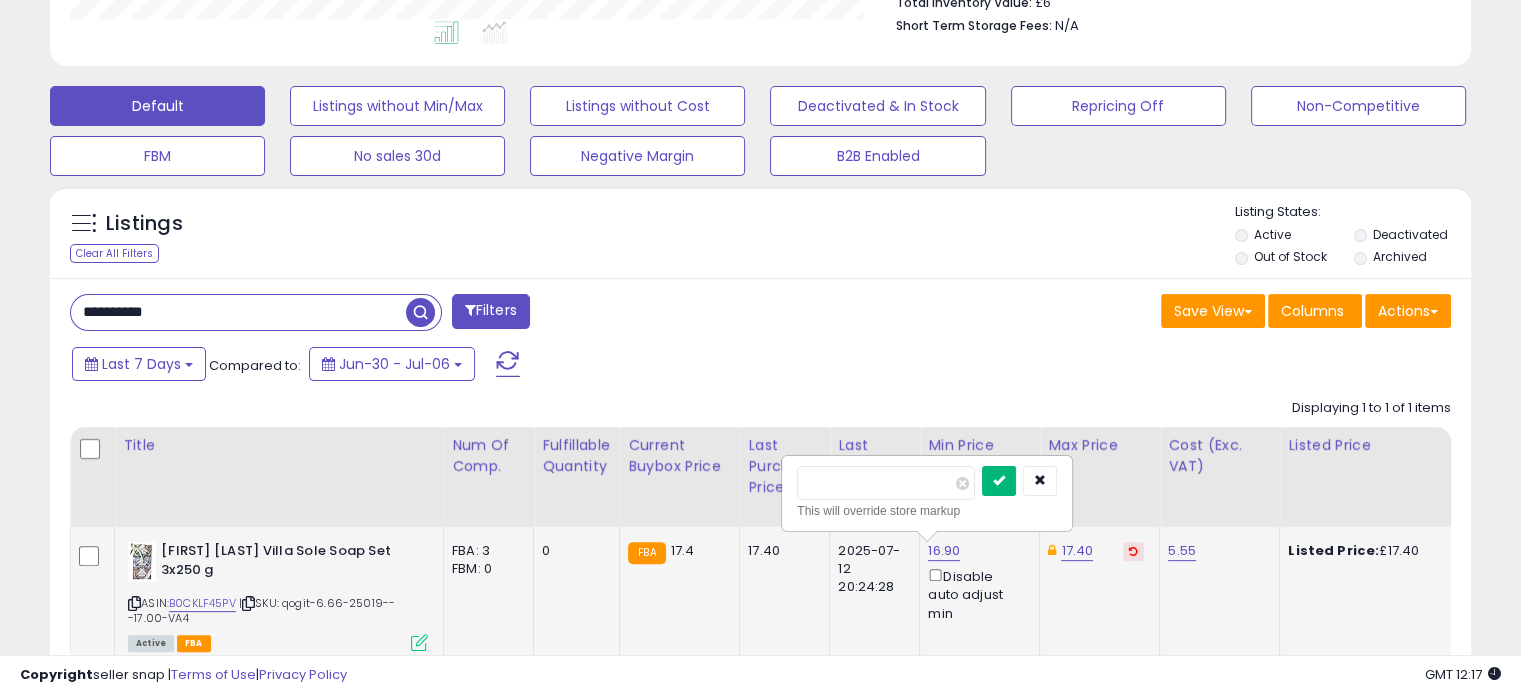 type on "*****" 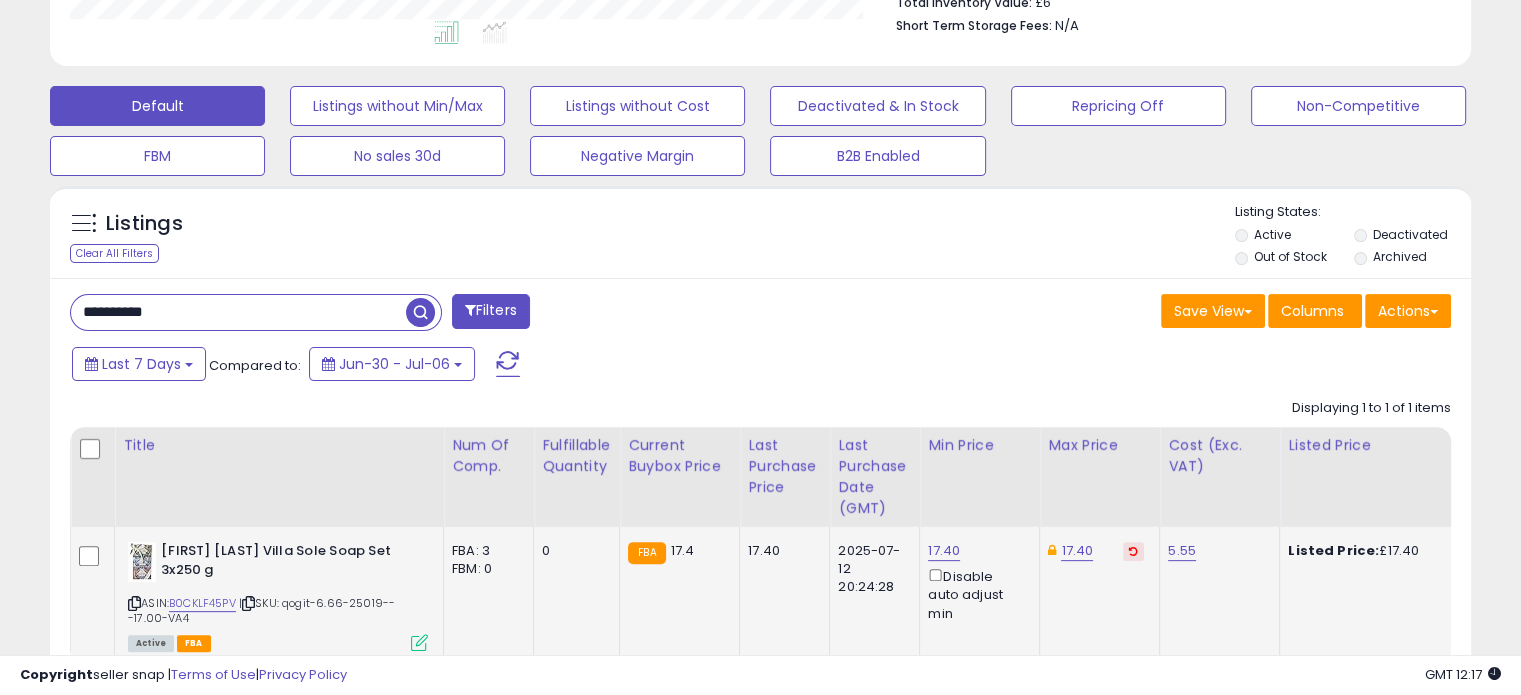click at bounding box center (1133, 551) 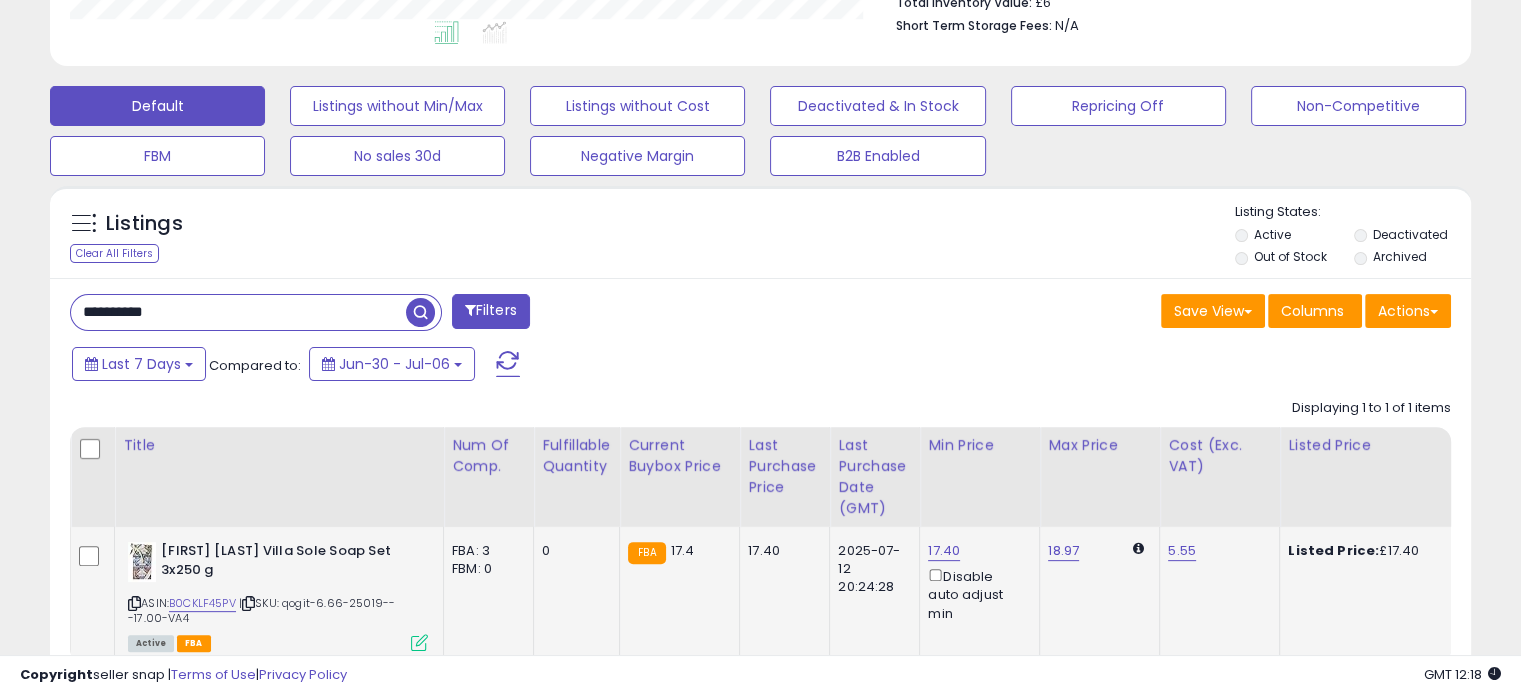 click on "**********" at bounding box center (238, 312) 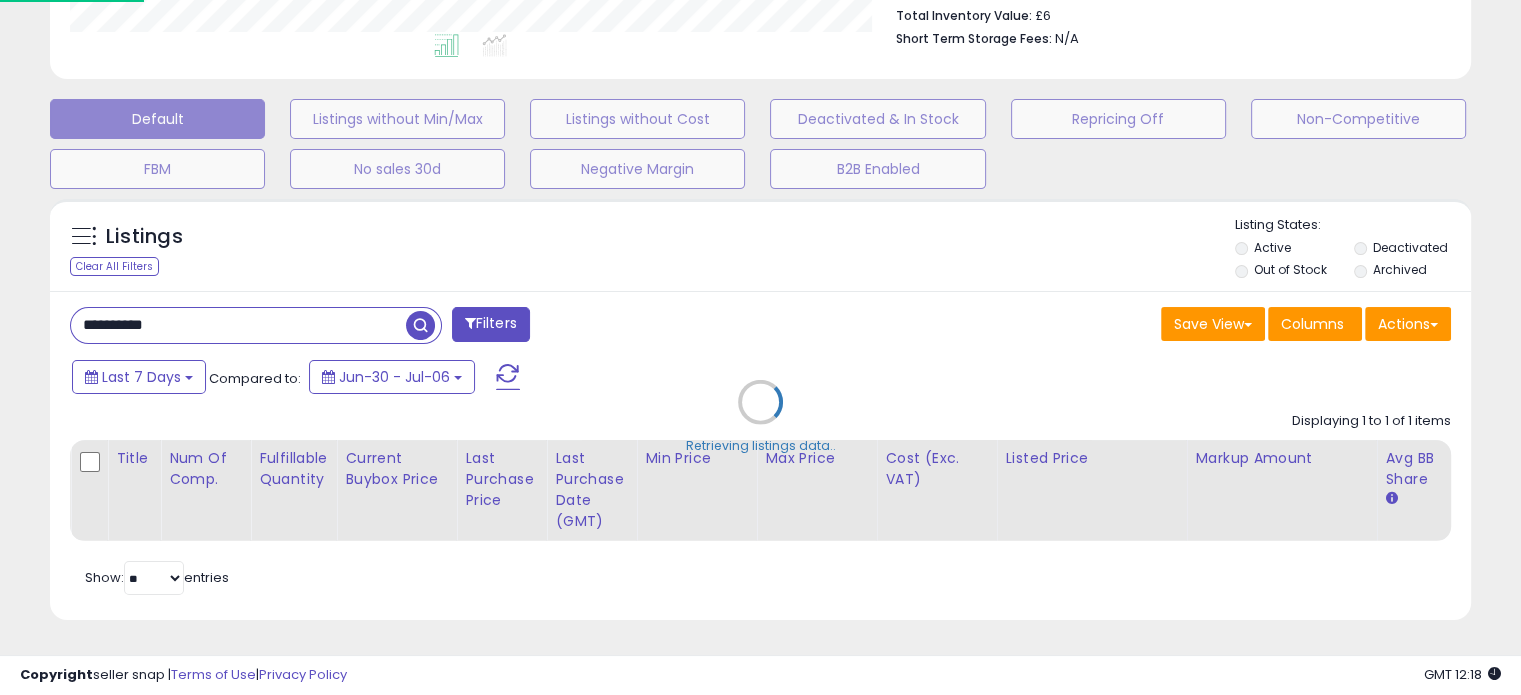 scroll, scrollTop: 999589, scrollLeft: 999168, axis: both 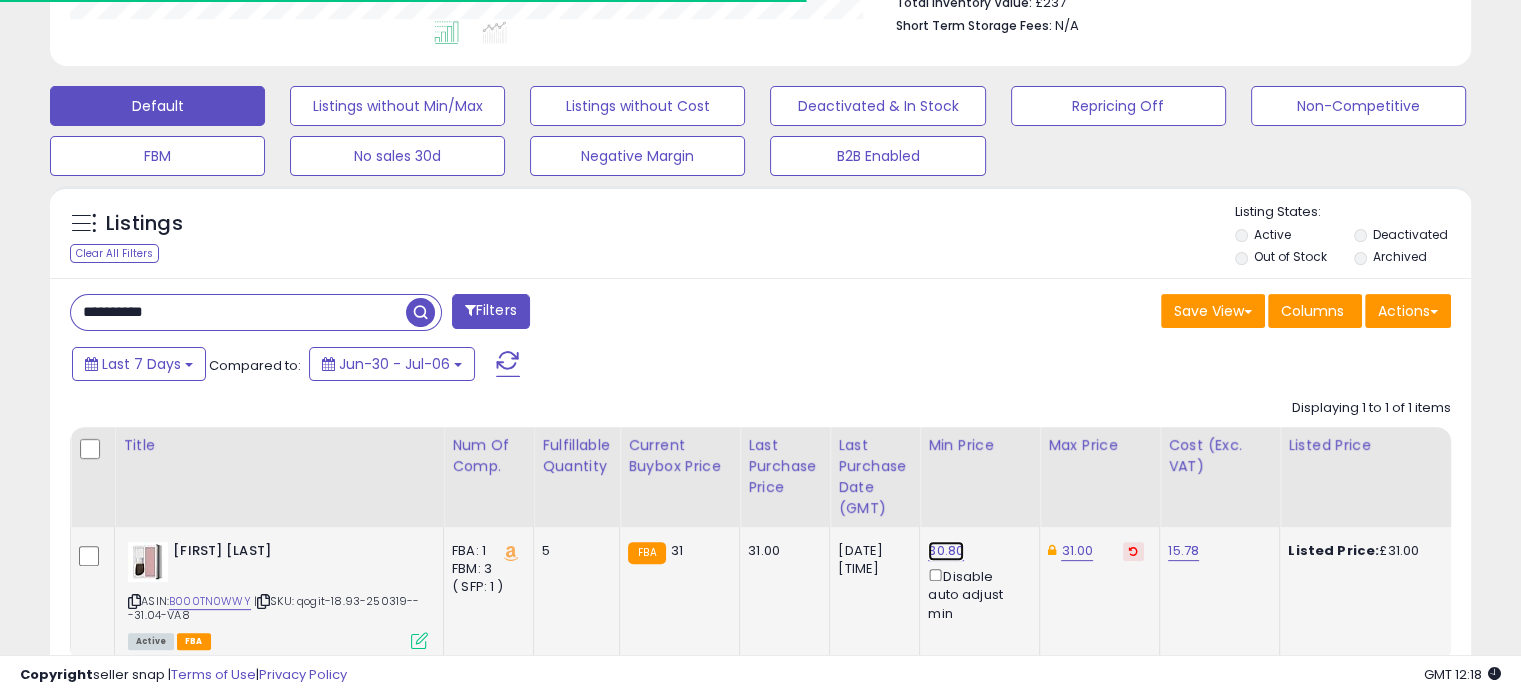 click on "30.80" at bounding box center (946, 551) 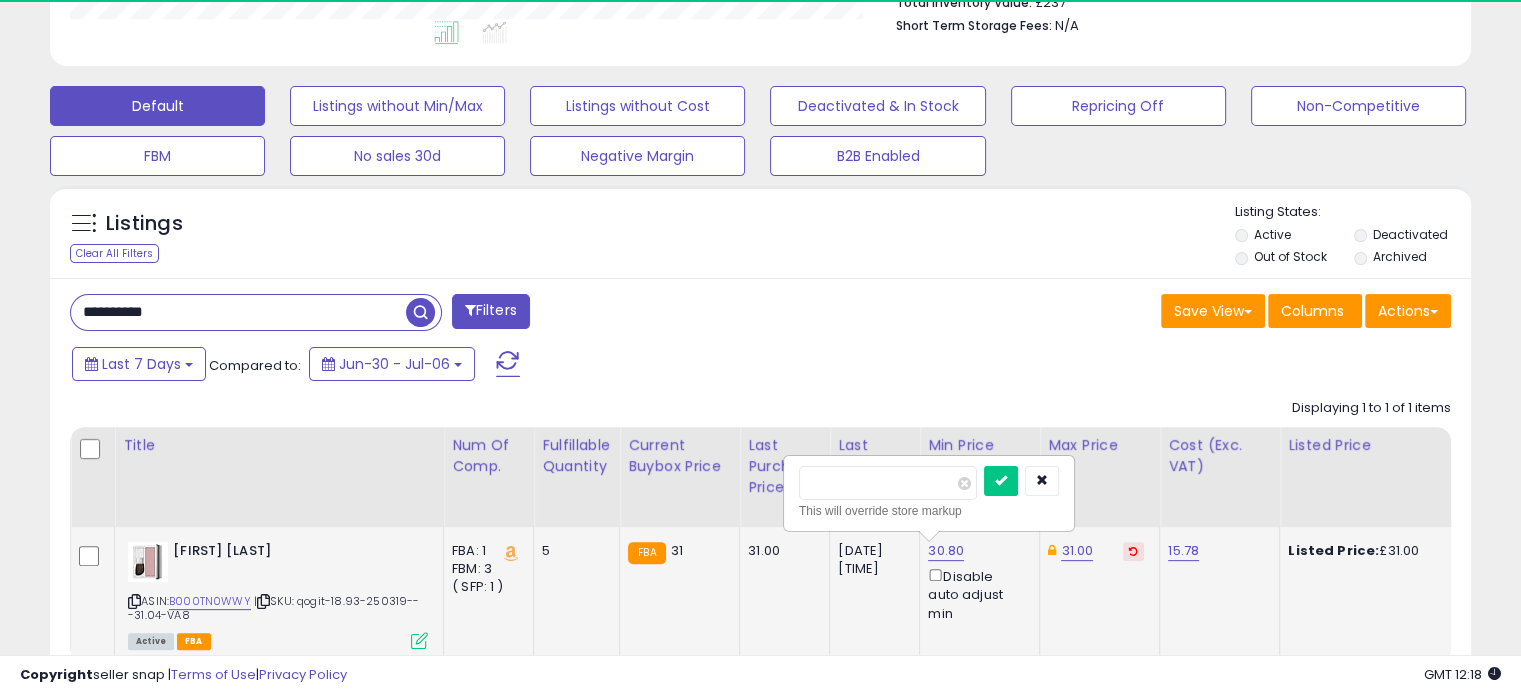 scroll, scrollTop: 999589, scrollLeft: 999176, axis: both 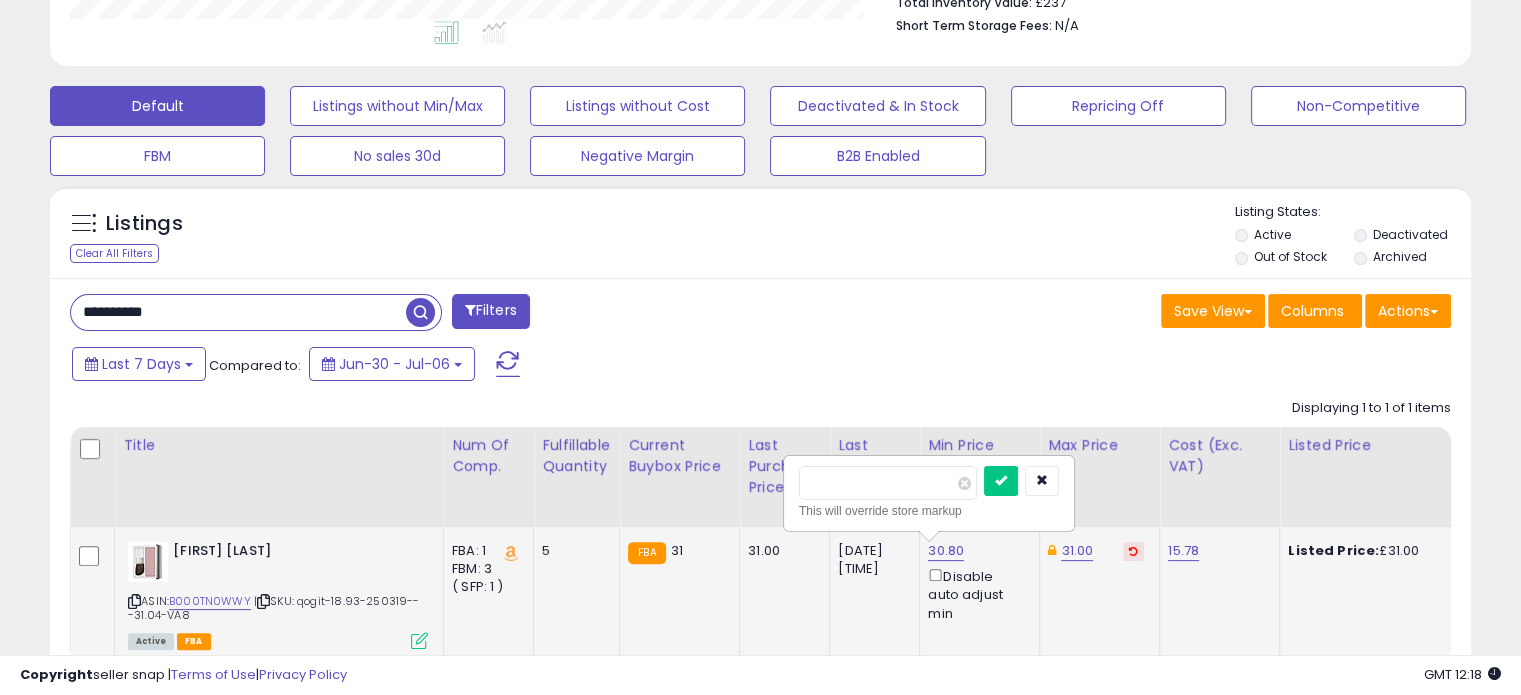 drag, startPoint x: 828, startPoint y: 483, endPoint x: 797, endPoint y: 479, distance: 31.257 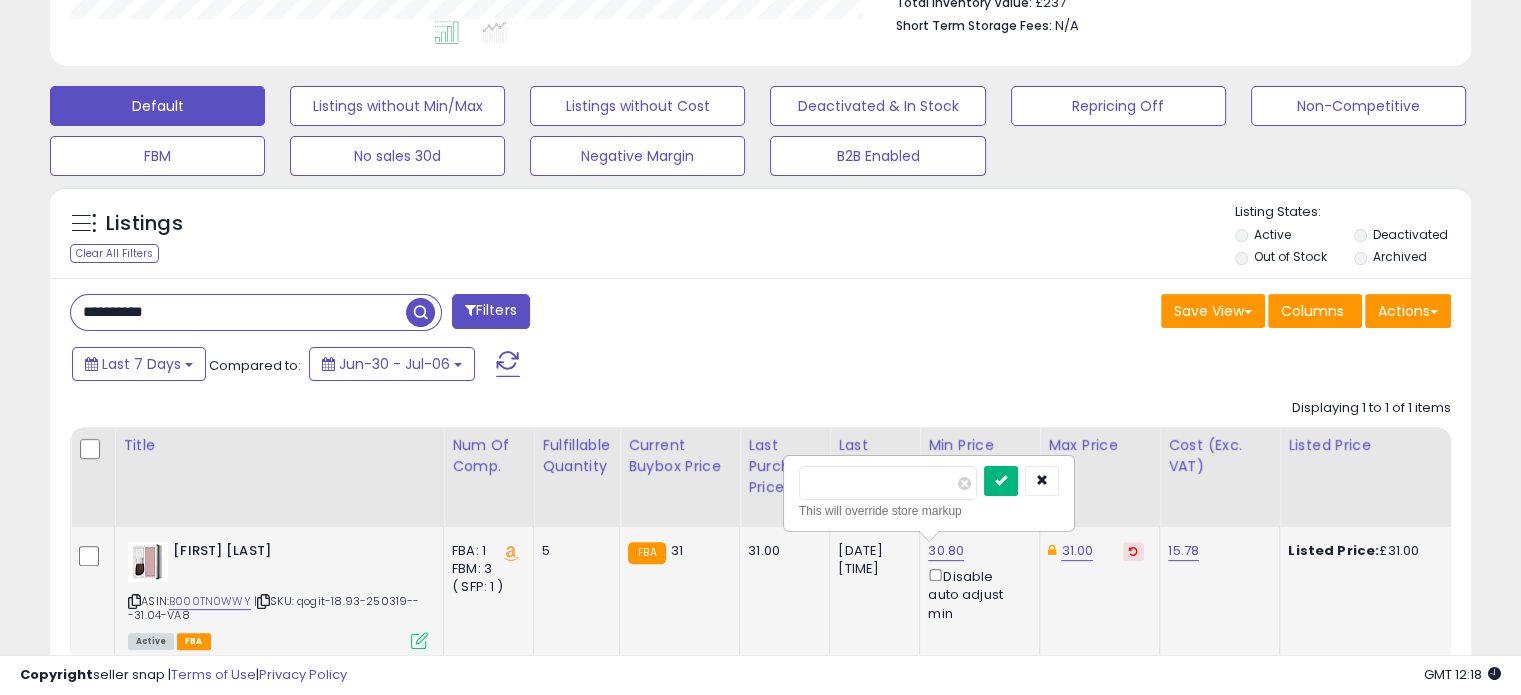 type on "**" 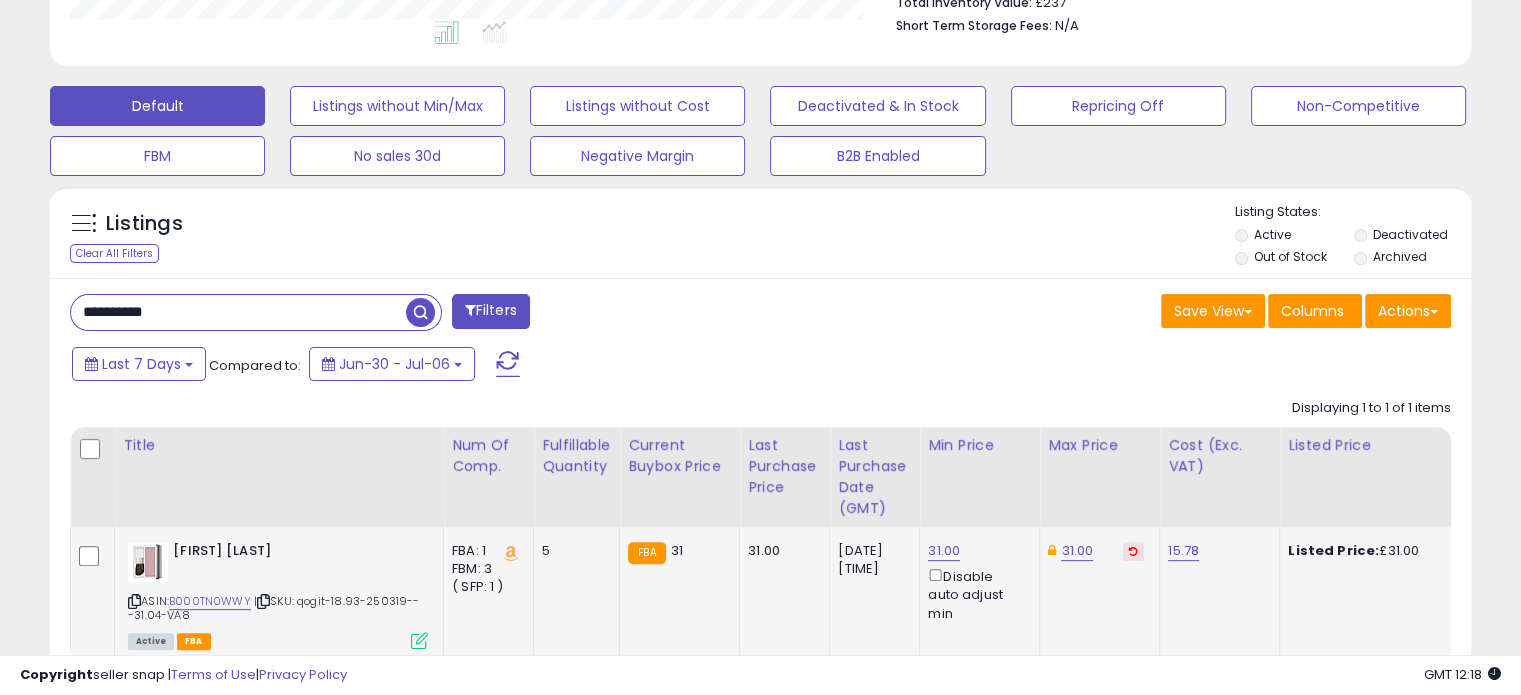 click at bounding box center [1133, 551] 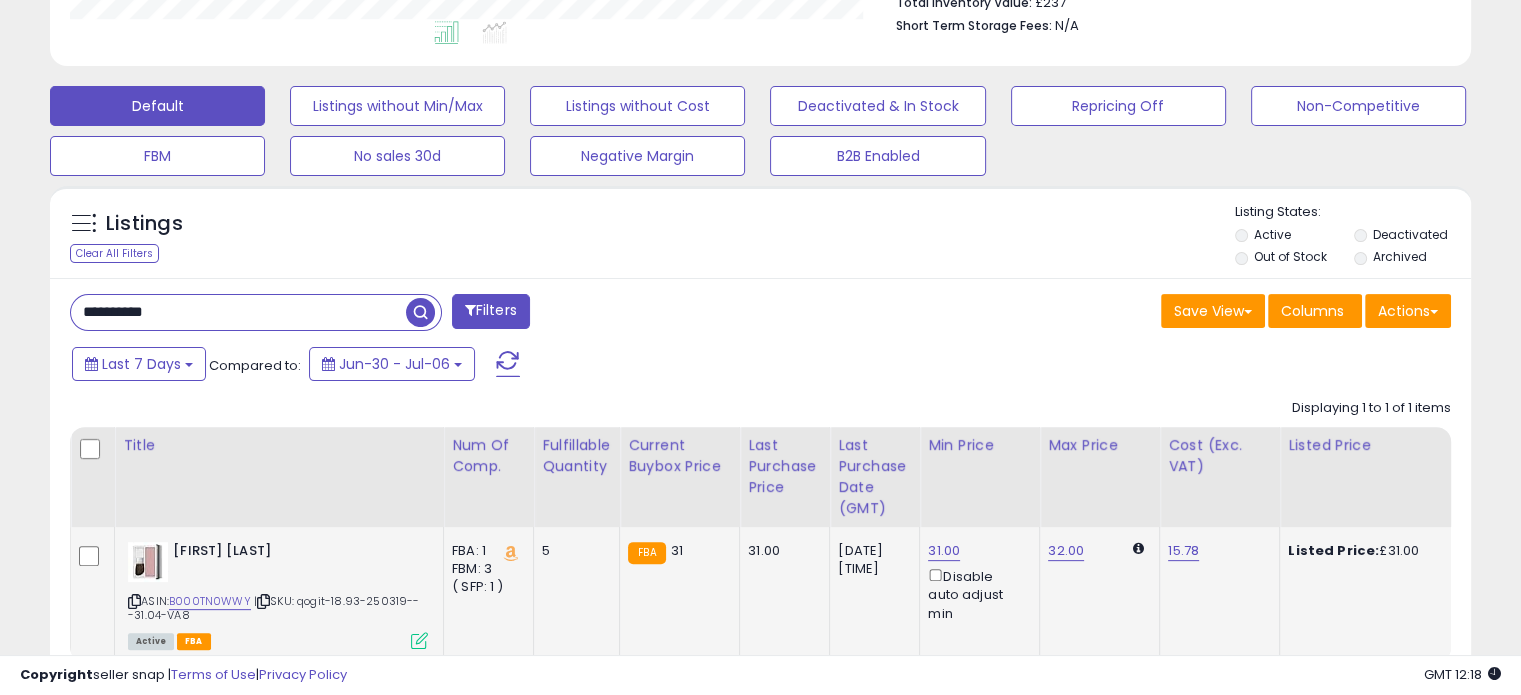 click on "**********" at bounding box center (238, 312) 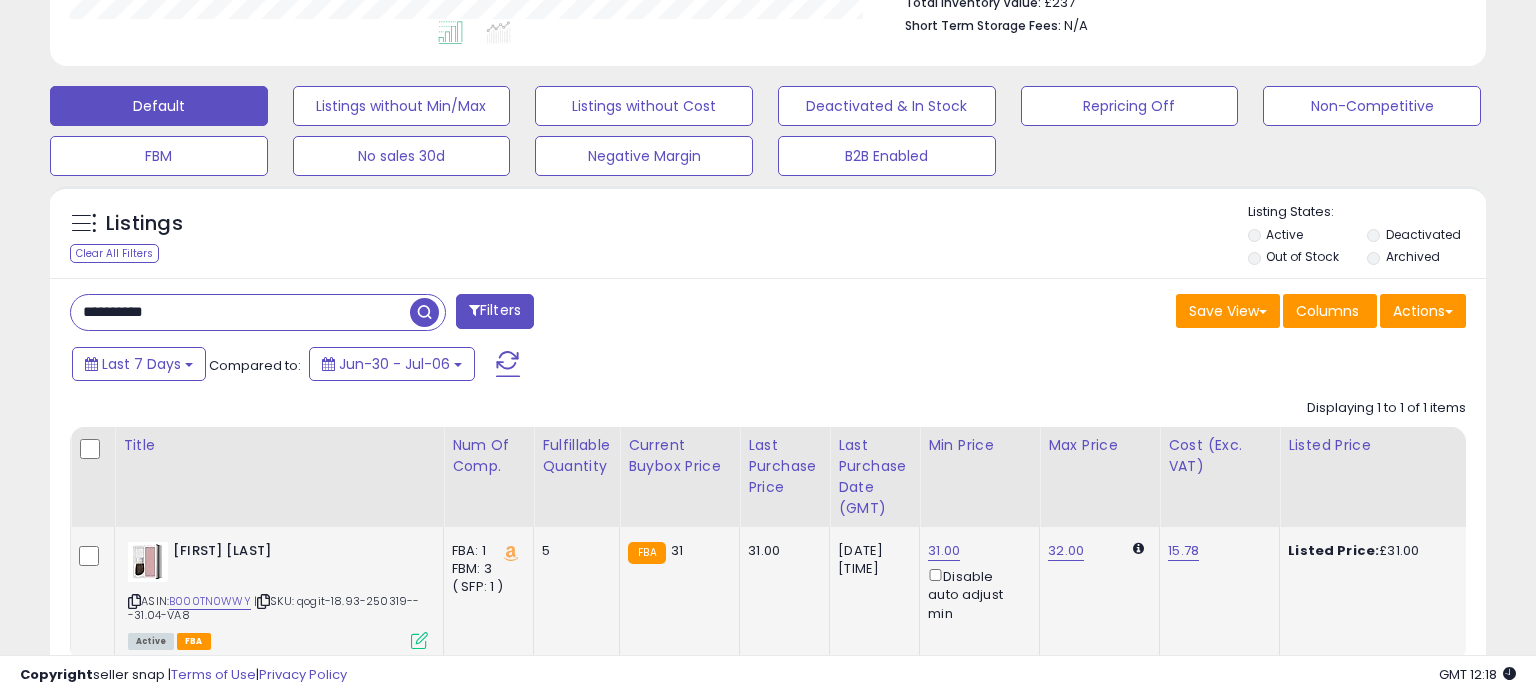 scroll, scrollTop: 999589, scrollLeft: 999168, axis: both 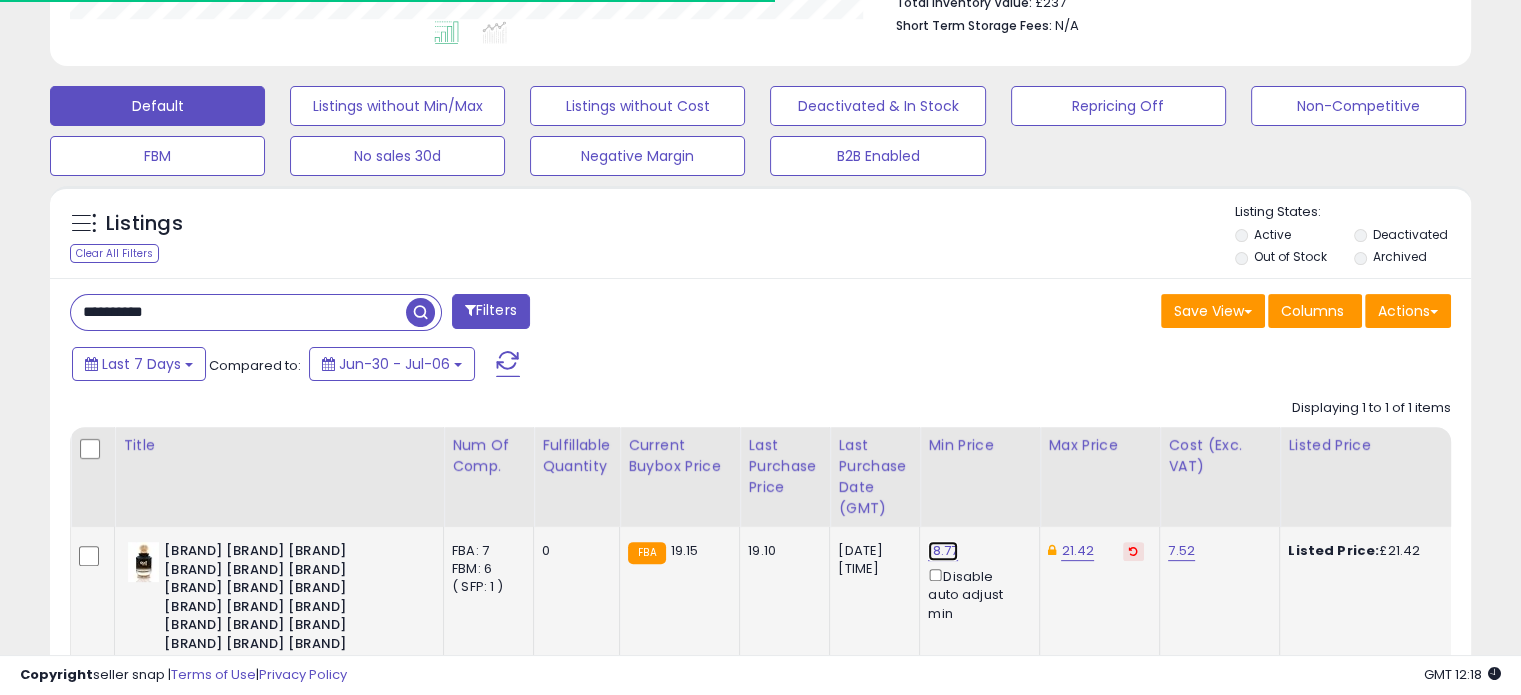 click on "18.77" at bounding box center [943, 551] 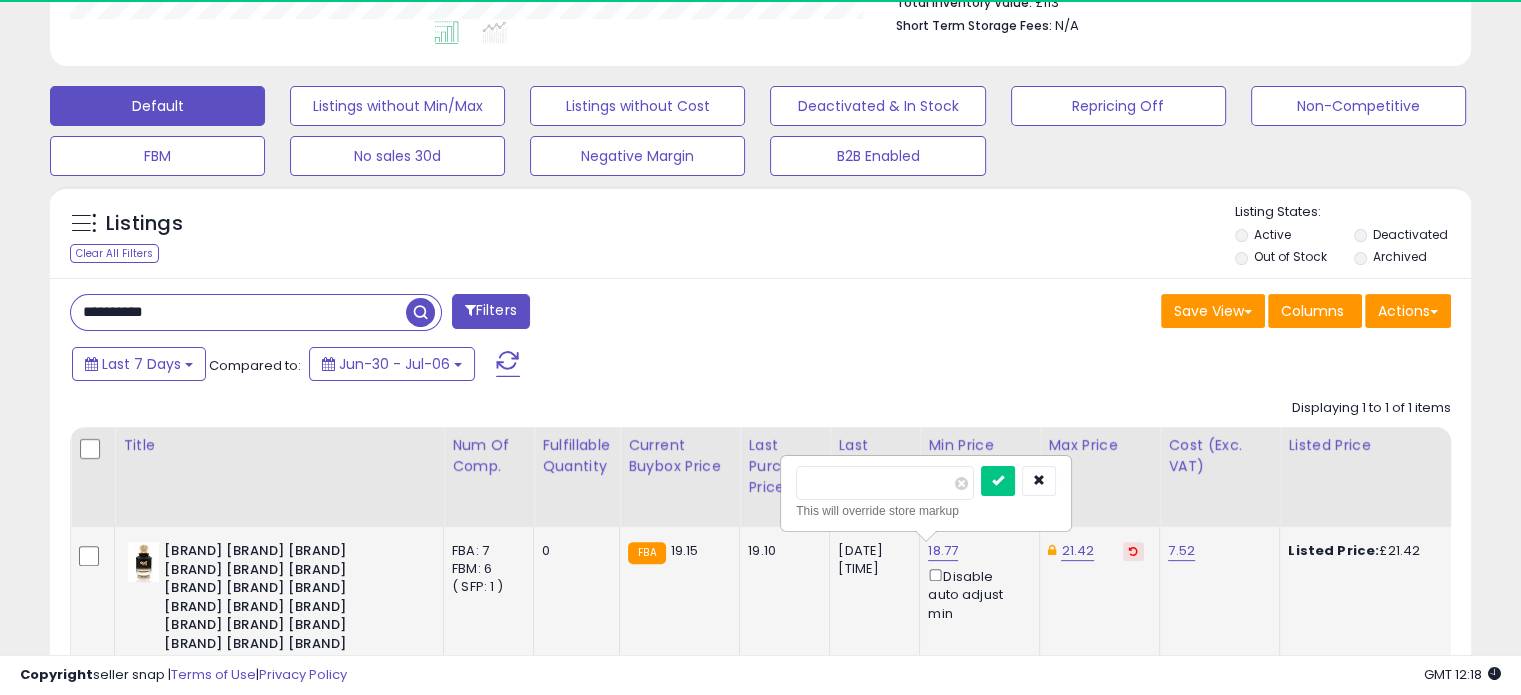 scroll, scrollTop: 999589, scrollLeft: 999176, axis: both 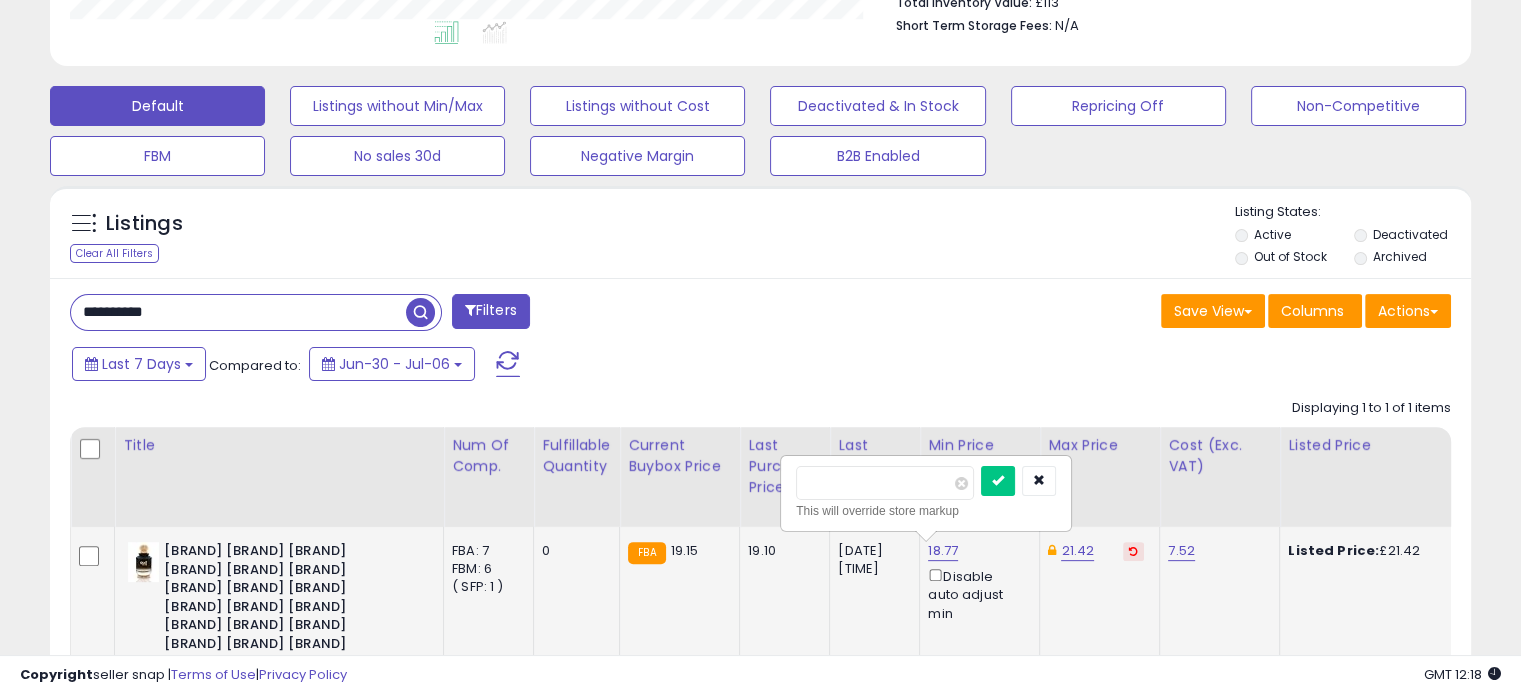 drag, startPoint x: 845, startPoint y: 482, endPoint x: 804, endPoint y: 481, distance: 41.01219 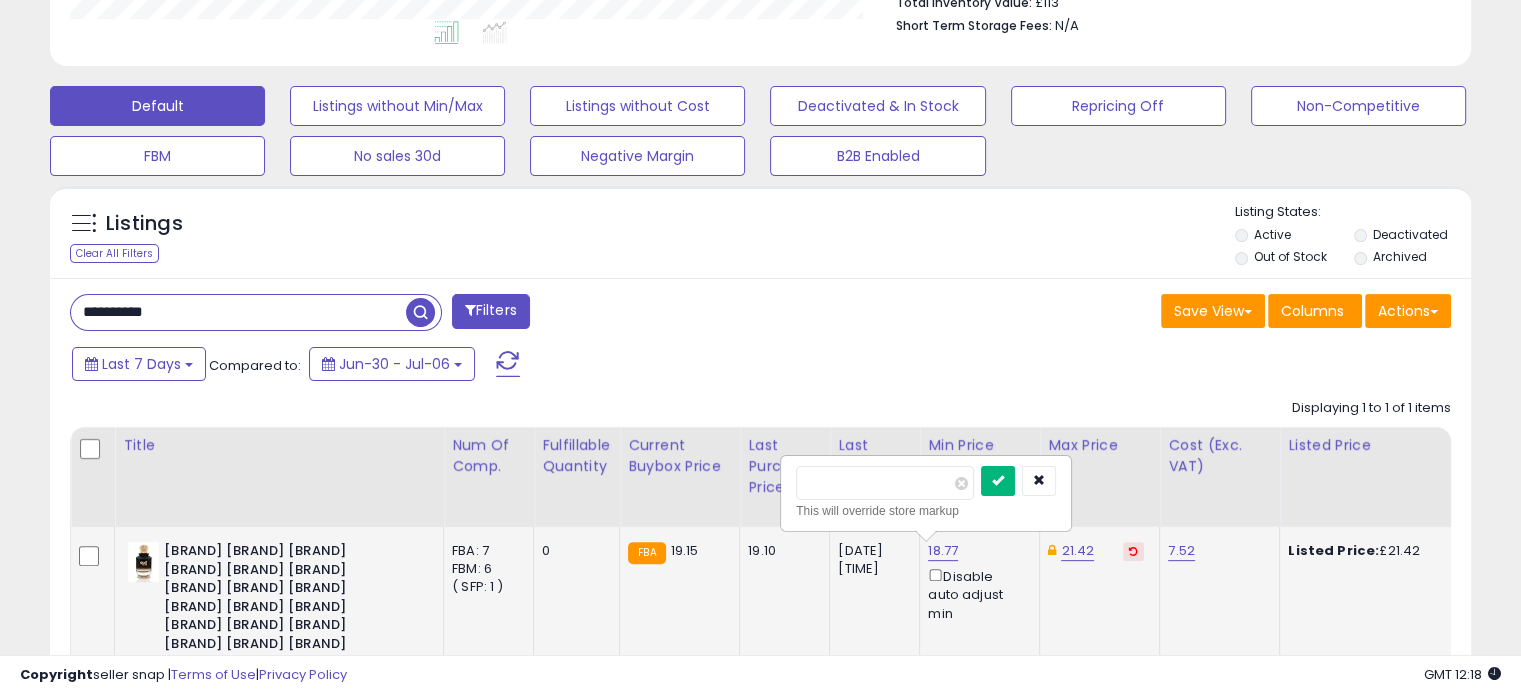 type on "*****" 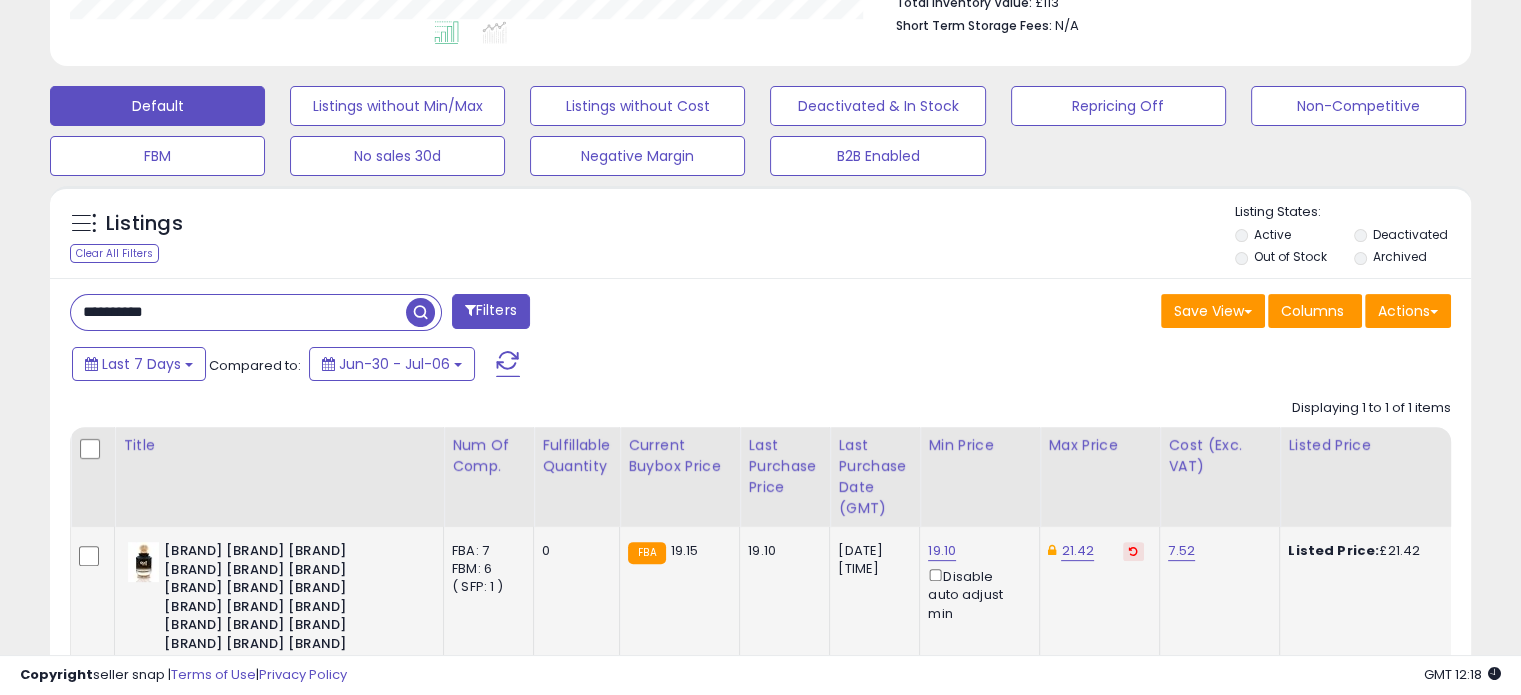 click at bounding box center [1133, 551] 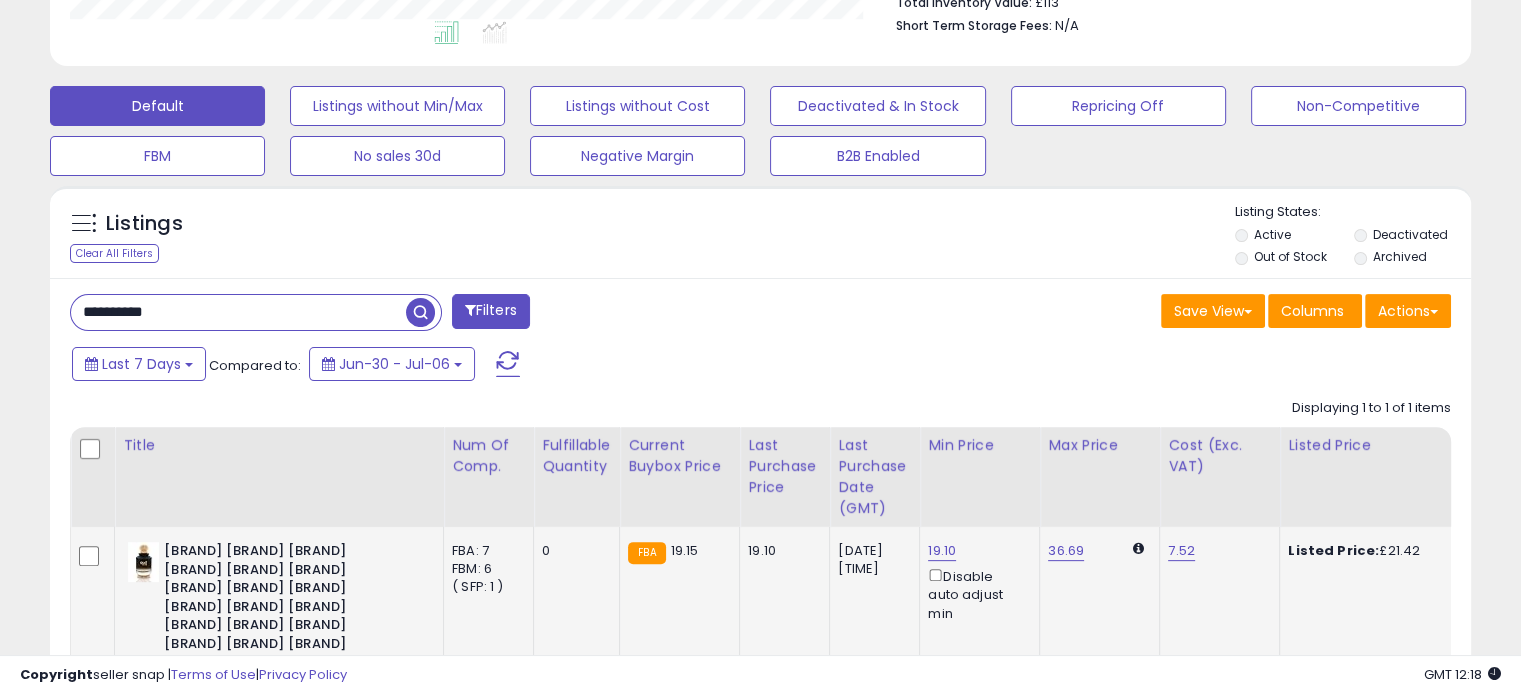 click on "**********" at bounding box center (238, 312) 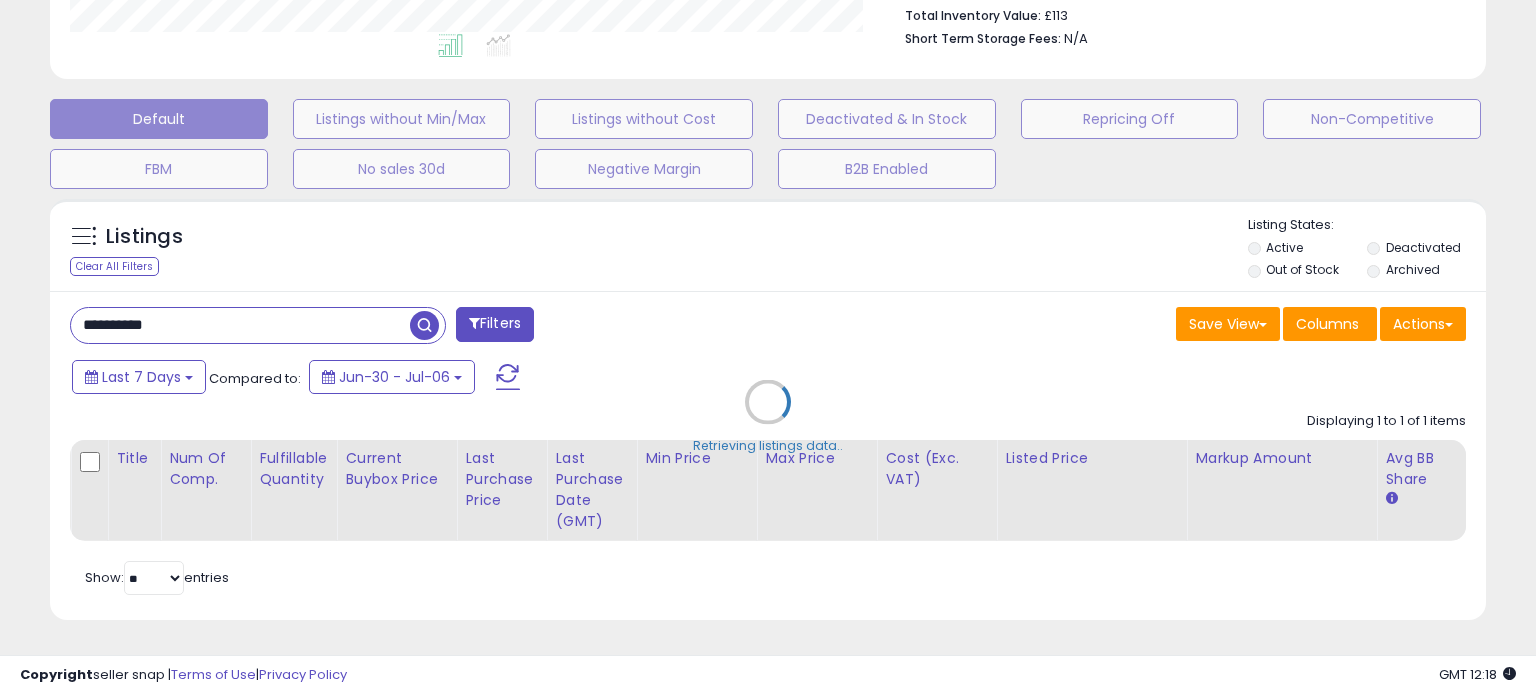 scroll, scrollTop: 999589, scrollLeft: 999168, axis: both 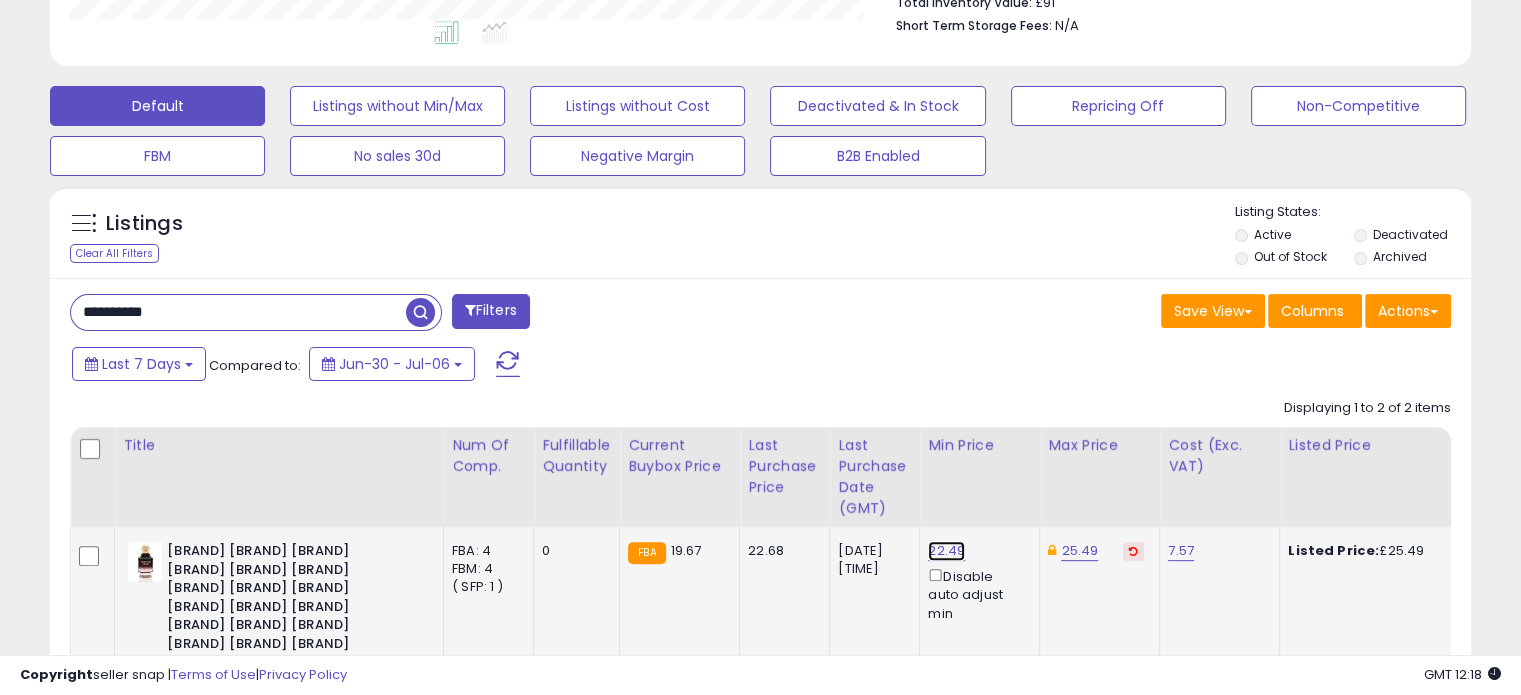 click on "22.49" at bounding box center (946, 551) 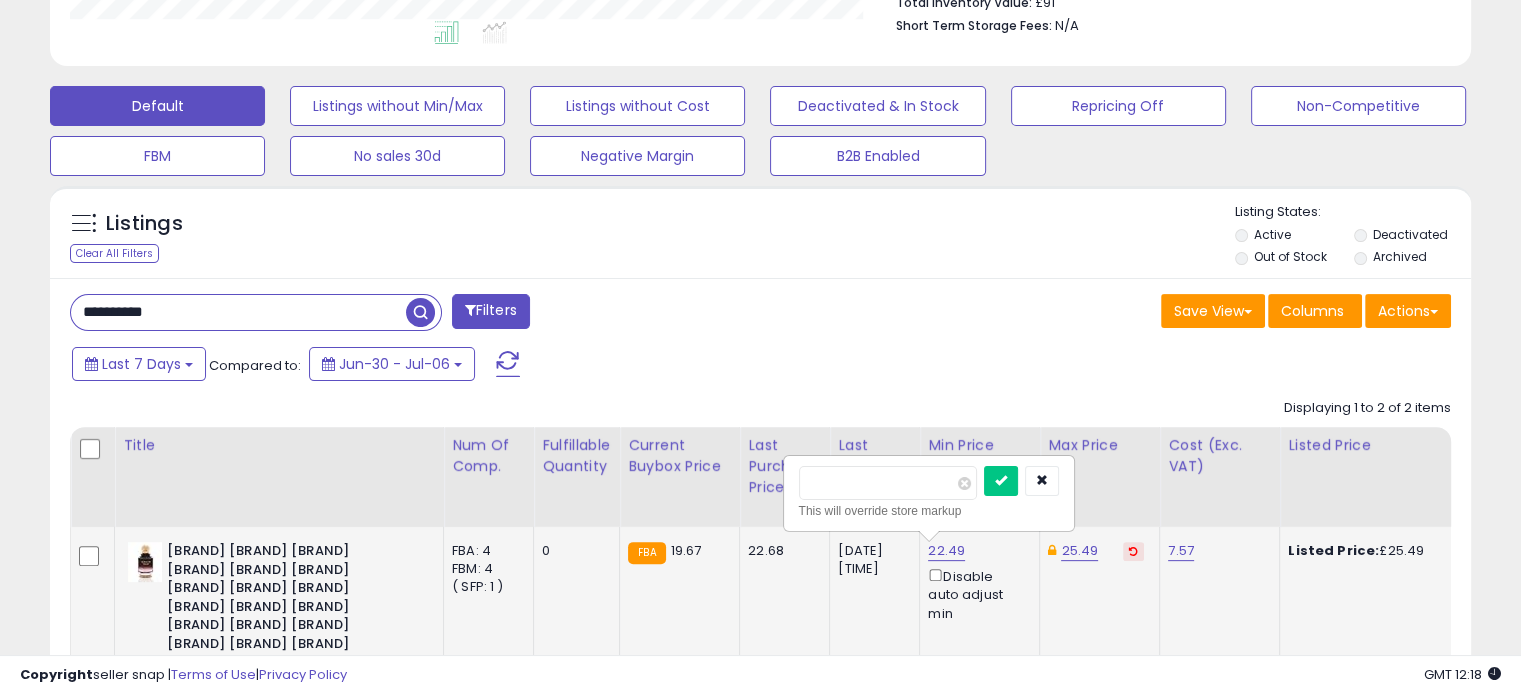 drag, startPoint x: 828, startPoint y: 487, endPoint x: 788, endPoint y: 483, distance: 40.1995 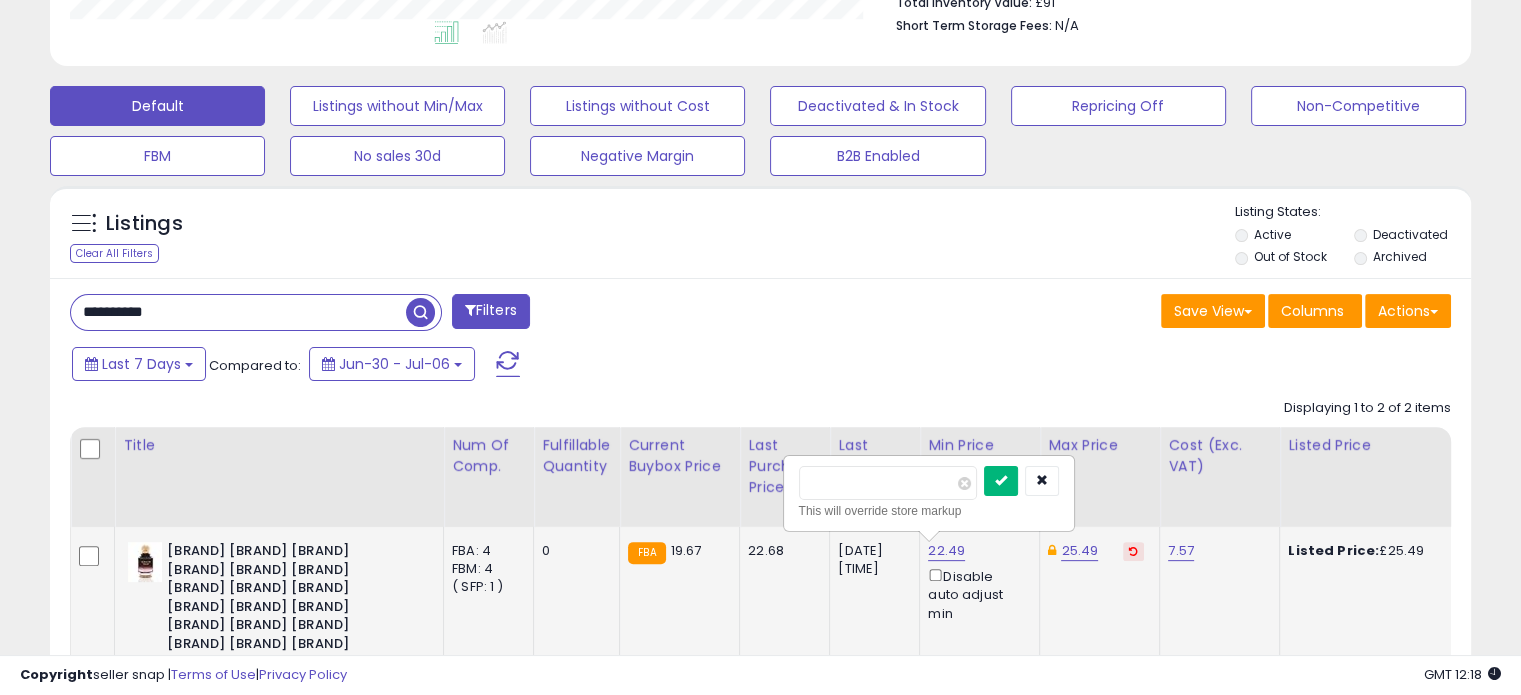 type on "*****" 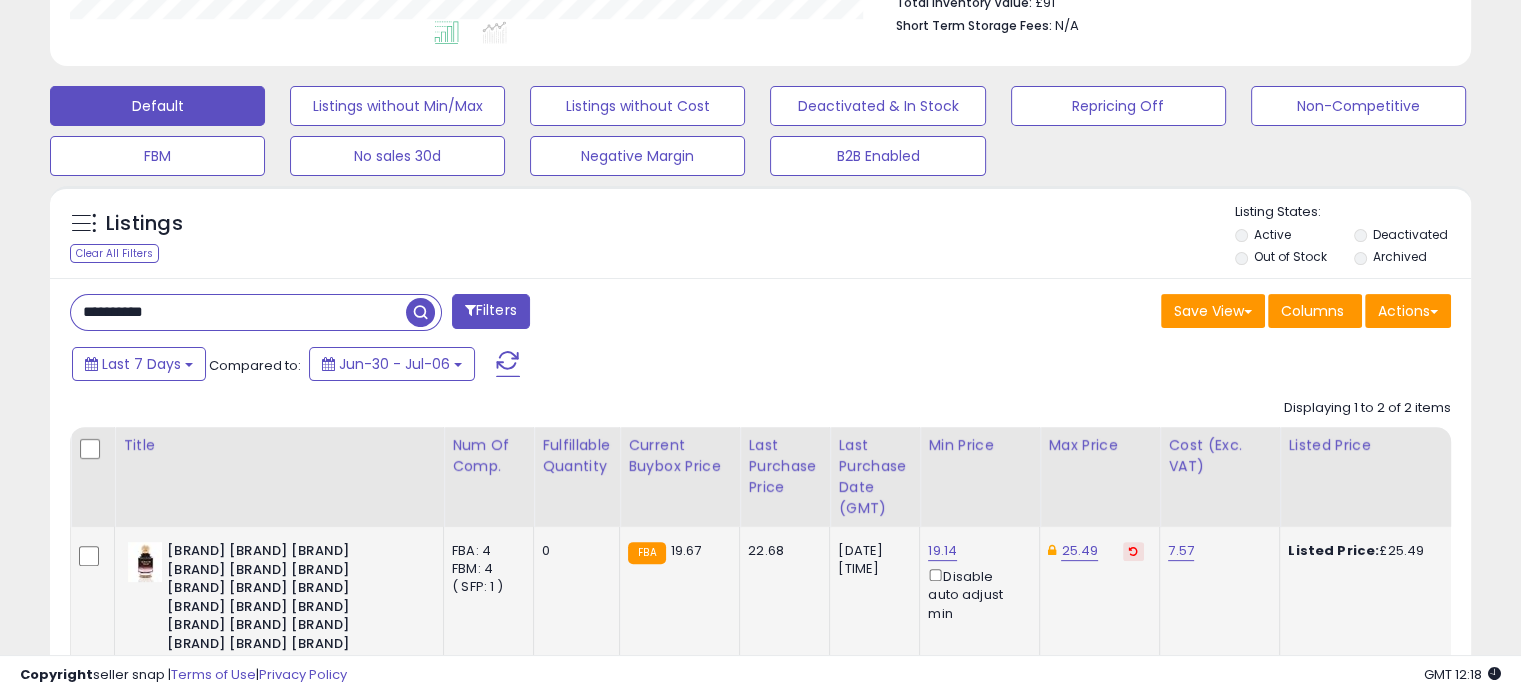 click at bounding box center [1133, 551] 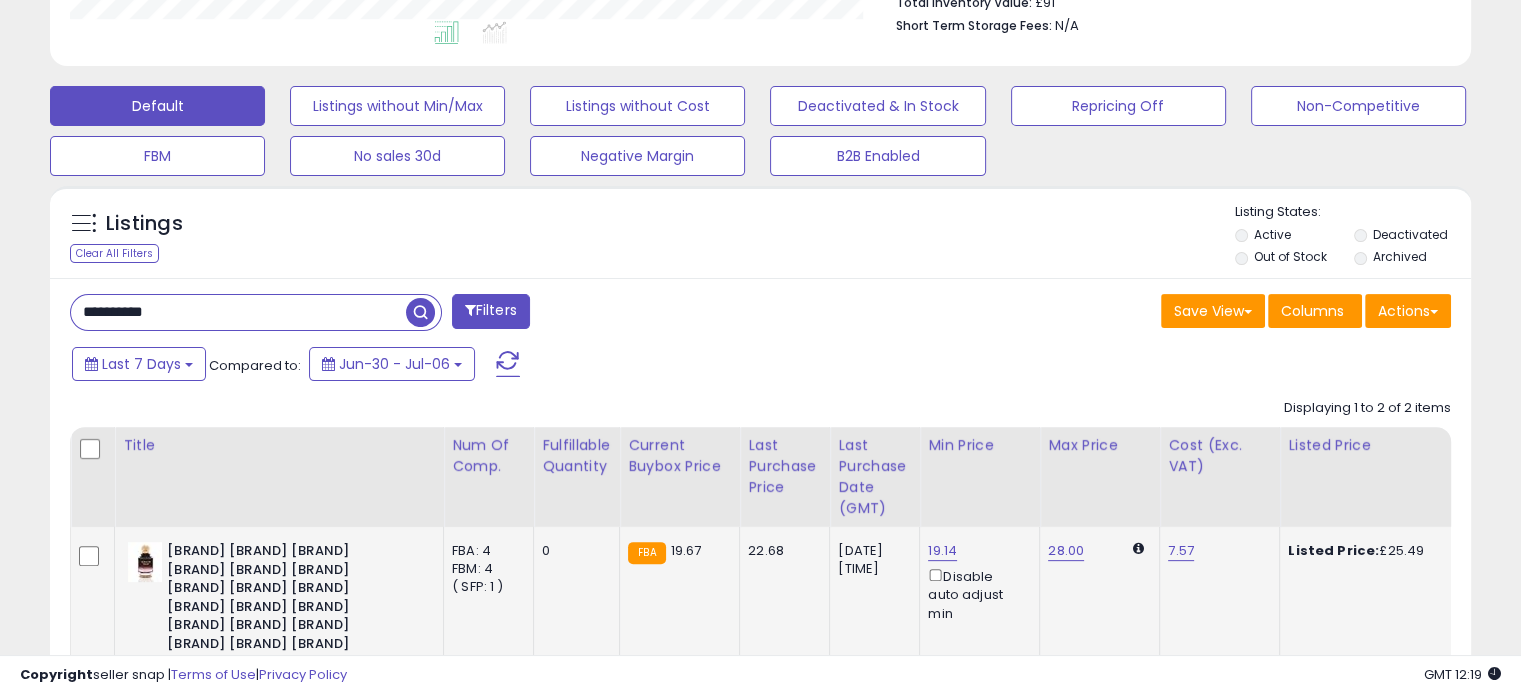click on "**********" at bounding box center [238, 312] 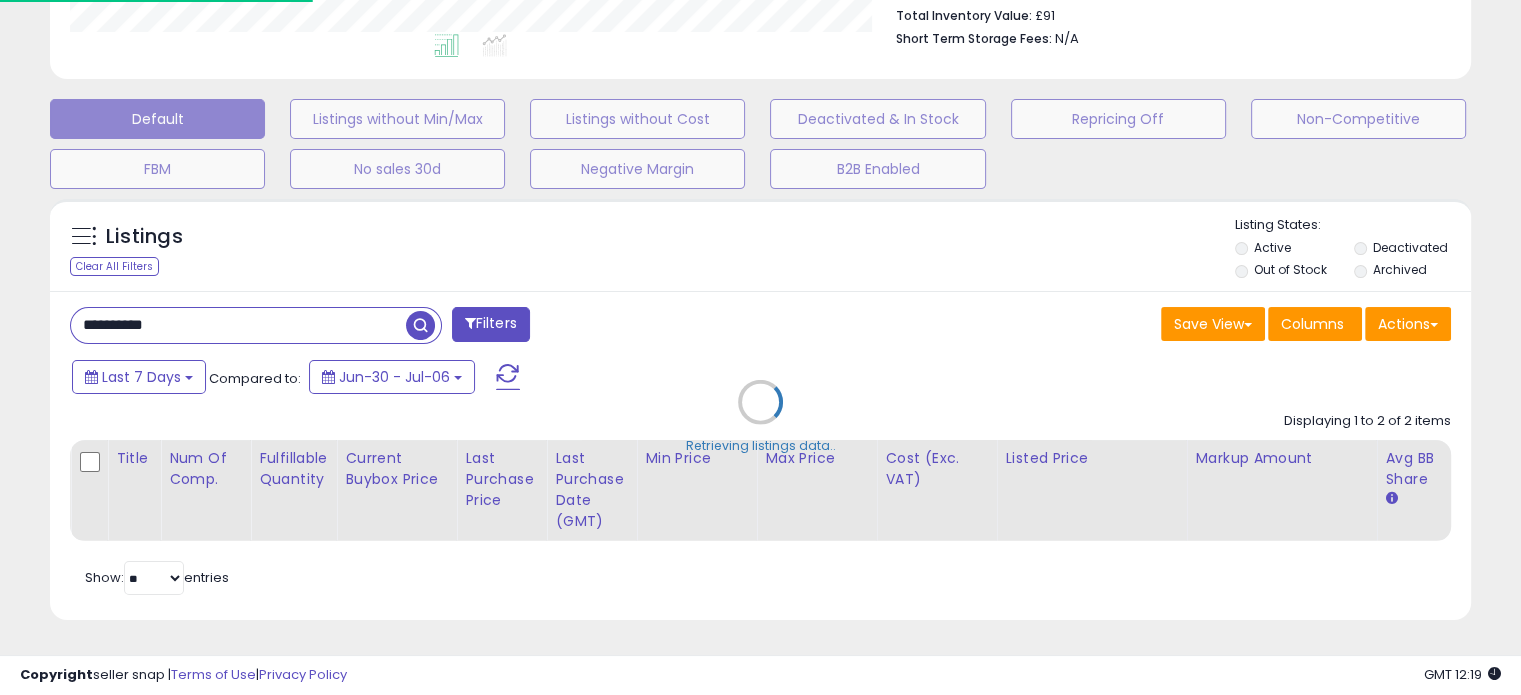 scroll, scrollTop: 999589, scrollLeft: 999168, axis: both 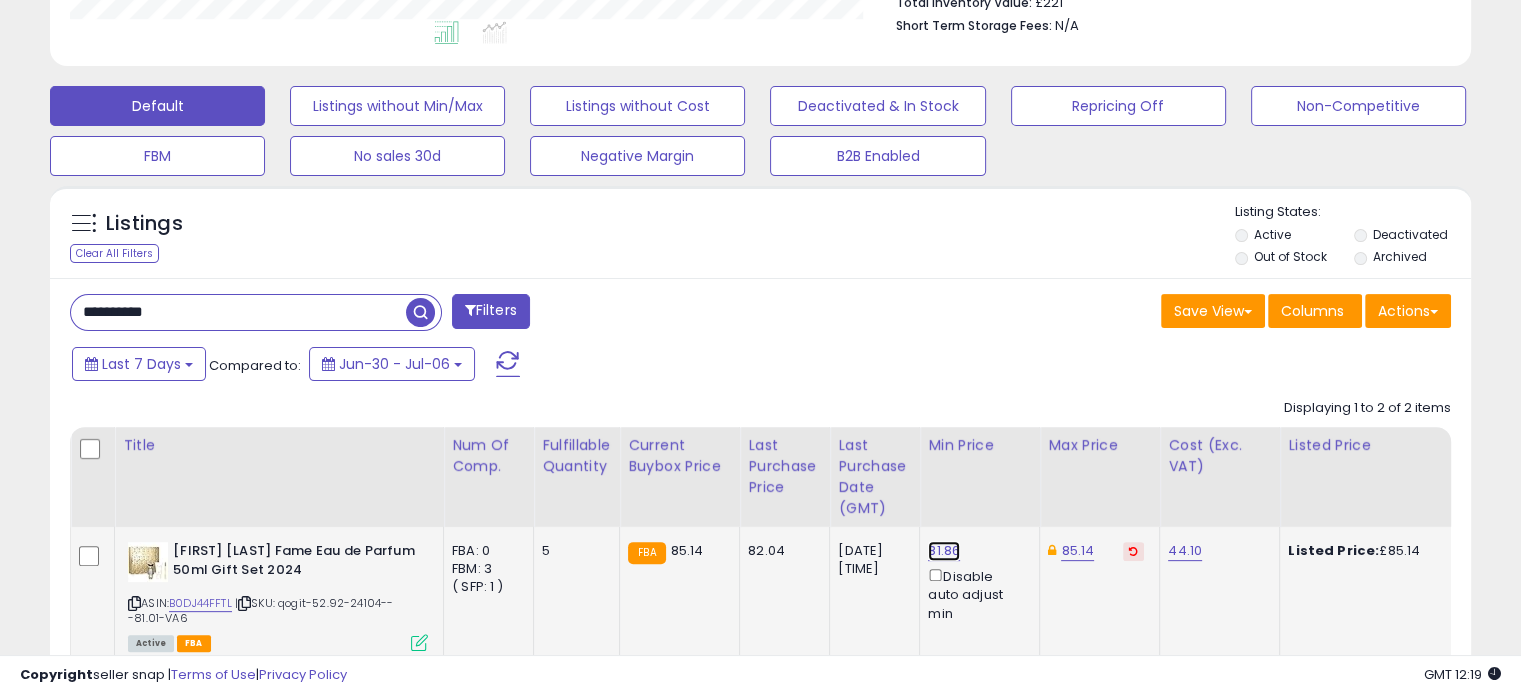click on "81.86" at bounding box center (944, 551) 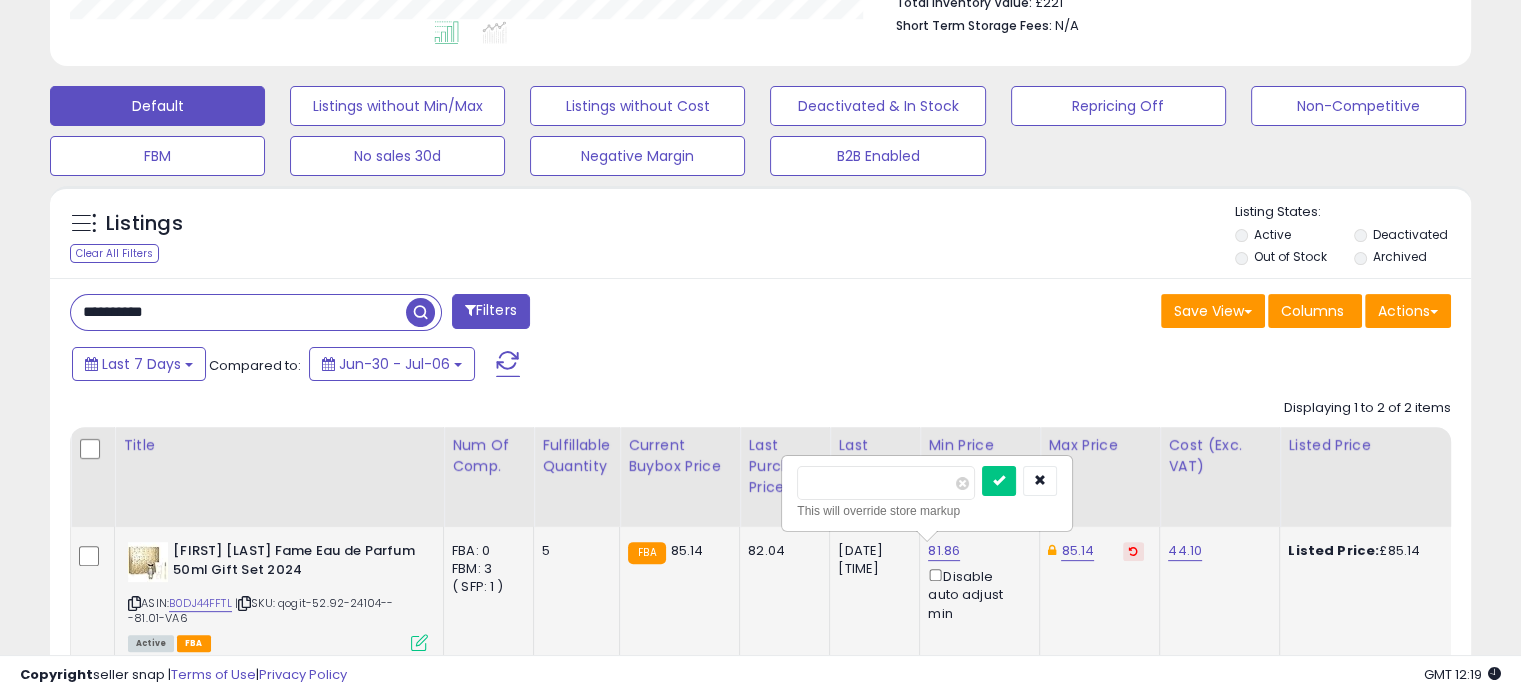drag, startPoint x: 844, startPoint y: 490, endPoint x: 784, endPoint y: 487, distance: 60.074955 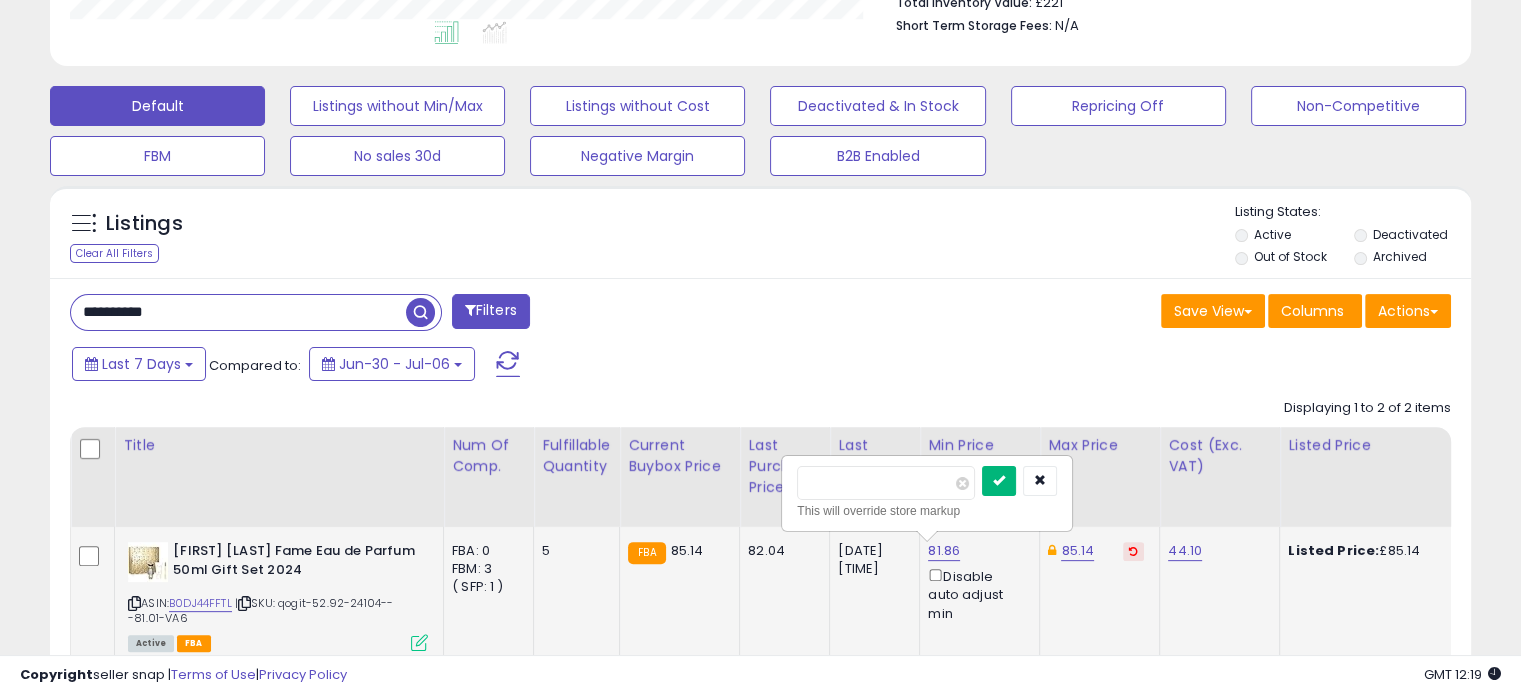 type on "*****" 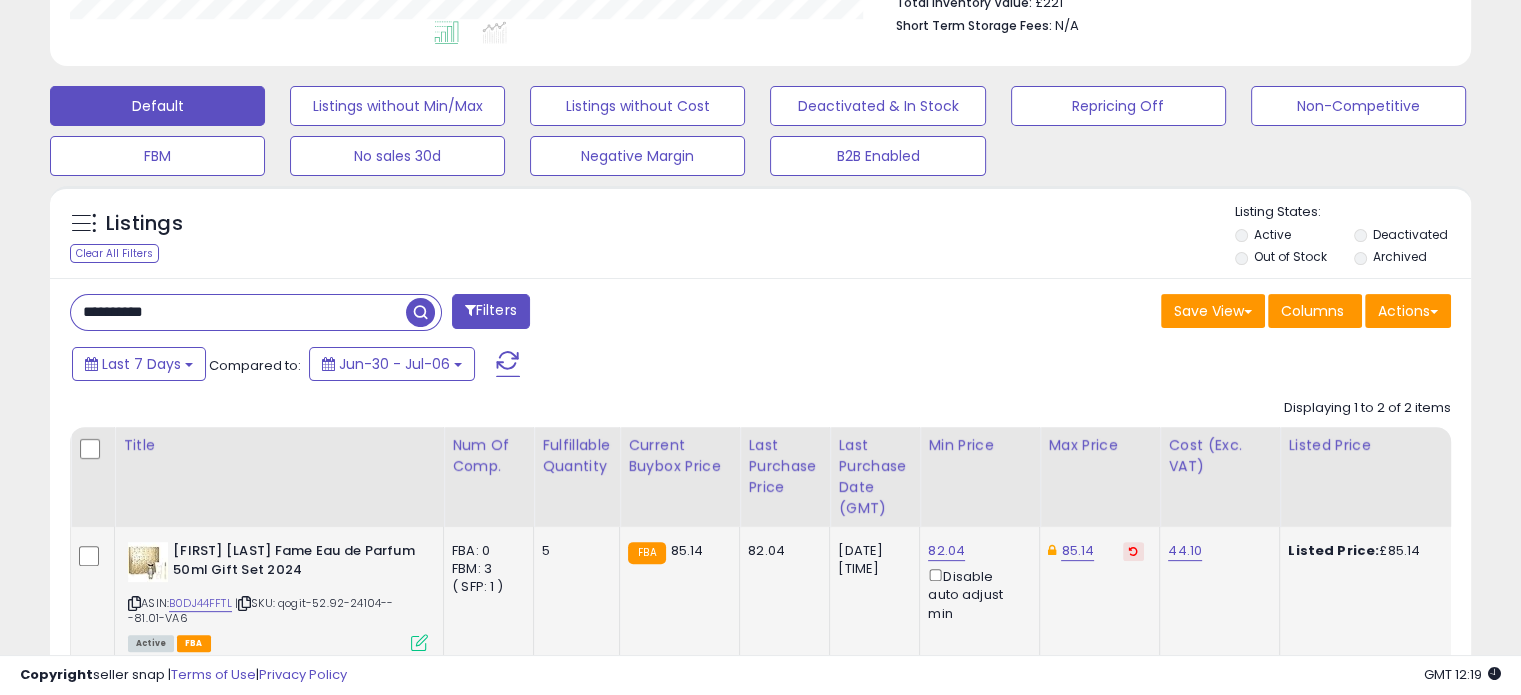 click at bounding box center (1133, 551) 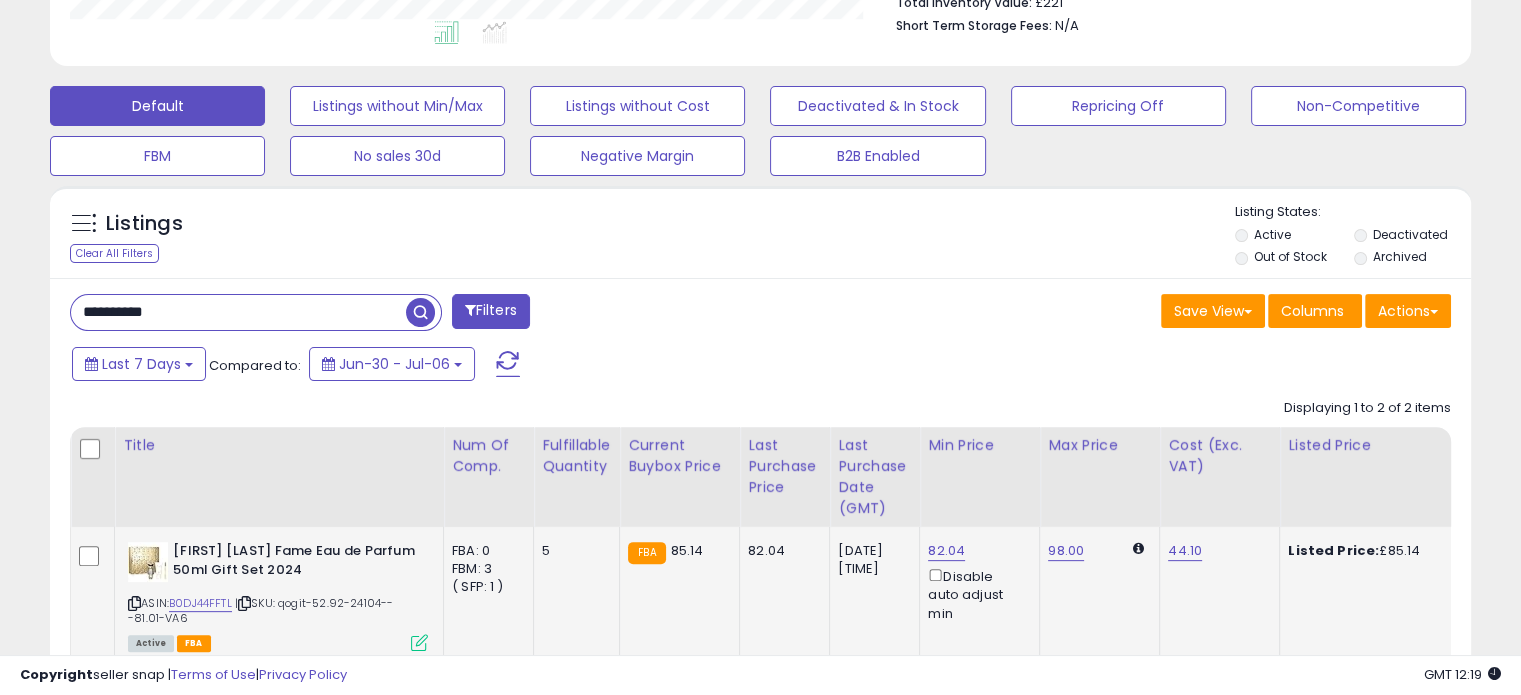 click on "**********" at bounding box center [238, 312] 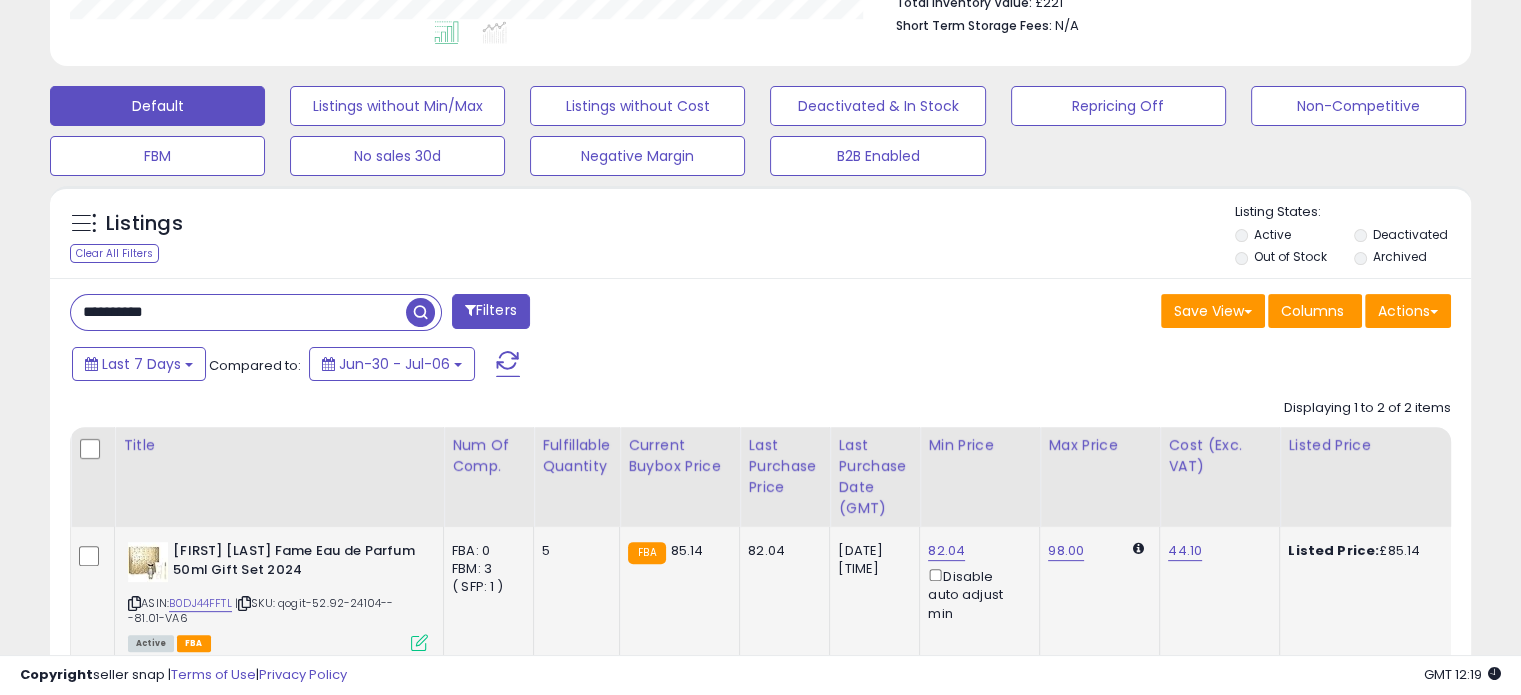 paste 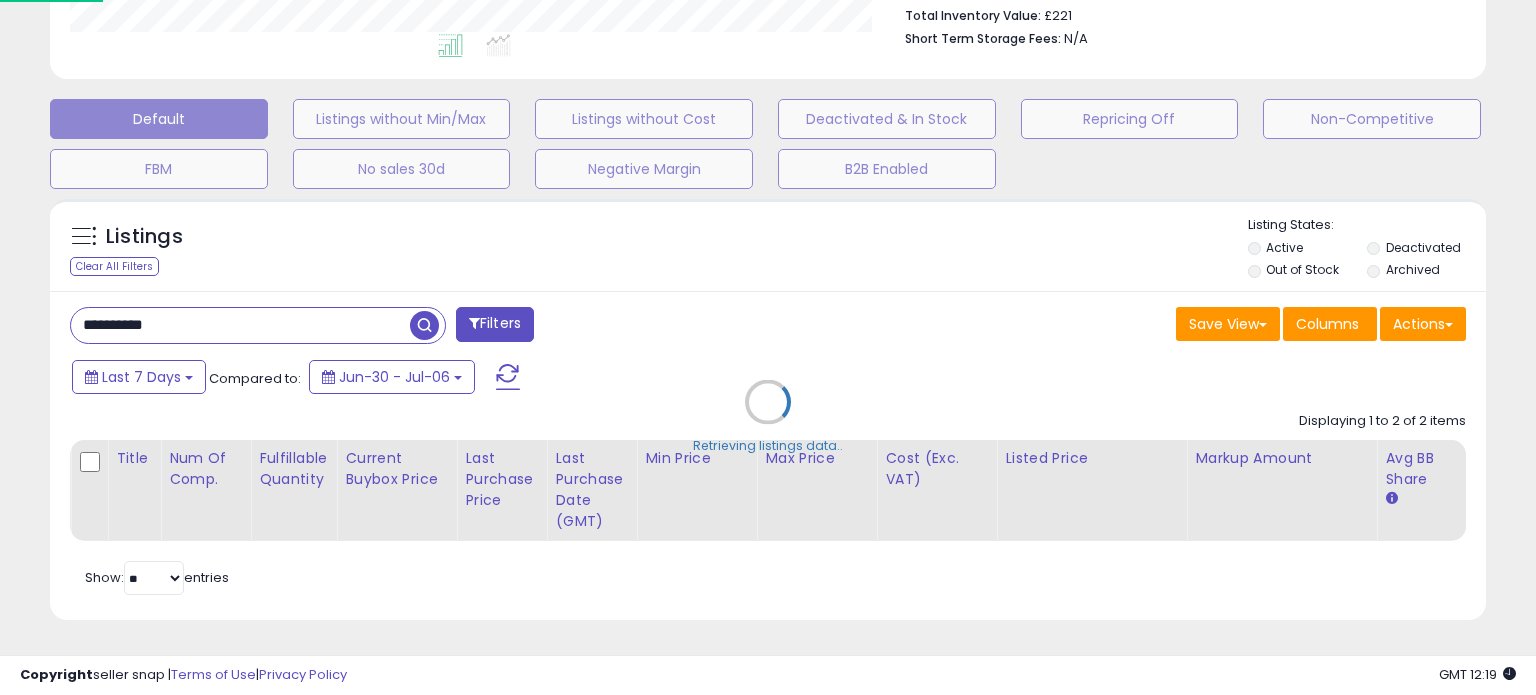 scroll, scrollTop: 999589, scrollLeft: 999168, axis: both 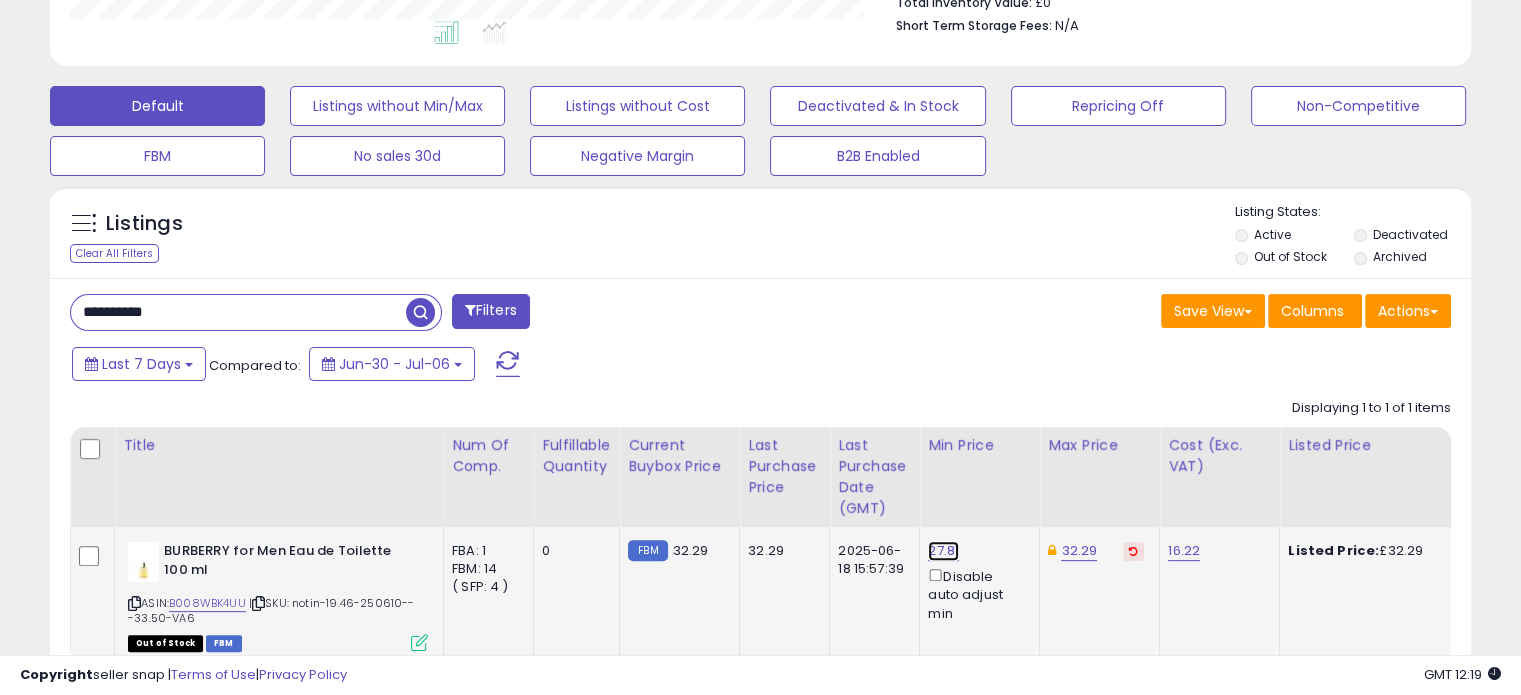 click on "27.81" at bounding box center [943, 551] 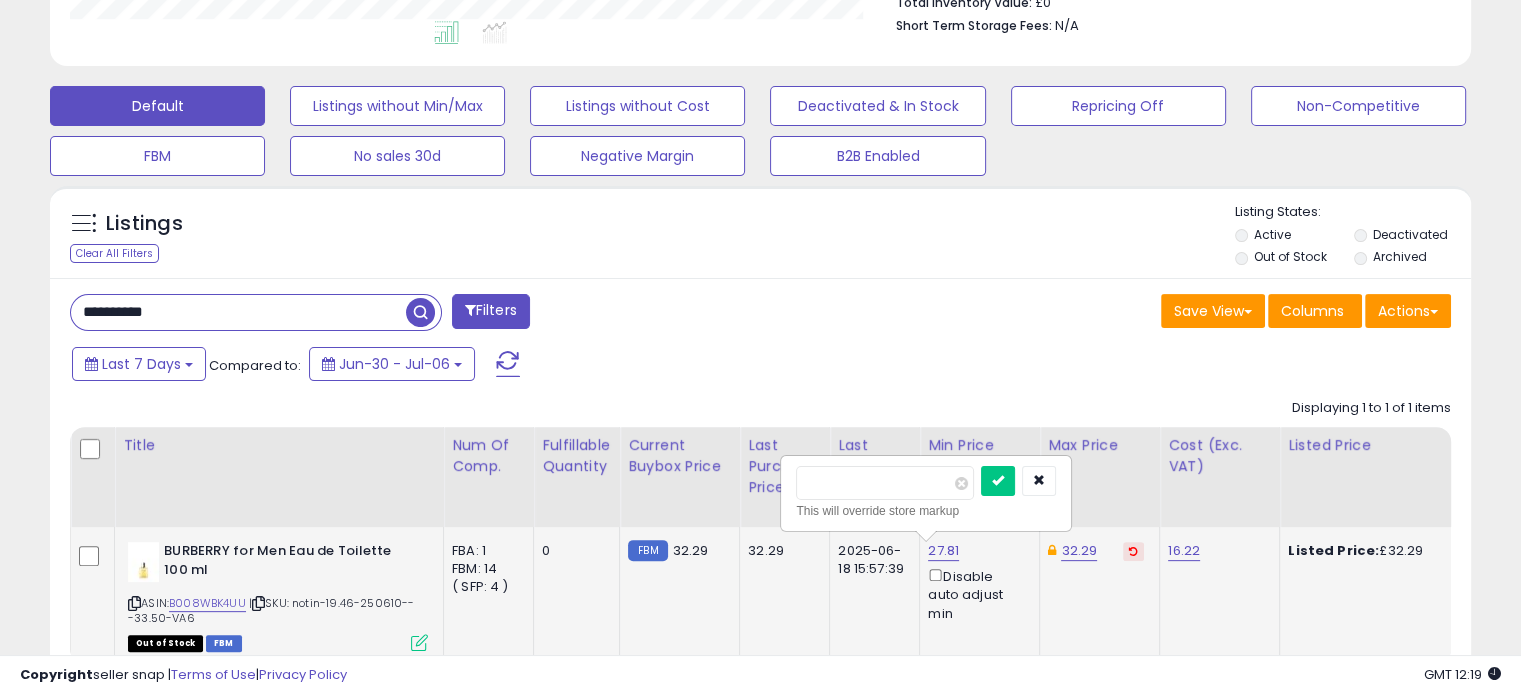 drag, startPoint x: 860, startPoint y: 487, endPoint x: 797, endPoint y: 486, distance: 63.007935 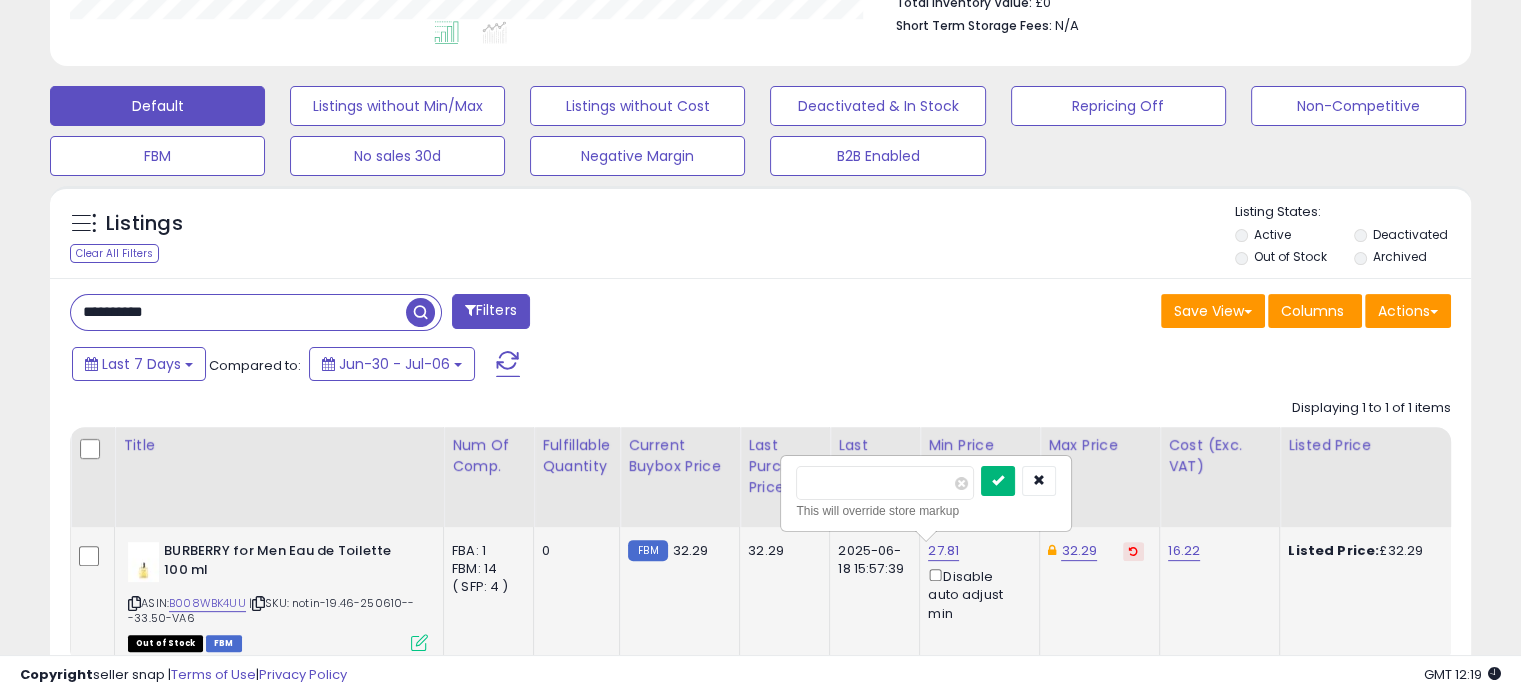 type on "*****" 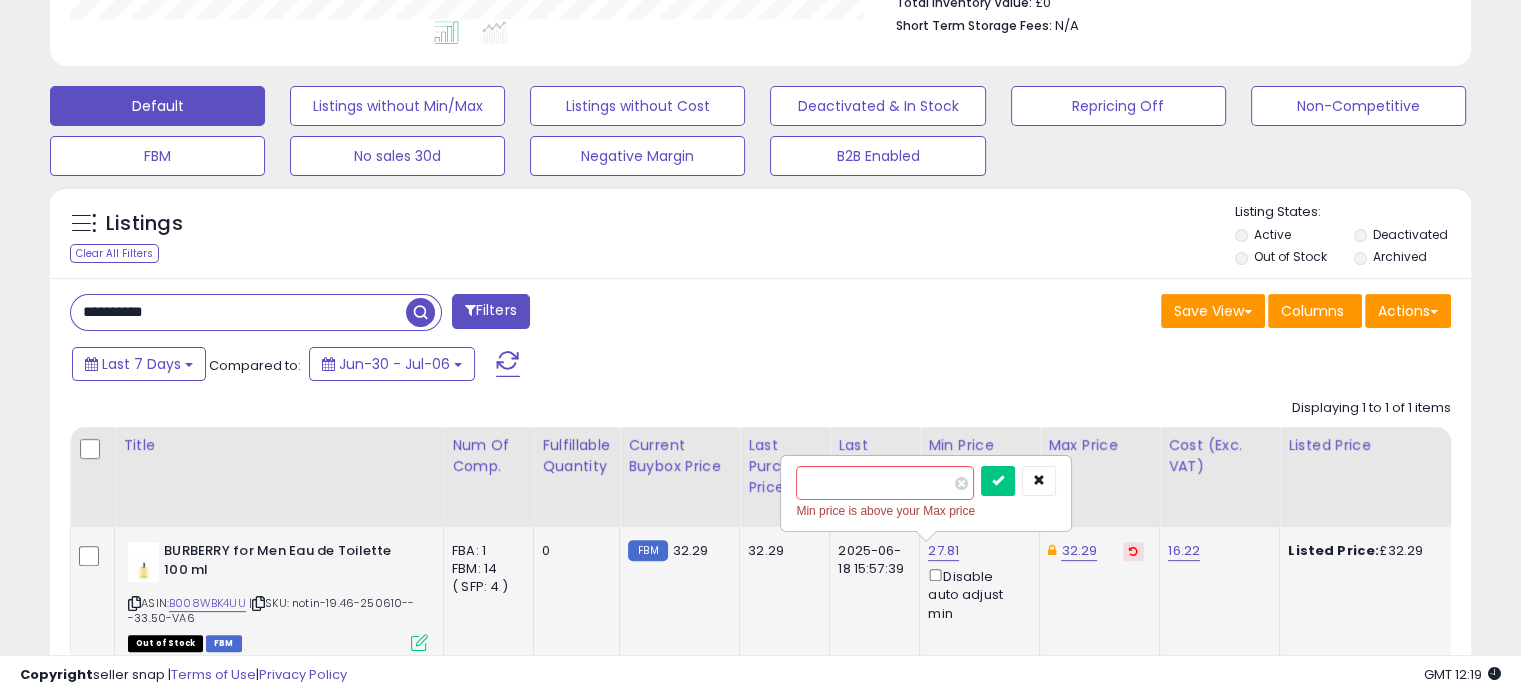click on "32.29" 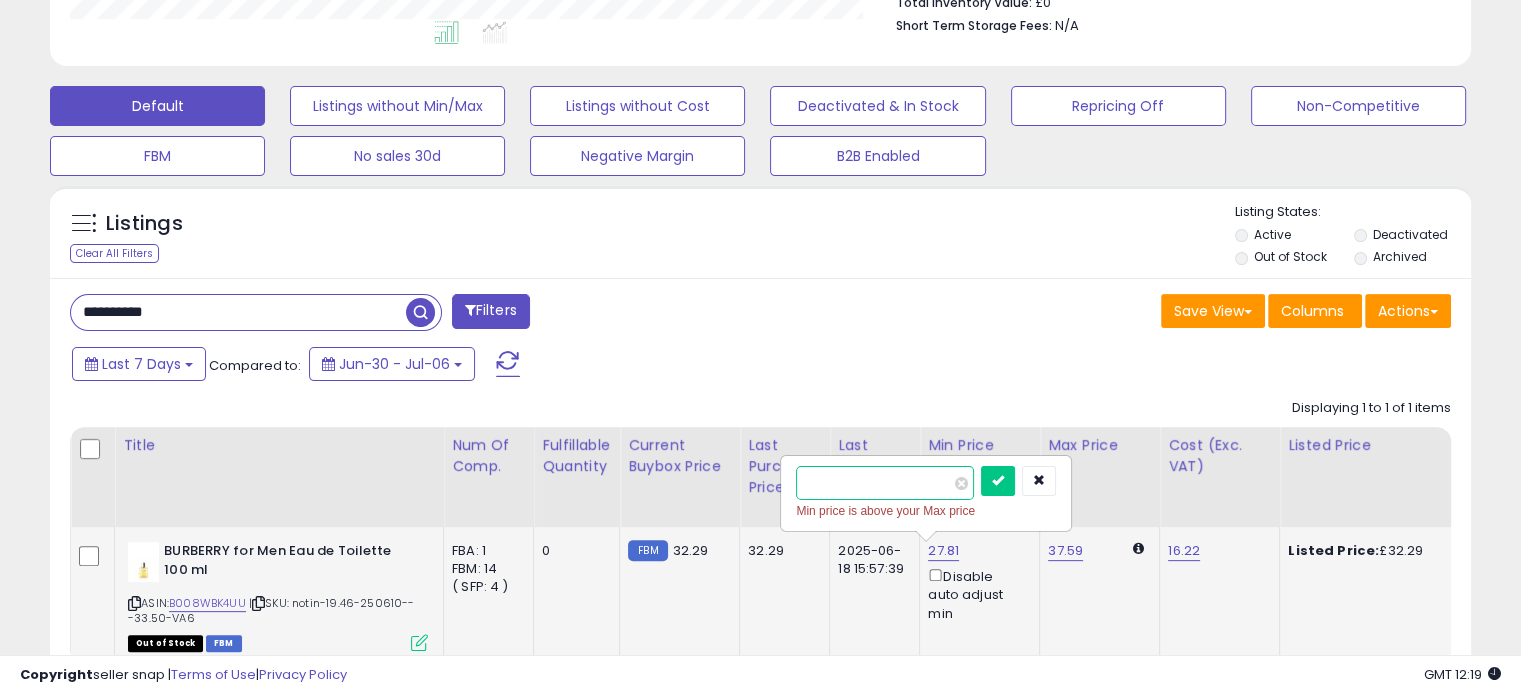 click on "*****" at bounding box center (885, 483) 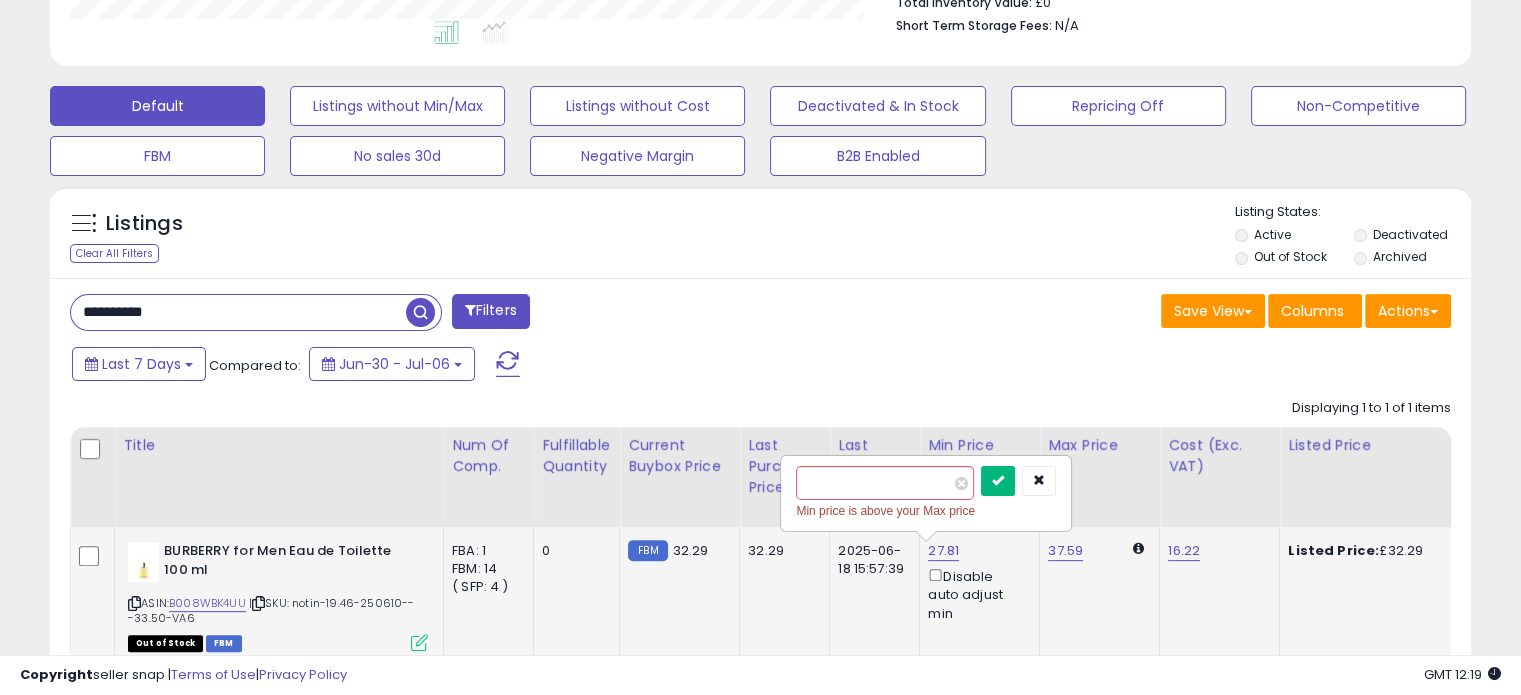 click at bounding box center [998, 481] 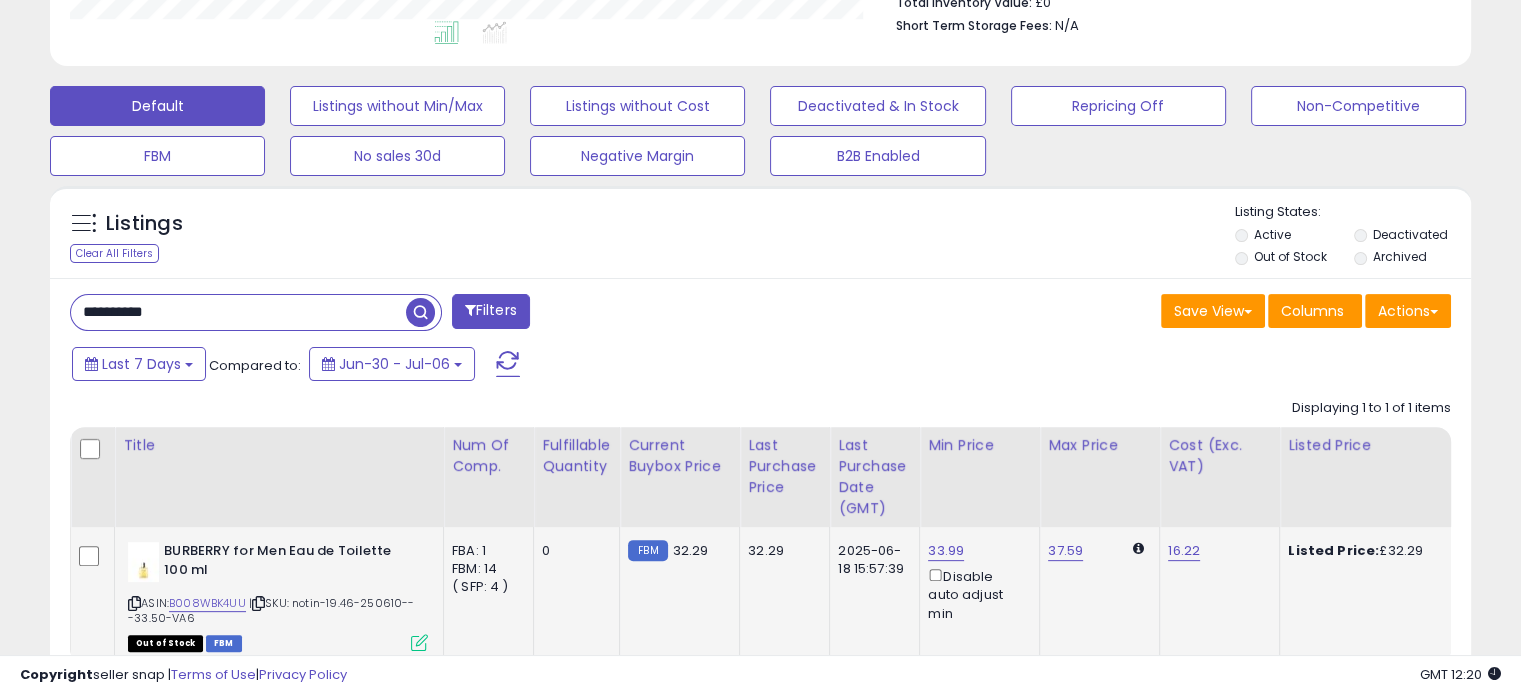 click on "**********" at bounding box center [238, 312] 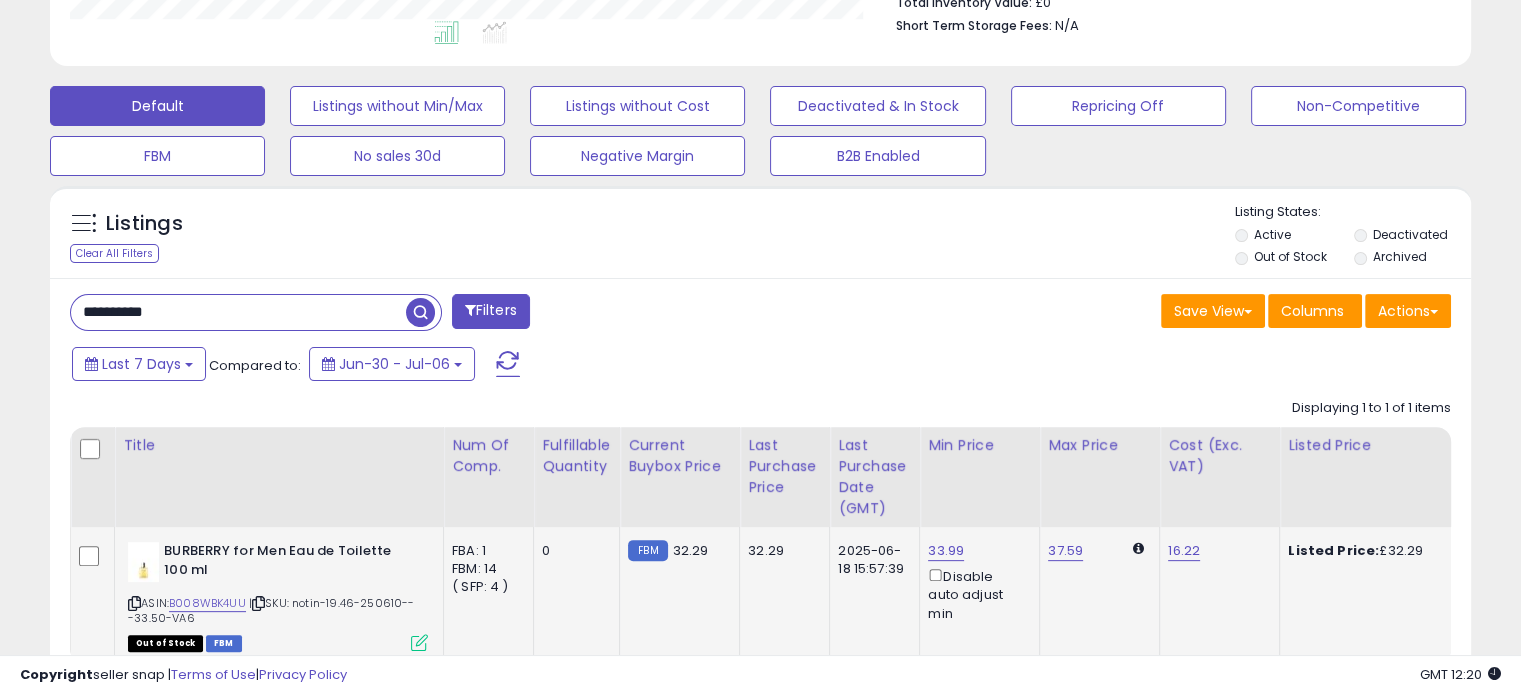paste 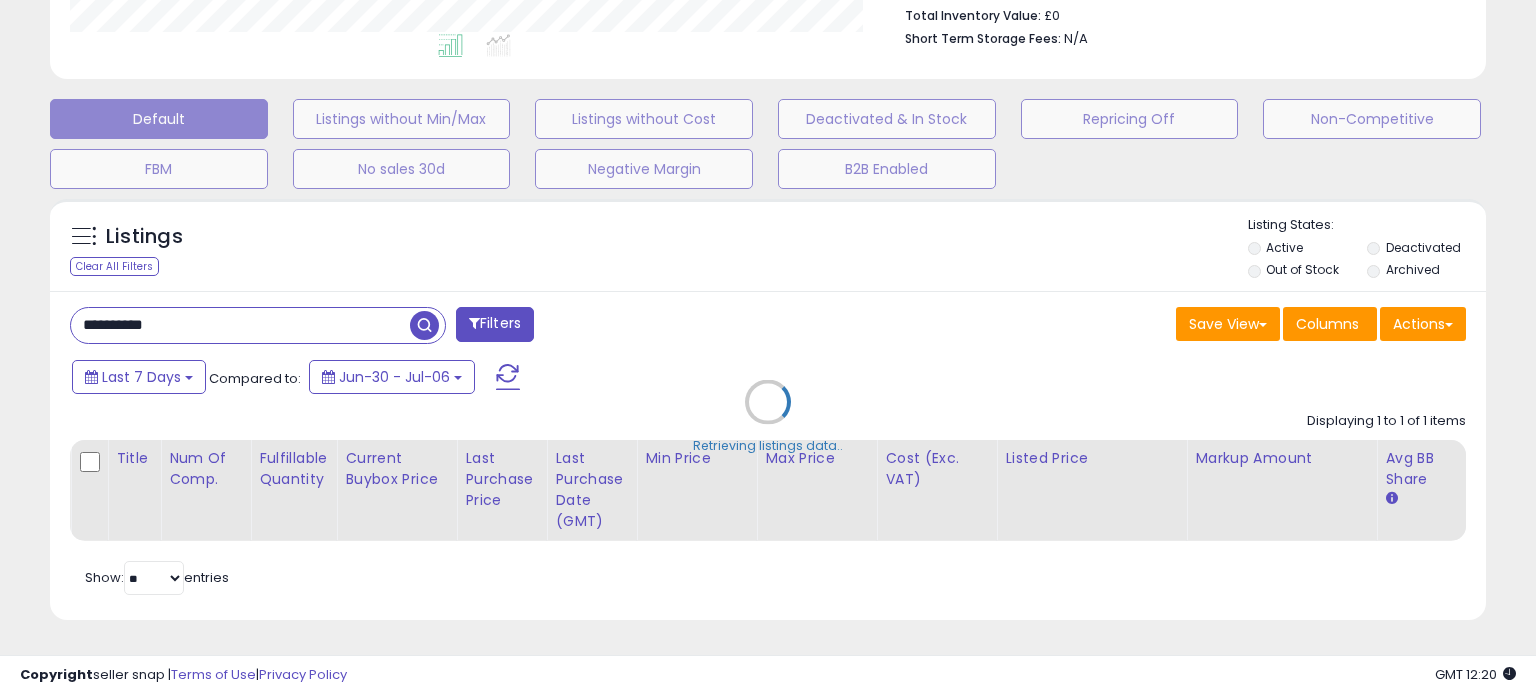 scroll, scrollTop: 999589, scrollLeft: 999168, axis: both 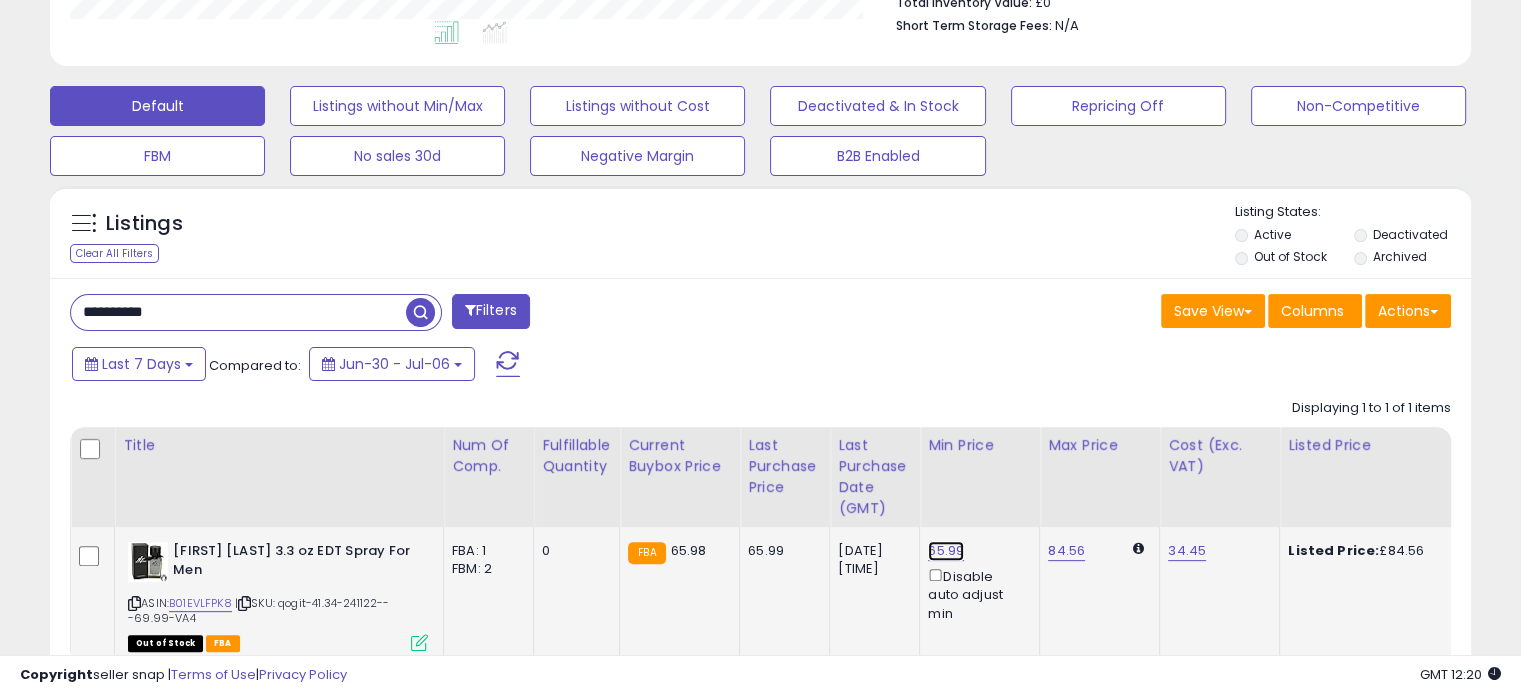 click on "65.99" at bounding box center [946, 551] 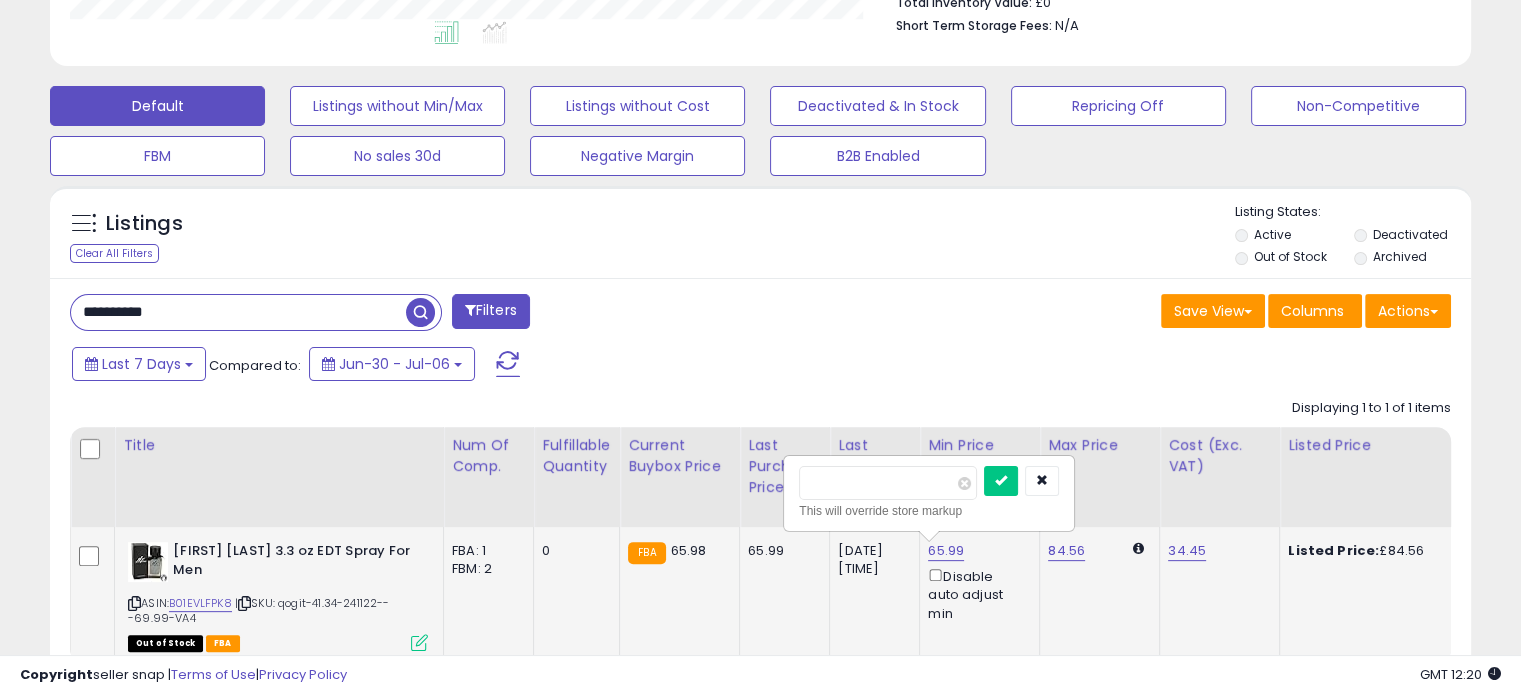 drag, startPoint x: 844, startPoint y: 488, endPoint x: 871, endPoint y: 555, distance: 72.235725 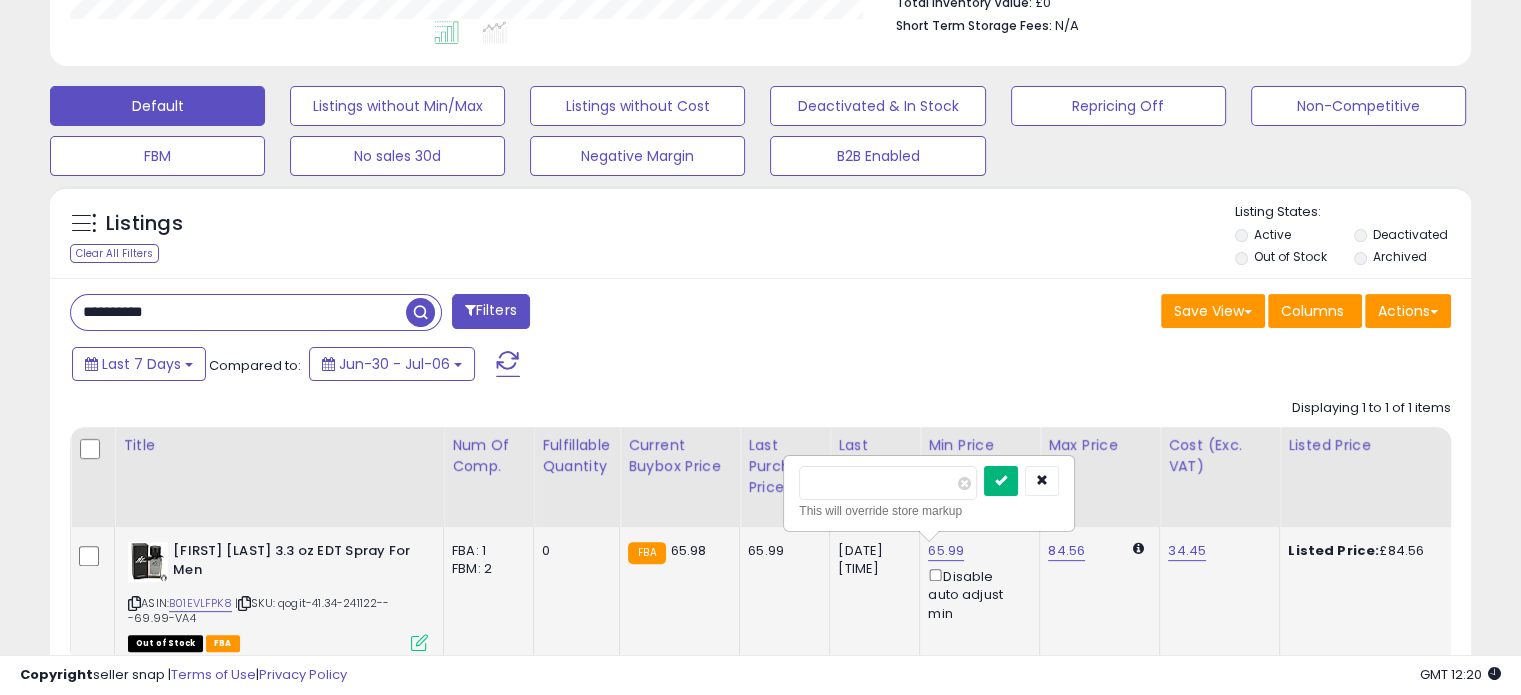 type on "**" 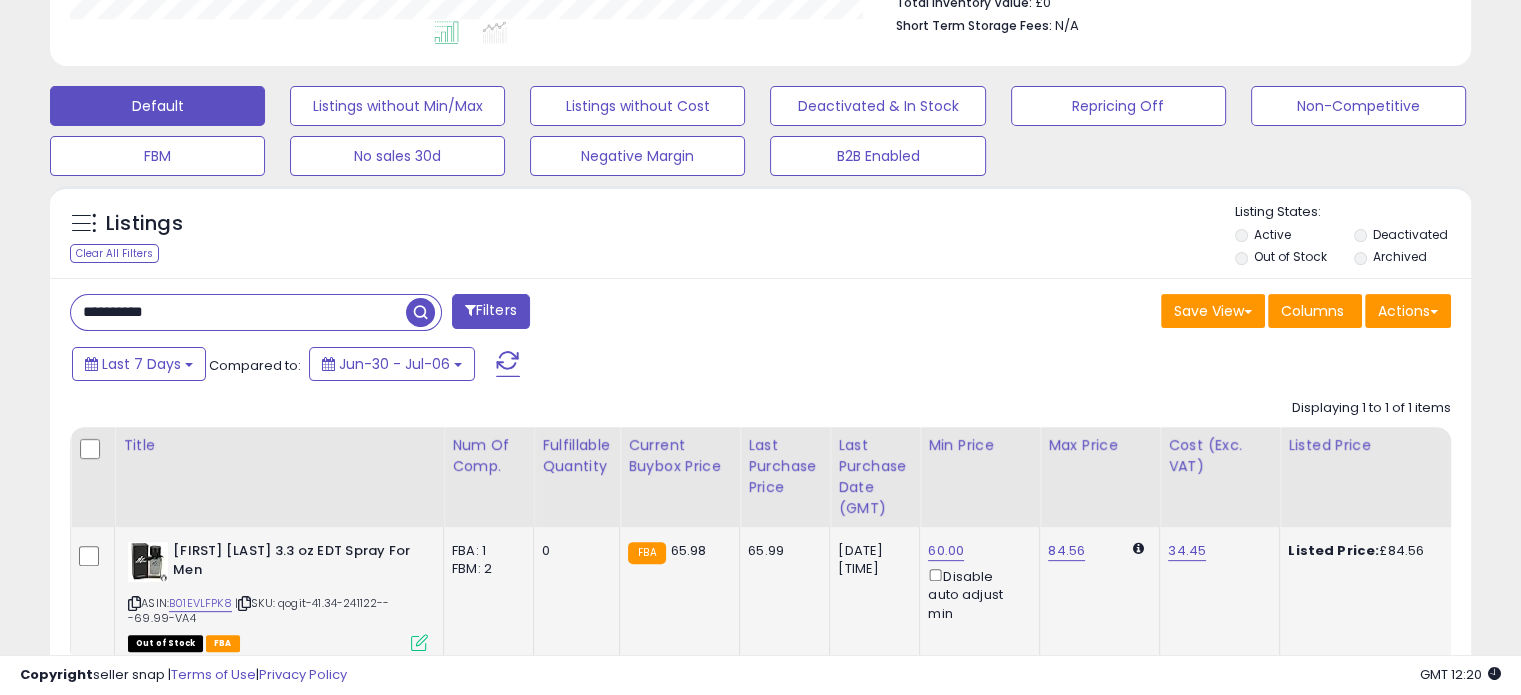 click on "**********" at bounding box center [238, 312] 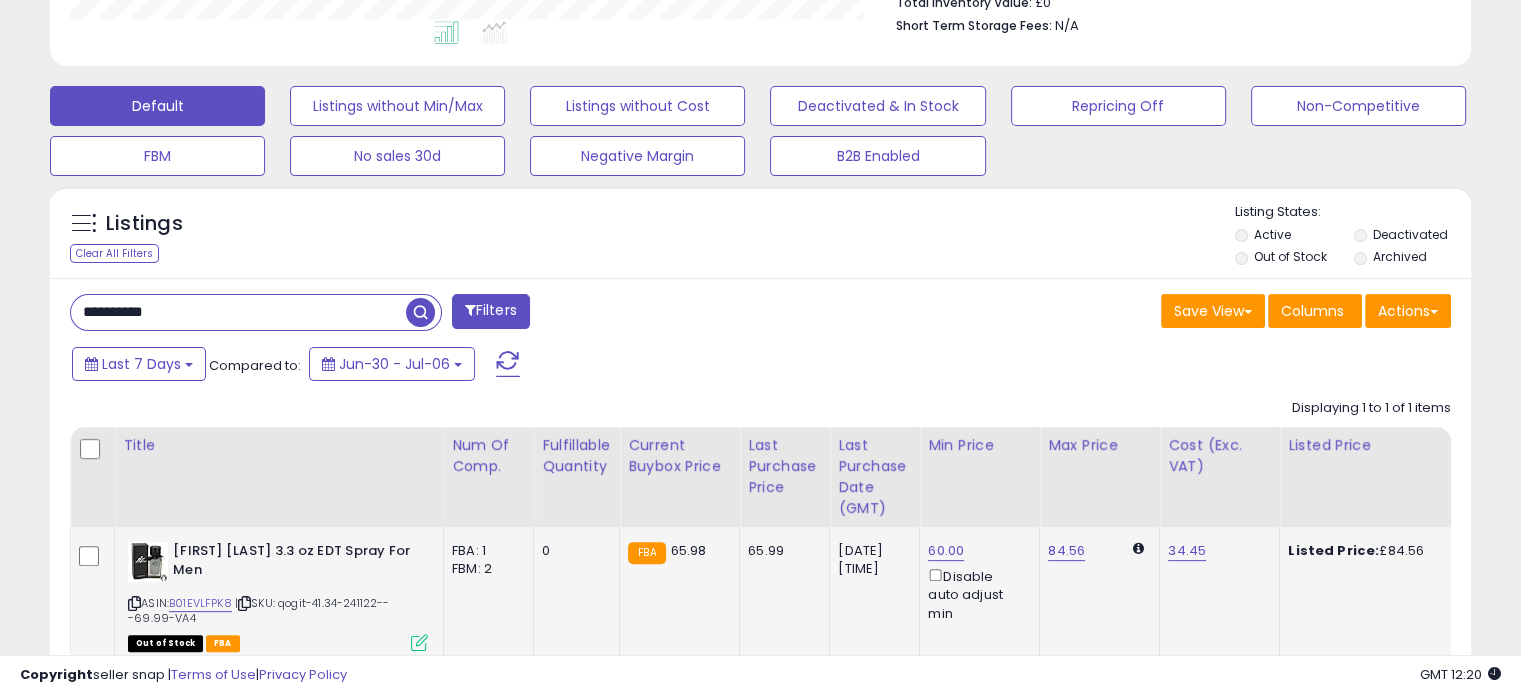 paste 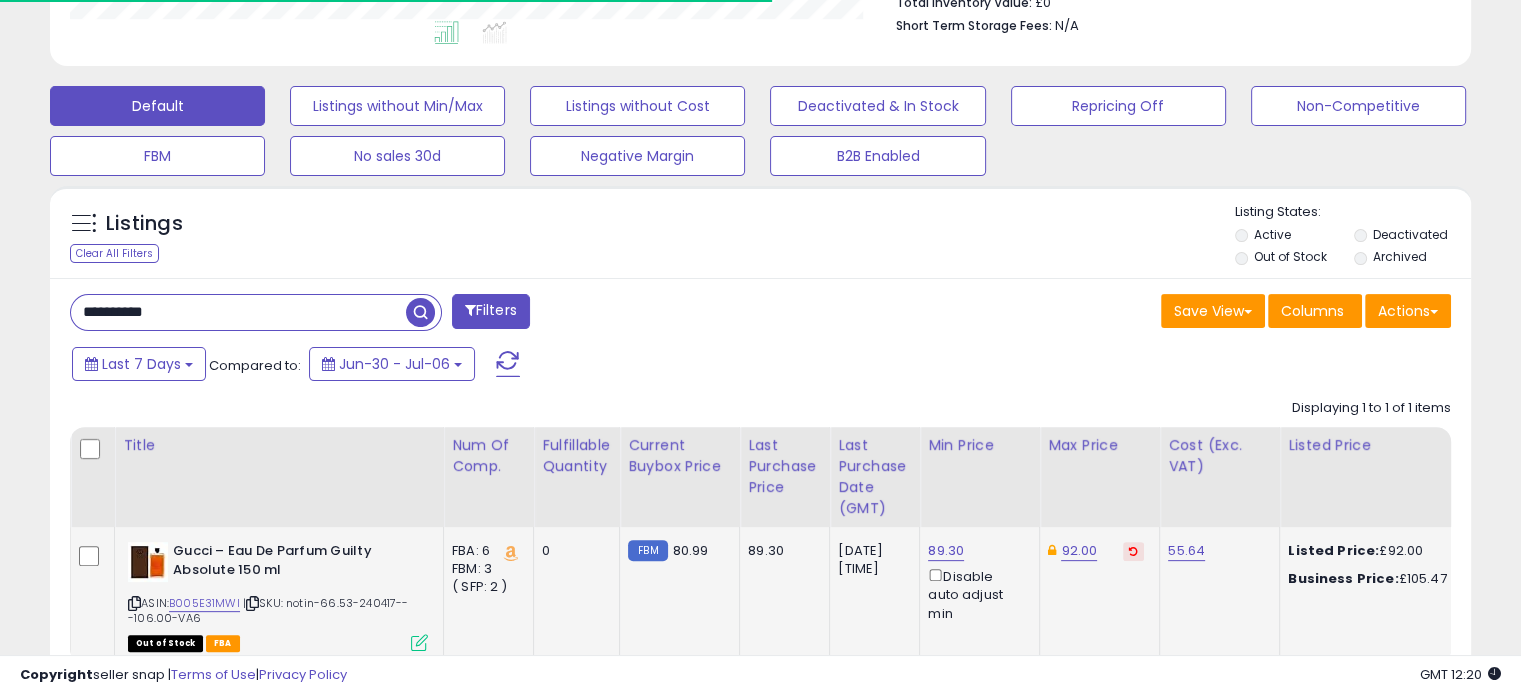 scroll, scrollTop: 409, scrollLeft: 822, axis: both 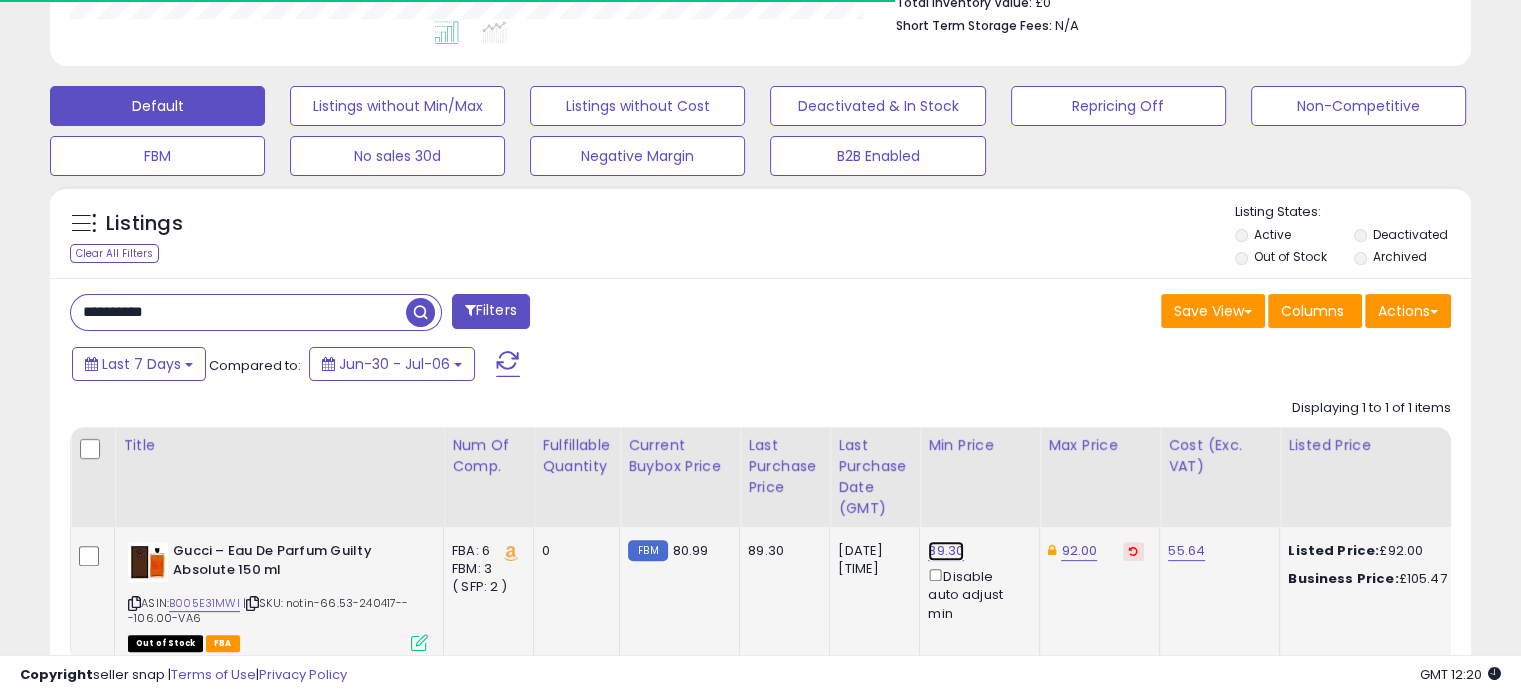click on "89.30" at bounding box center (946, 551) 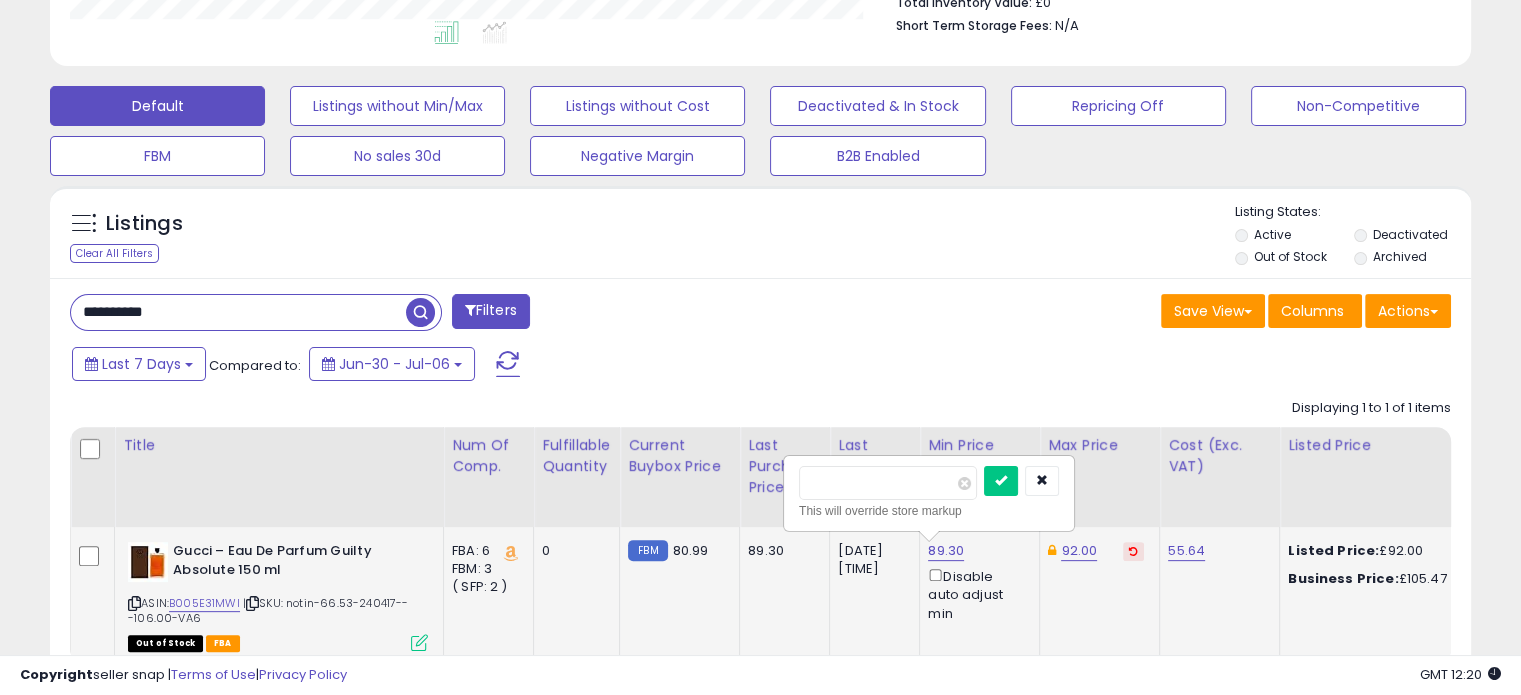 scroll, scrollTop: 999589, scrollLeft: 999176, axis: both 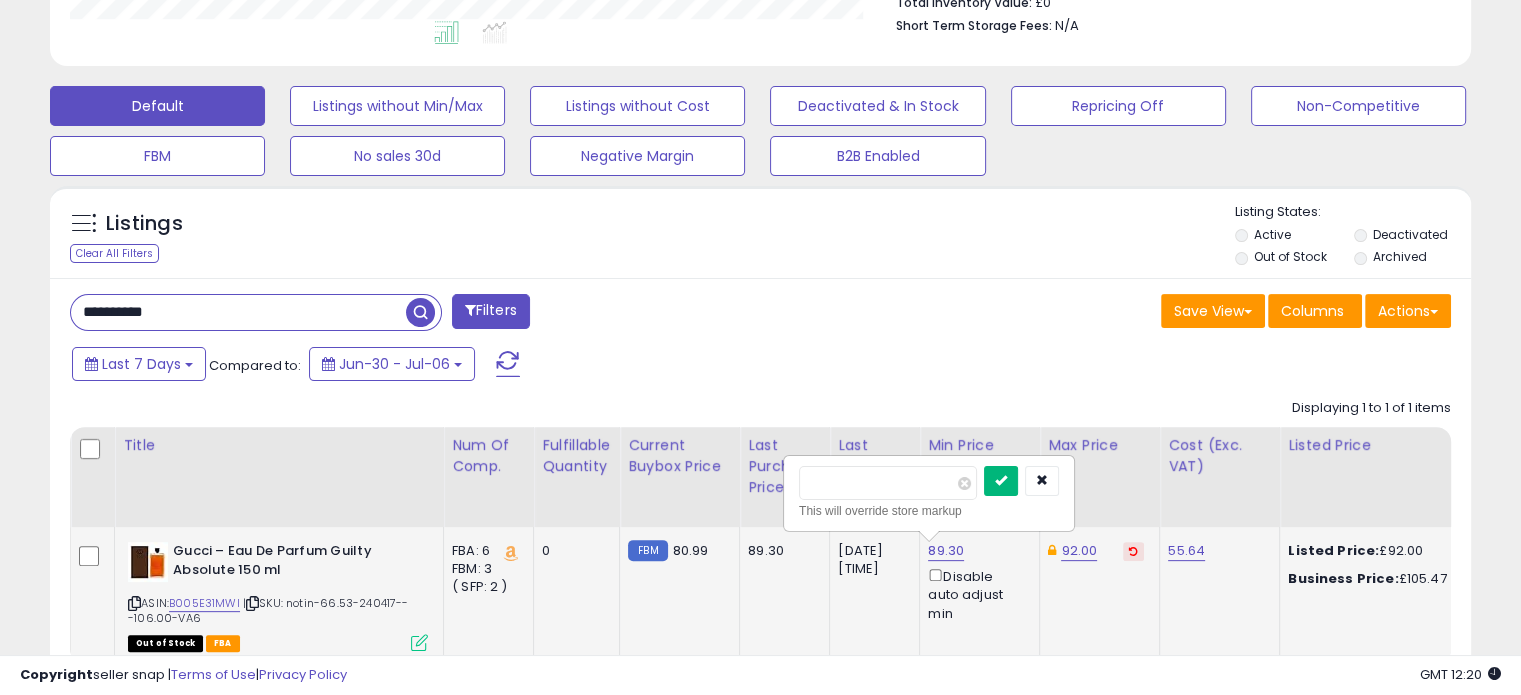 type on "*****" 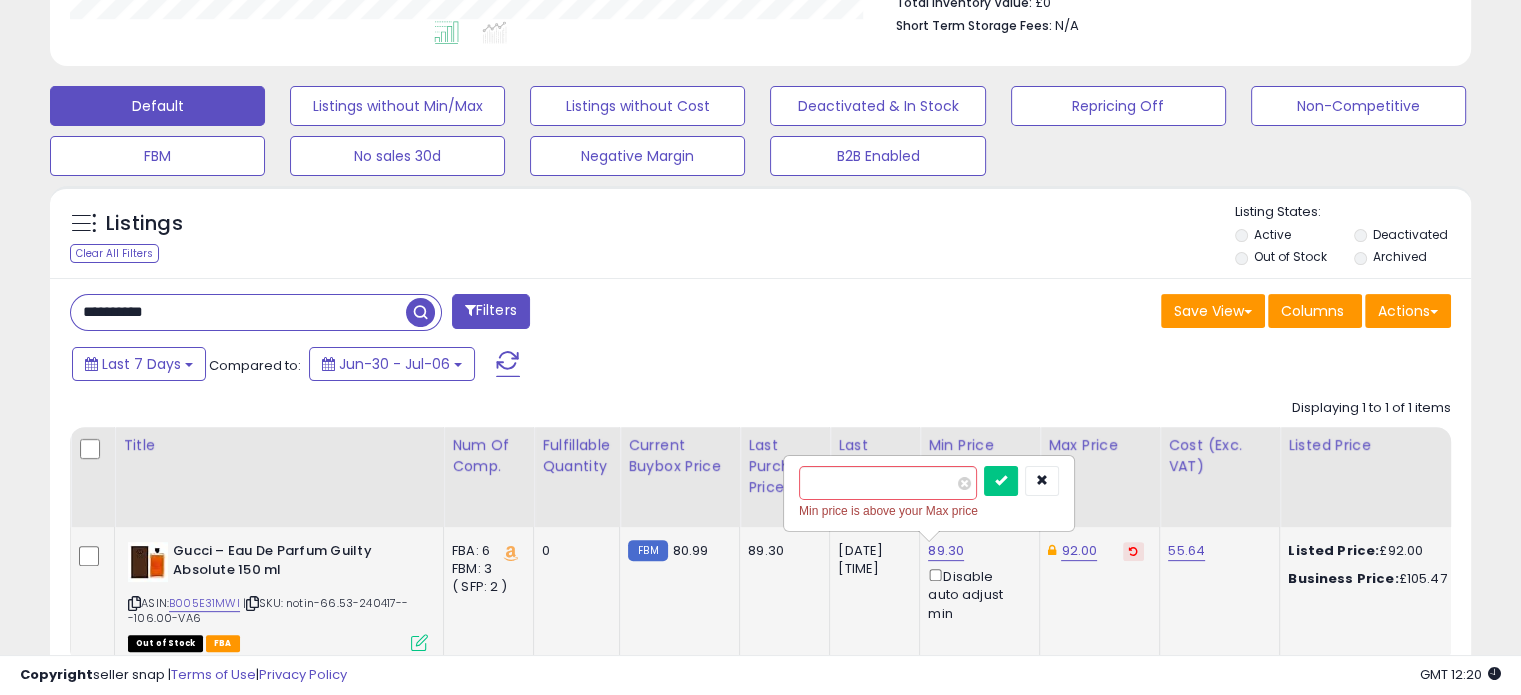 click at bounding box center [1133, 551] 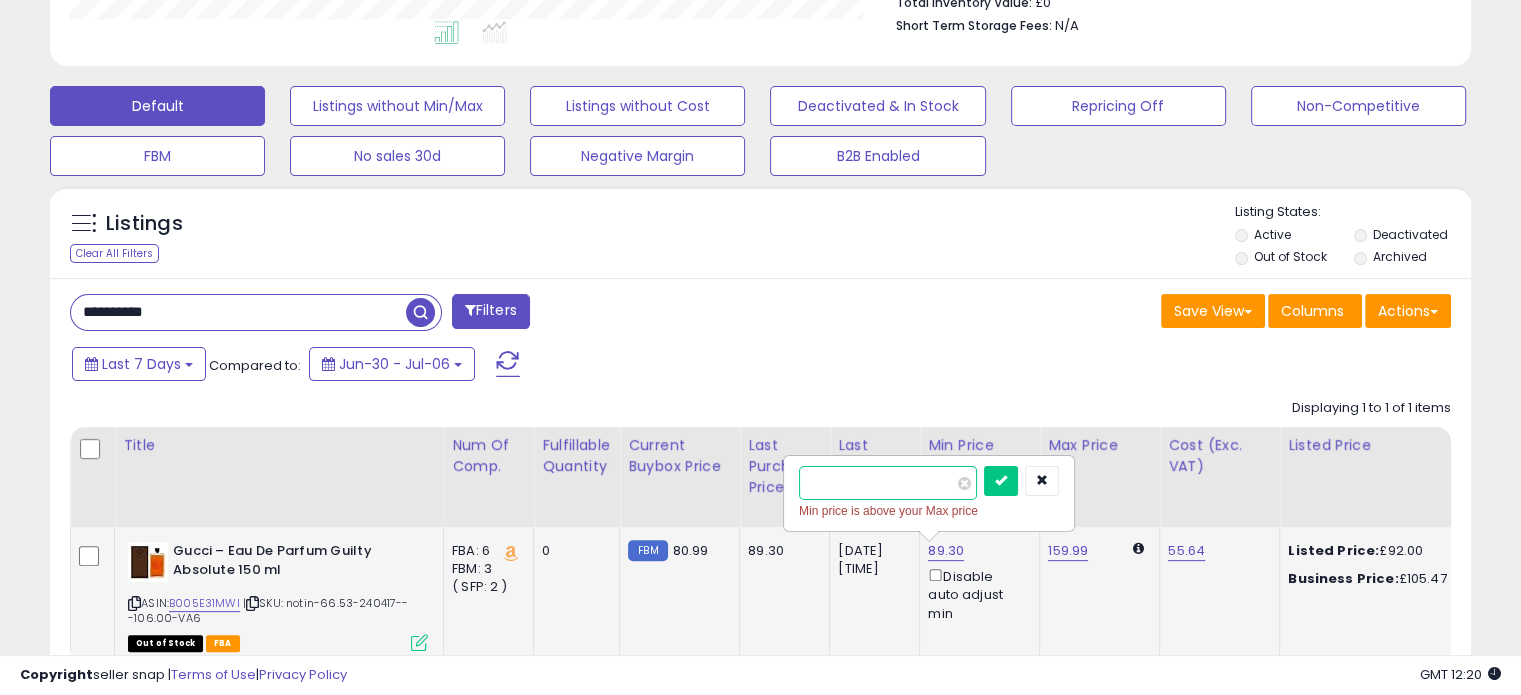 click on "*****" at bounding box center (888, 483) 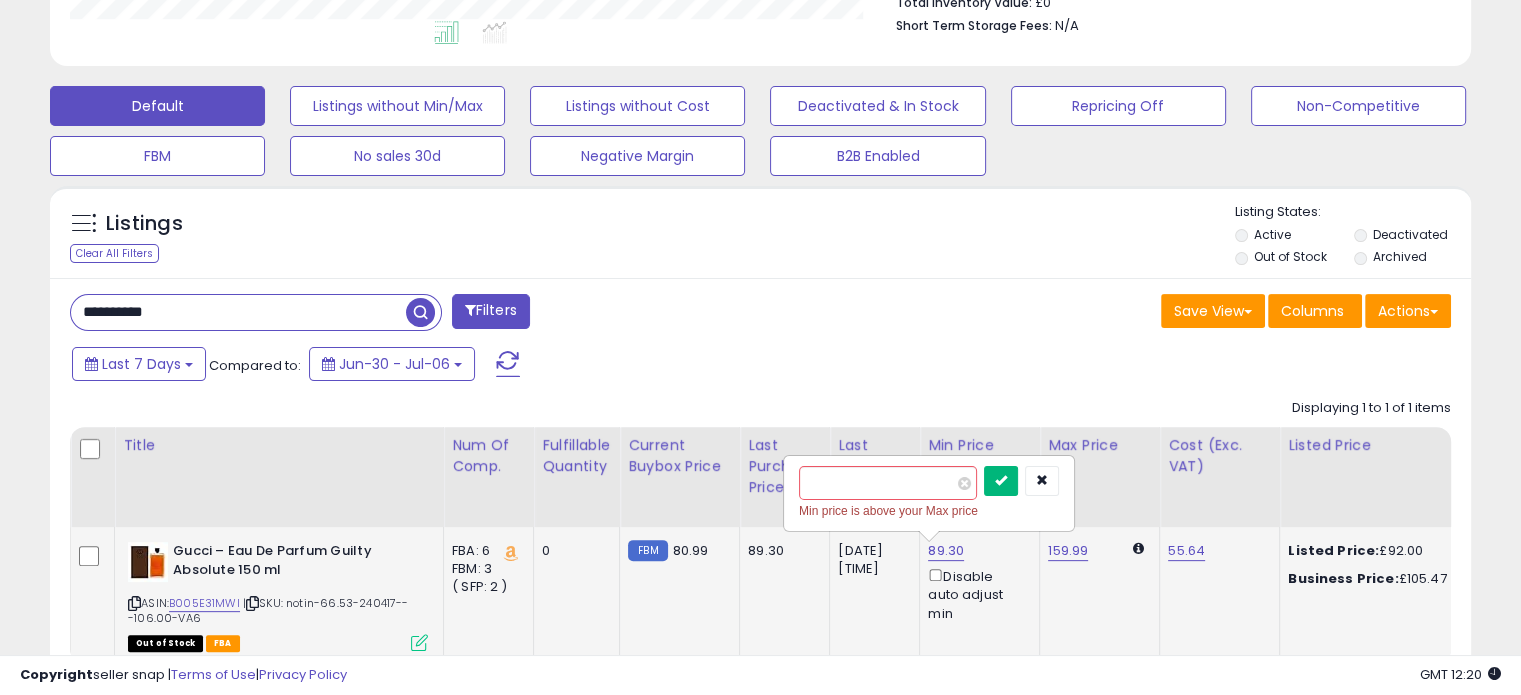 click at bounding box center (1001, 481) 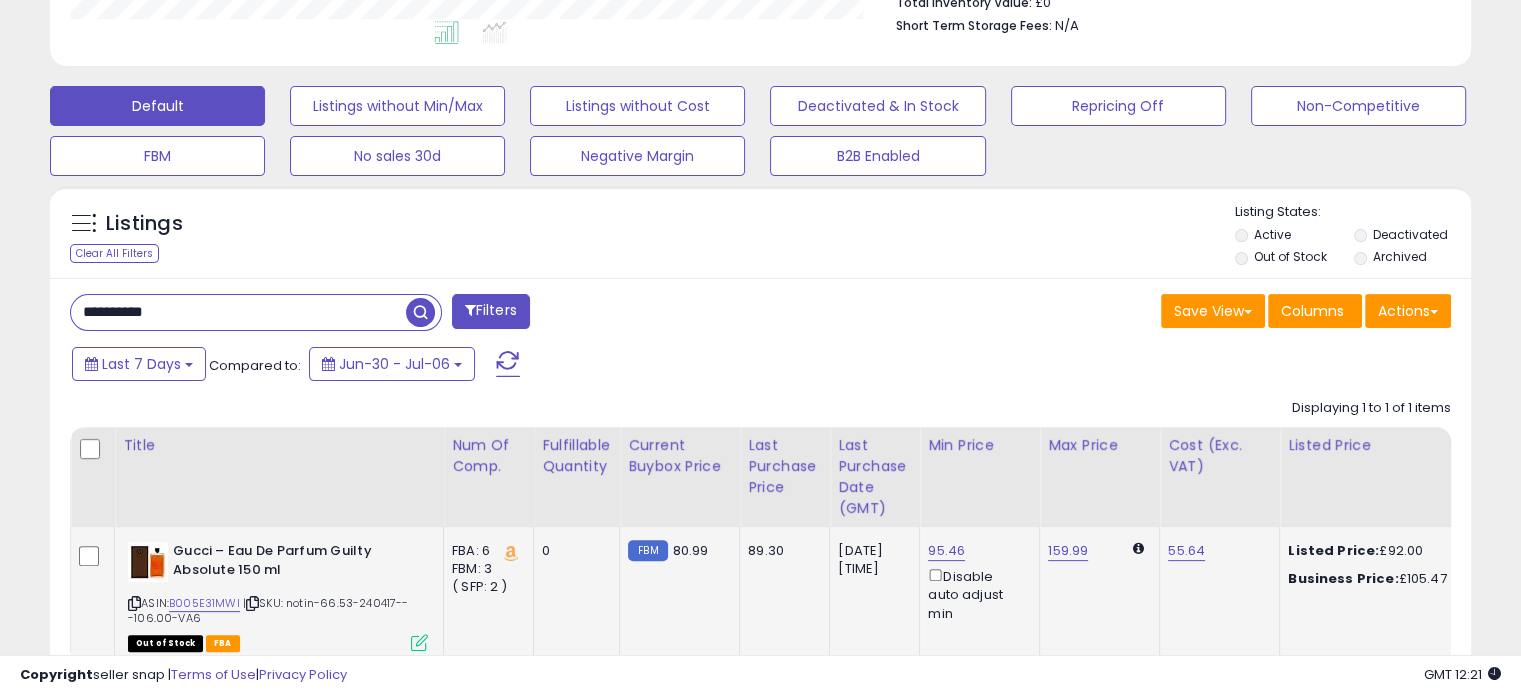click on "**********" at bounding box center [238, 312] 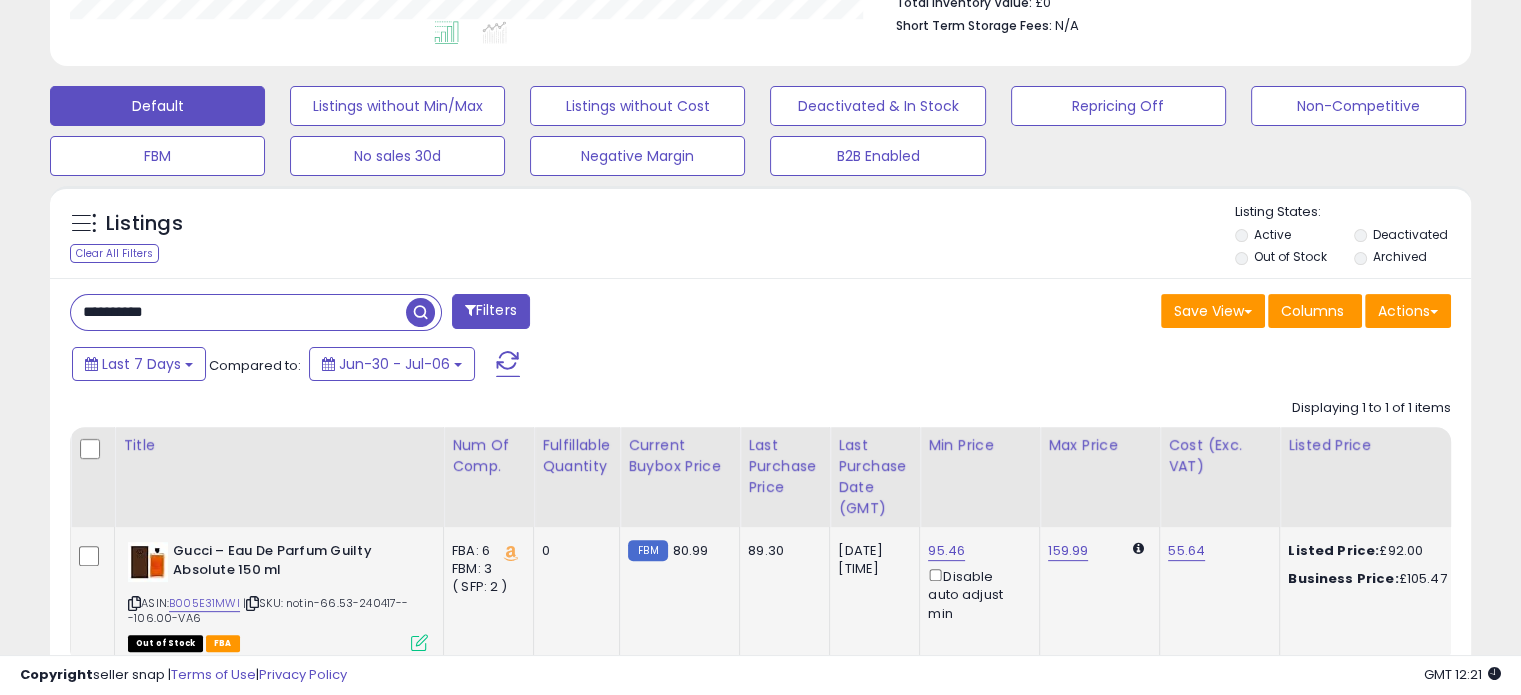 paste 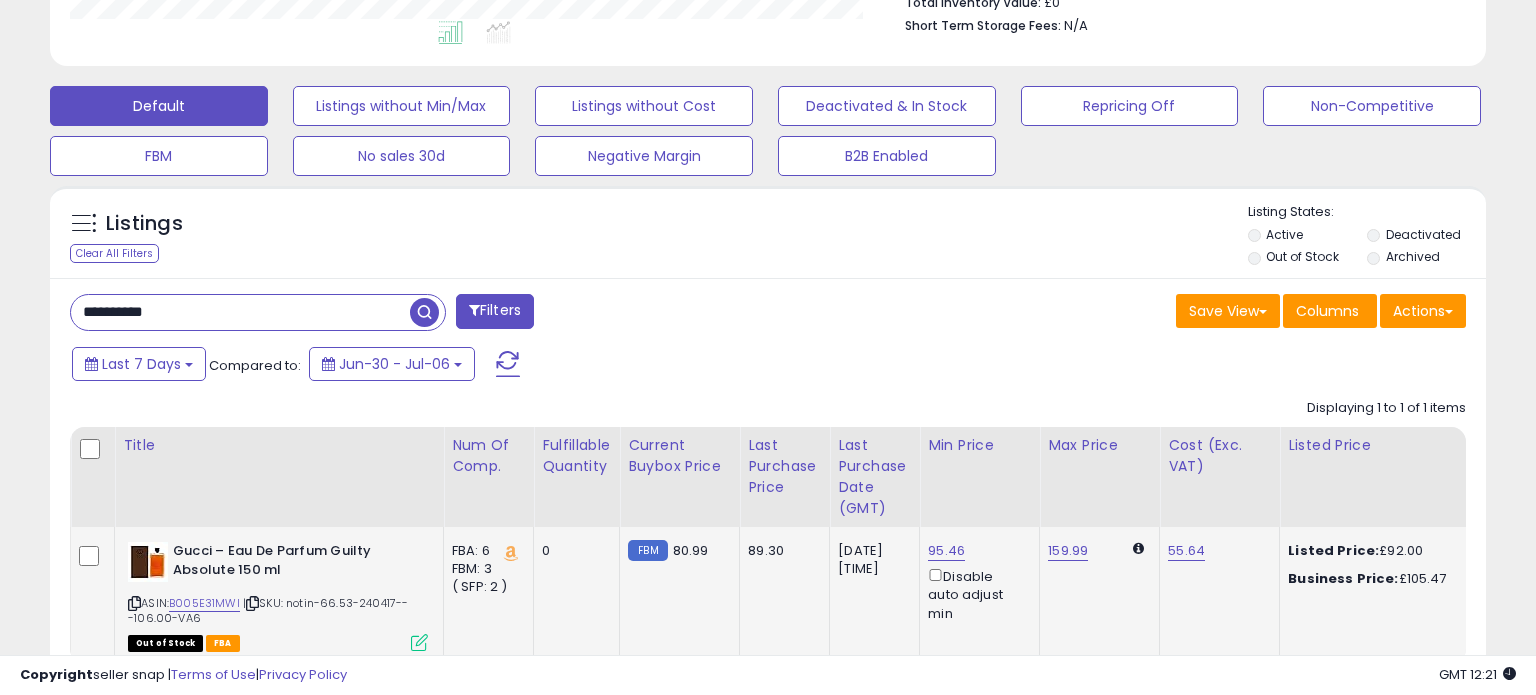 scroll, scrollTop: 999589, scrollLeft: 999168, axis: both 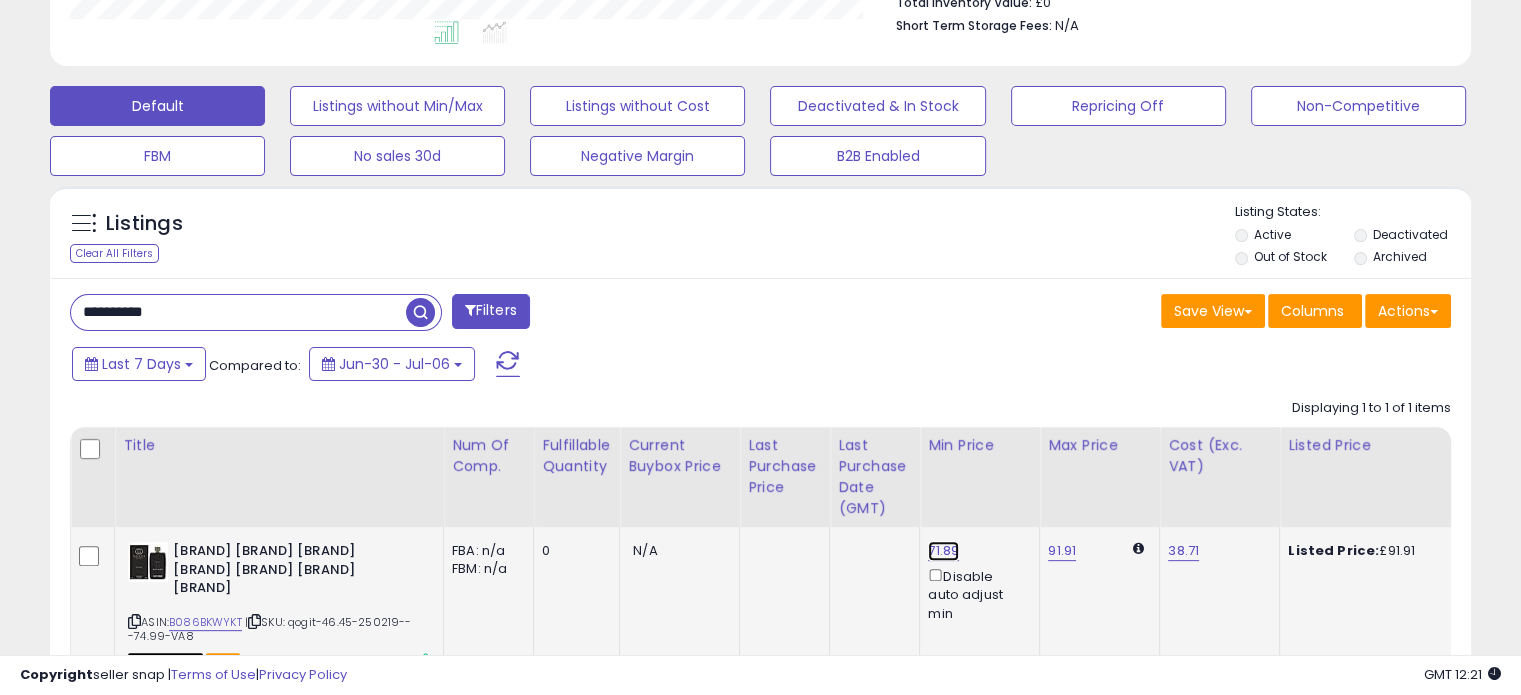 click on "71.89" at bounding box center [943, 551] 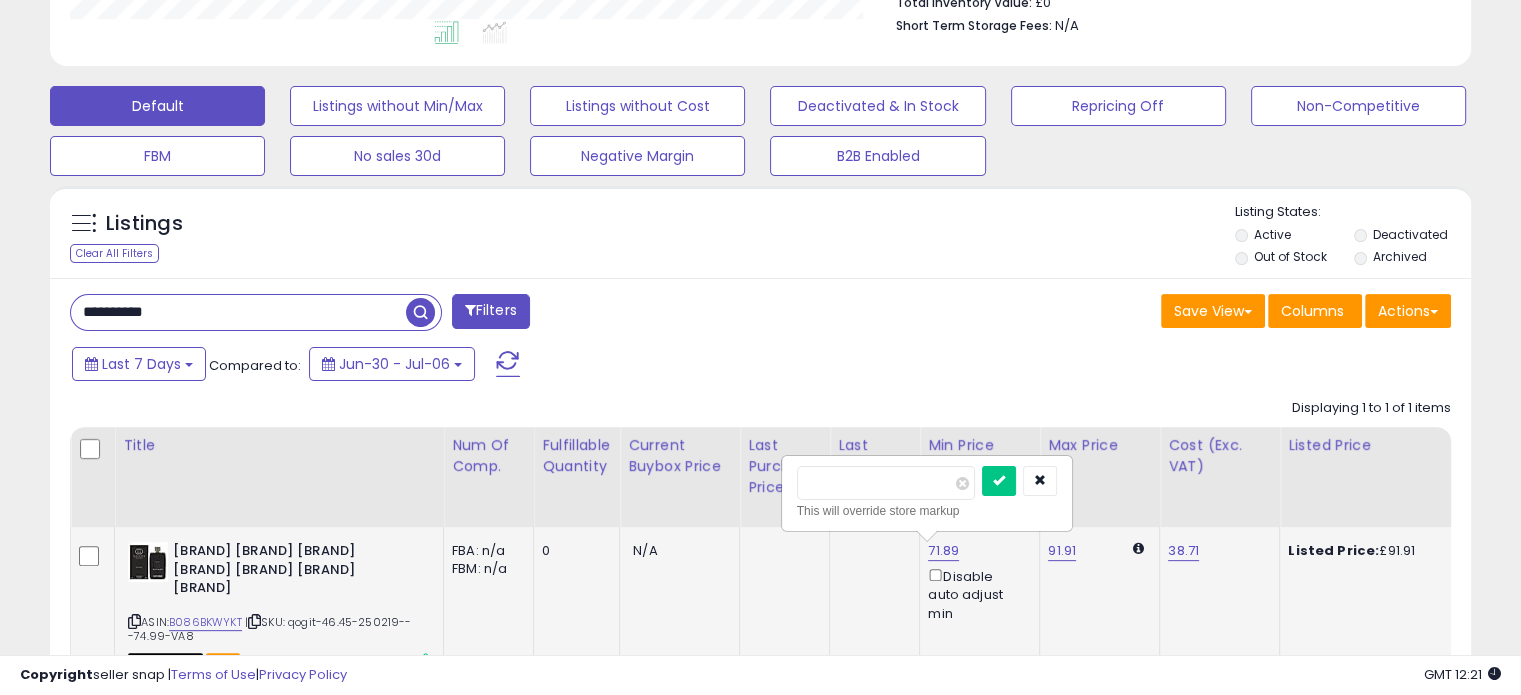 drag, startPoint x: 848, startPoint y: 482, endPoint x: 796, endPoint y: 477, distance: 52.23983 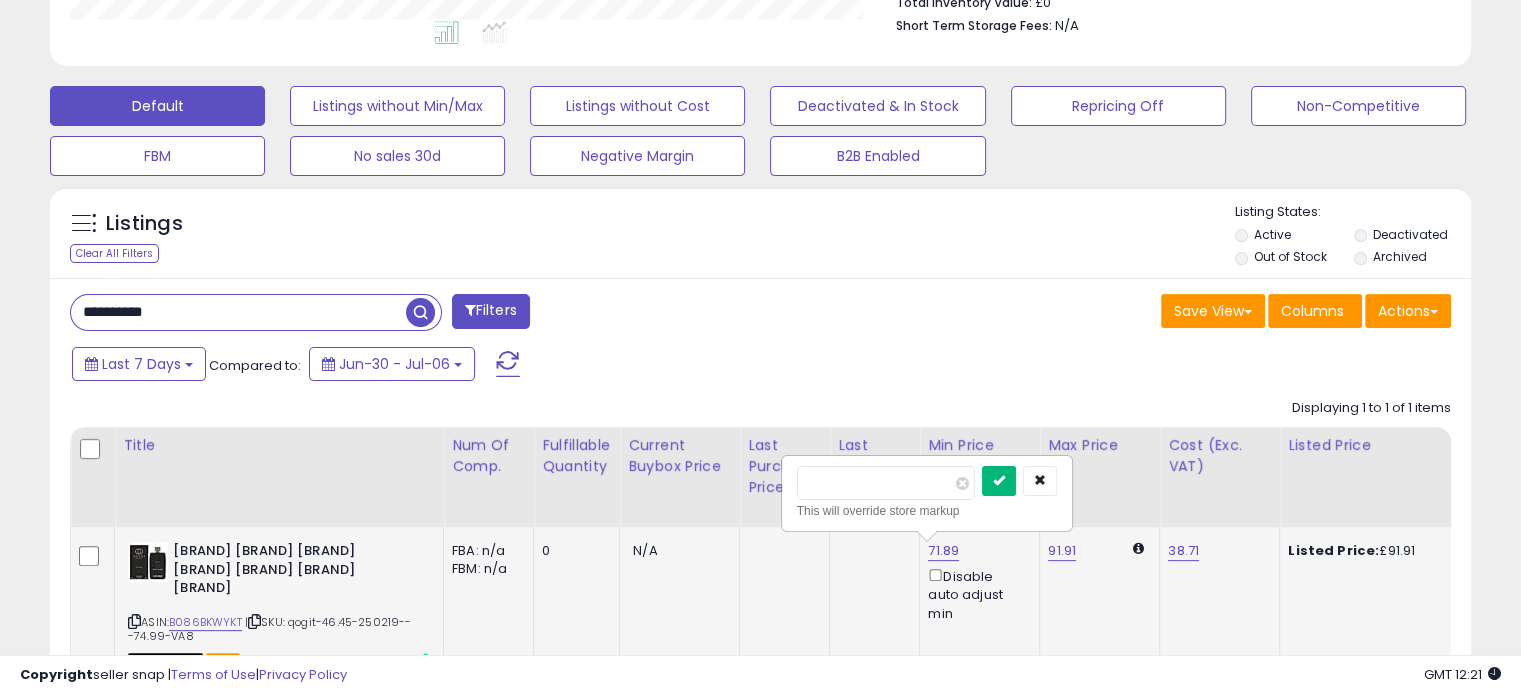 type on "*****" 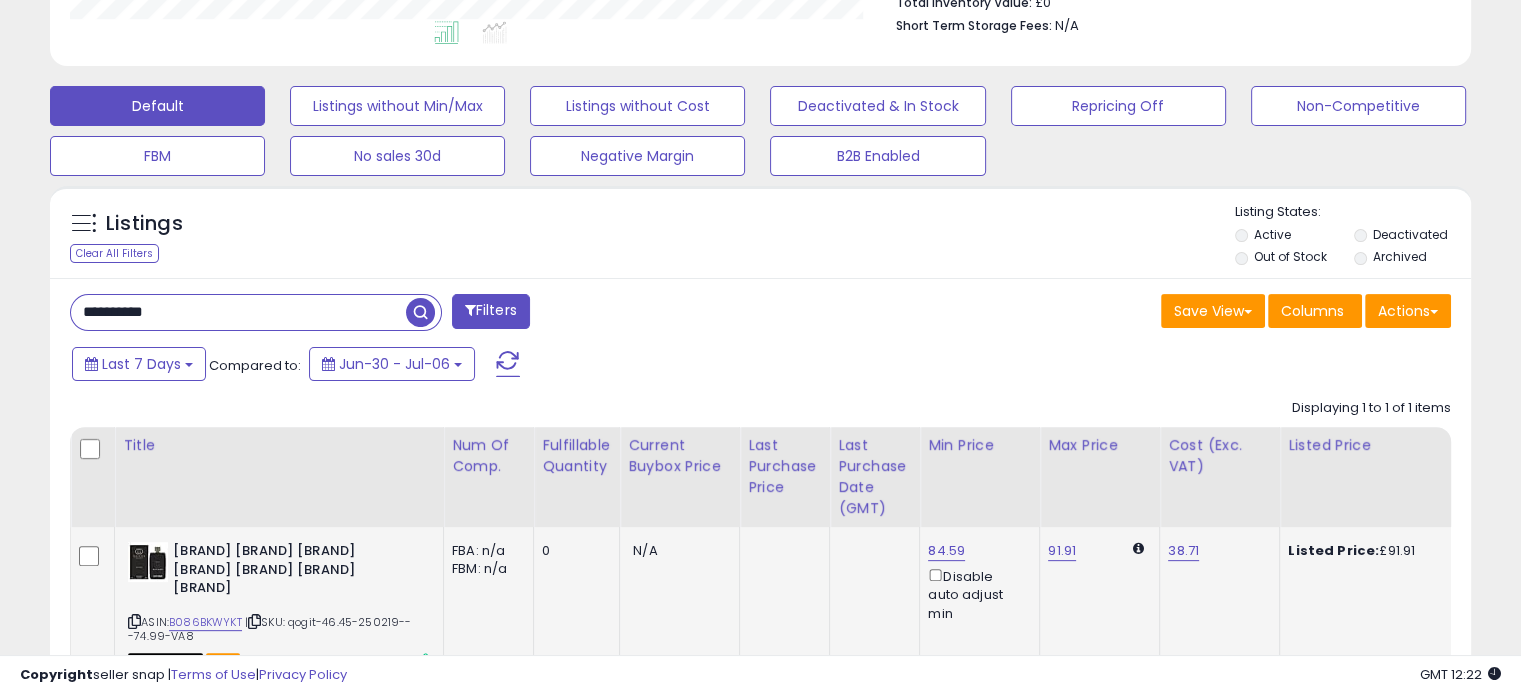 click on "**********" at bounding box center [238, 312] 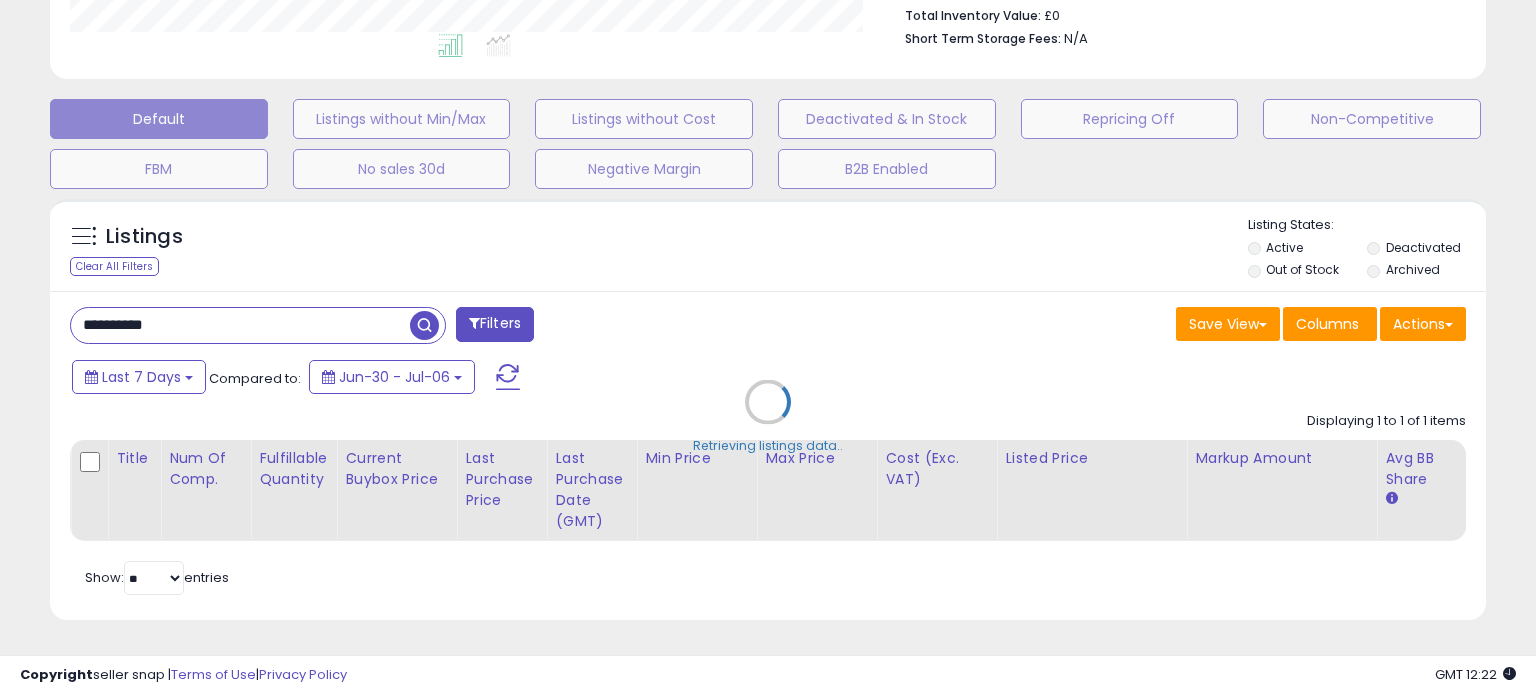 scroll, scrollTop: 999589, scrollLeft: 999168, axis: both 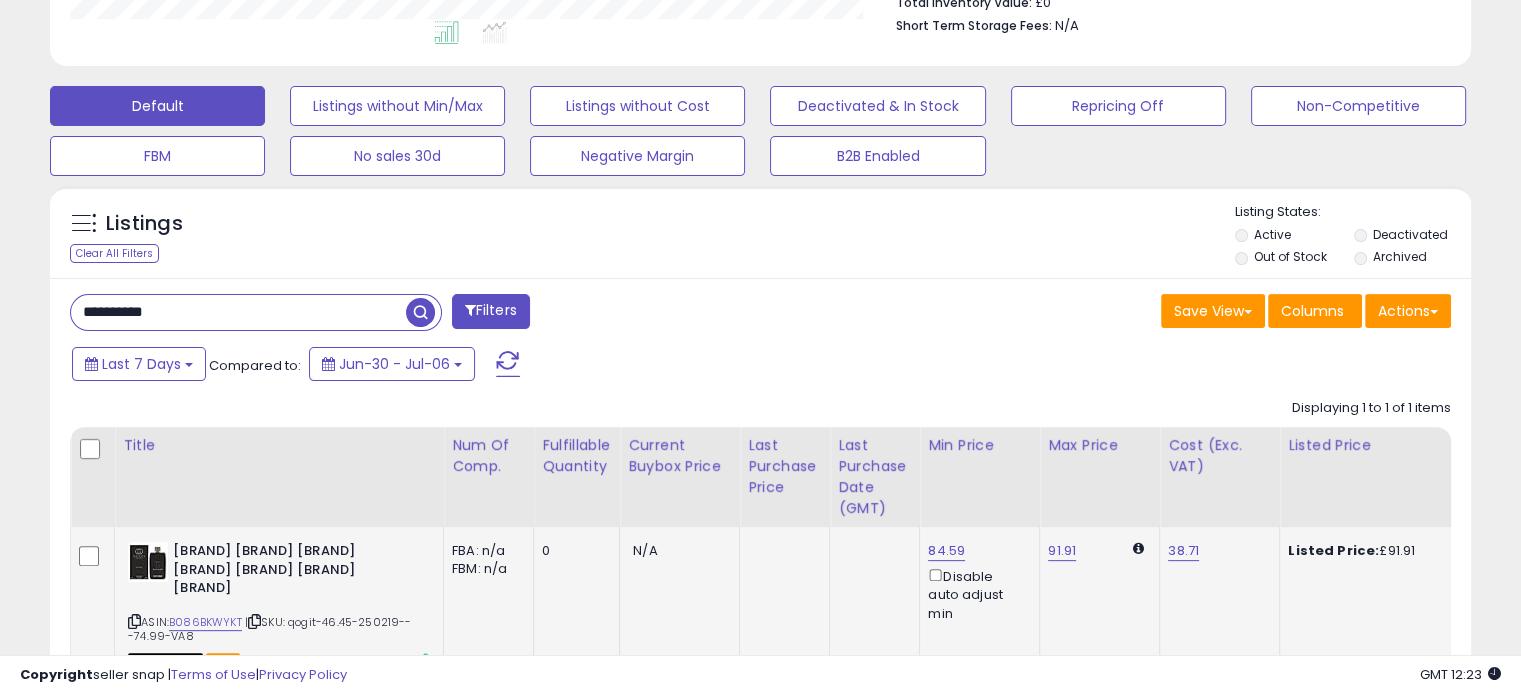 type 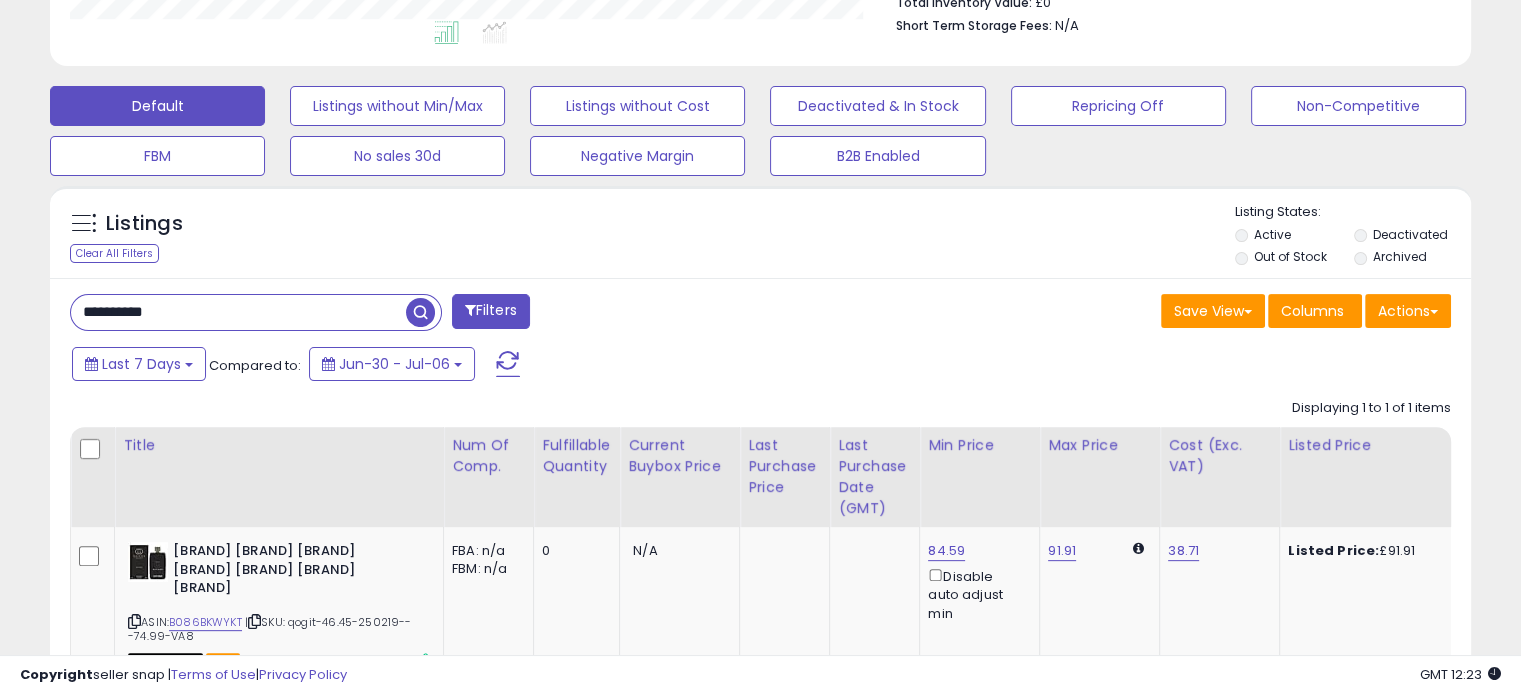 click on "**********" at bounding box center (238, 312) 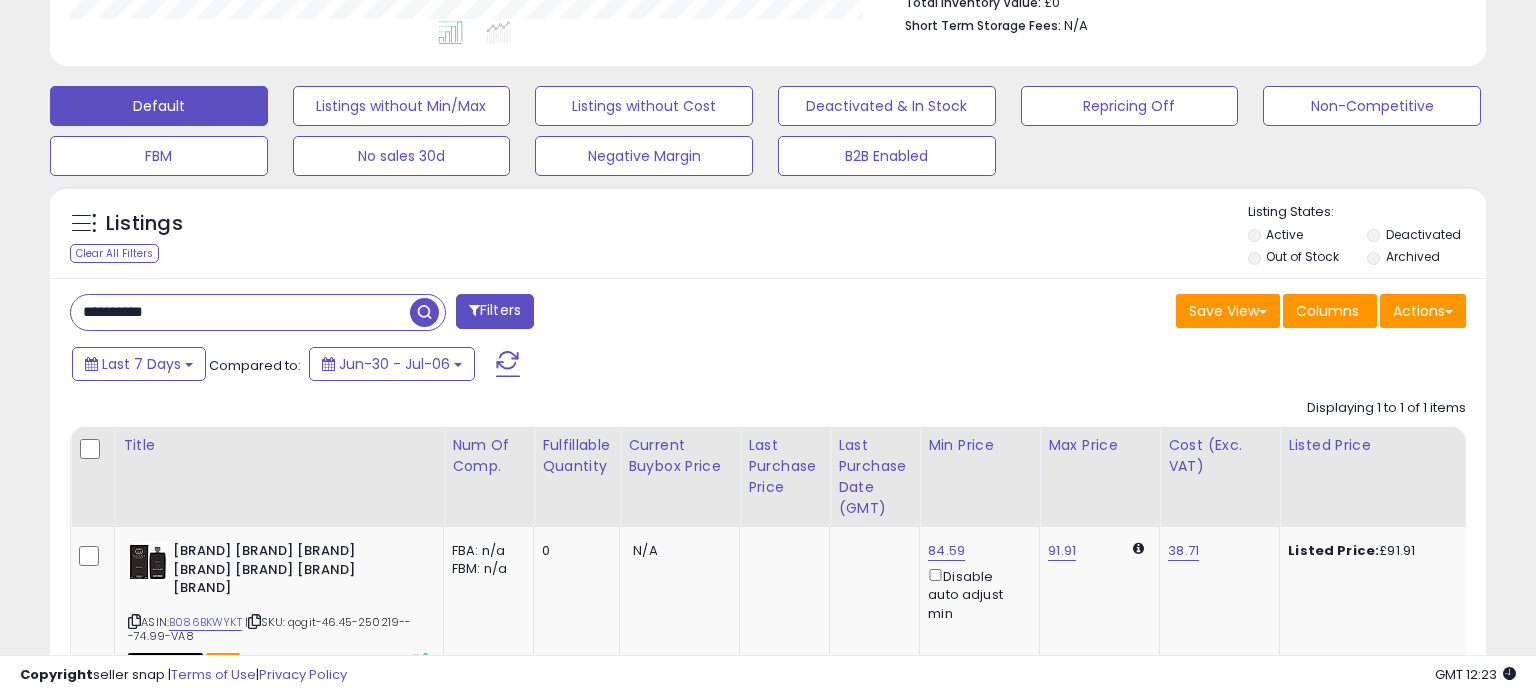 scroll, scrollTop: 999589, scrollLeft: 999168, axis: both 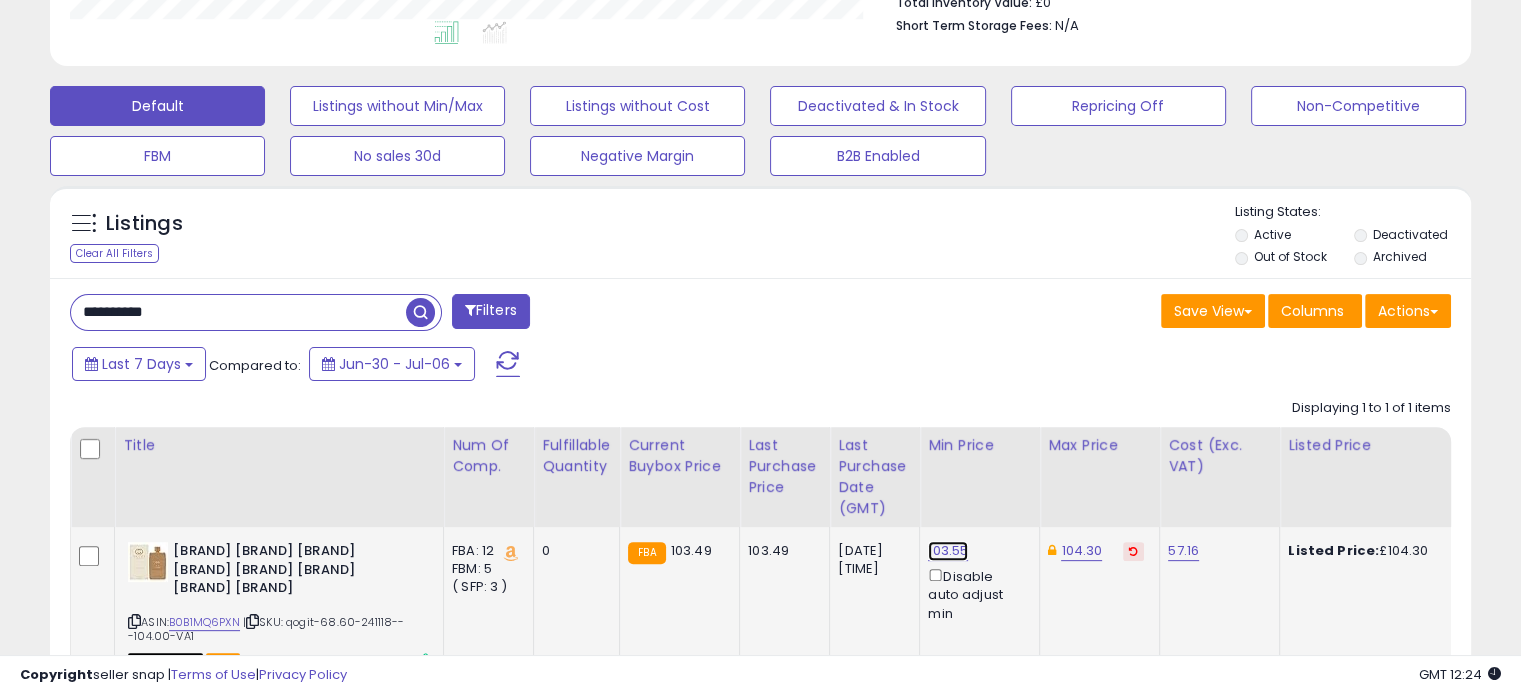 click on "103.55" at bounding box center [948, 551] 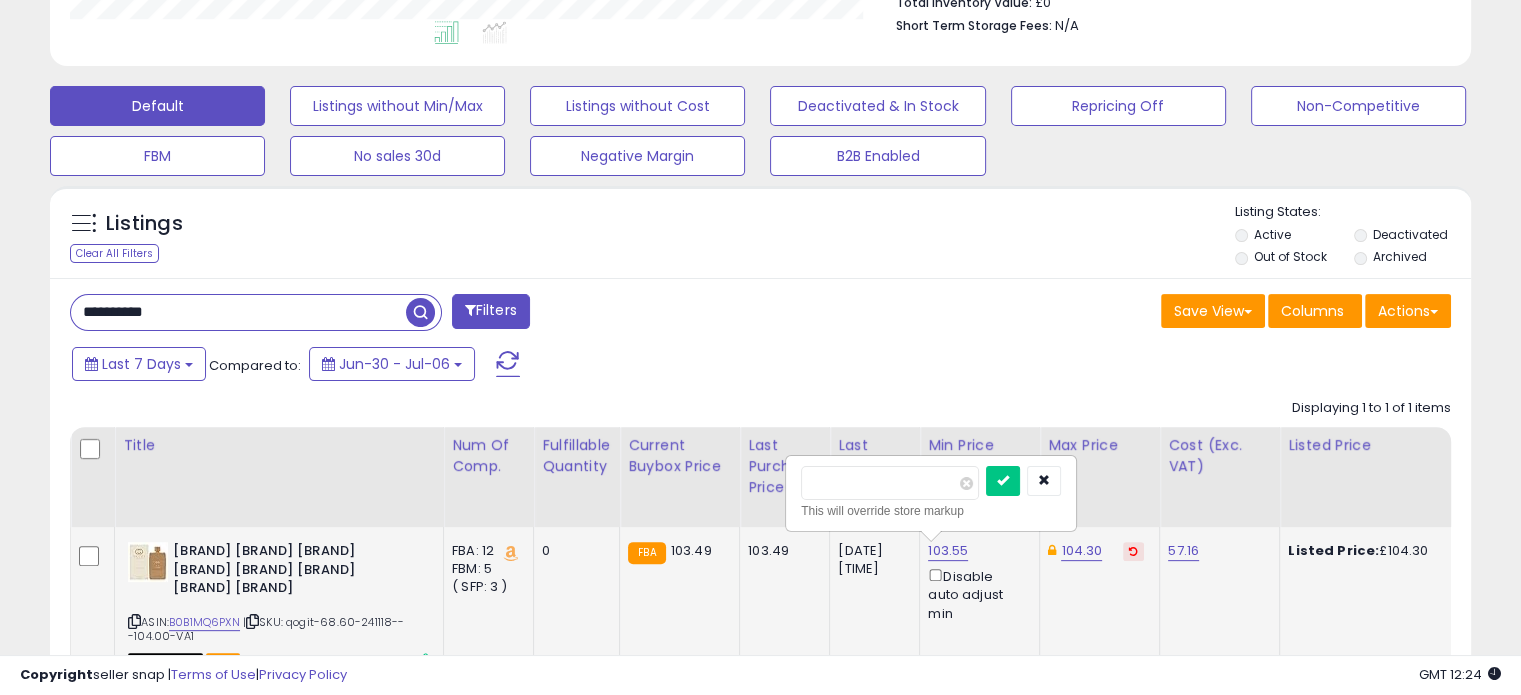 drag, startPoint x: 868, startPoint y: 476, endPoint x: 784, endPoint y: 472, distance: 84.095184 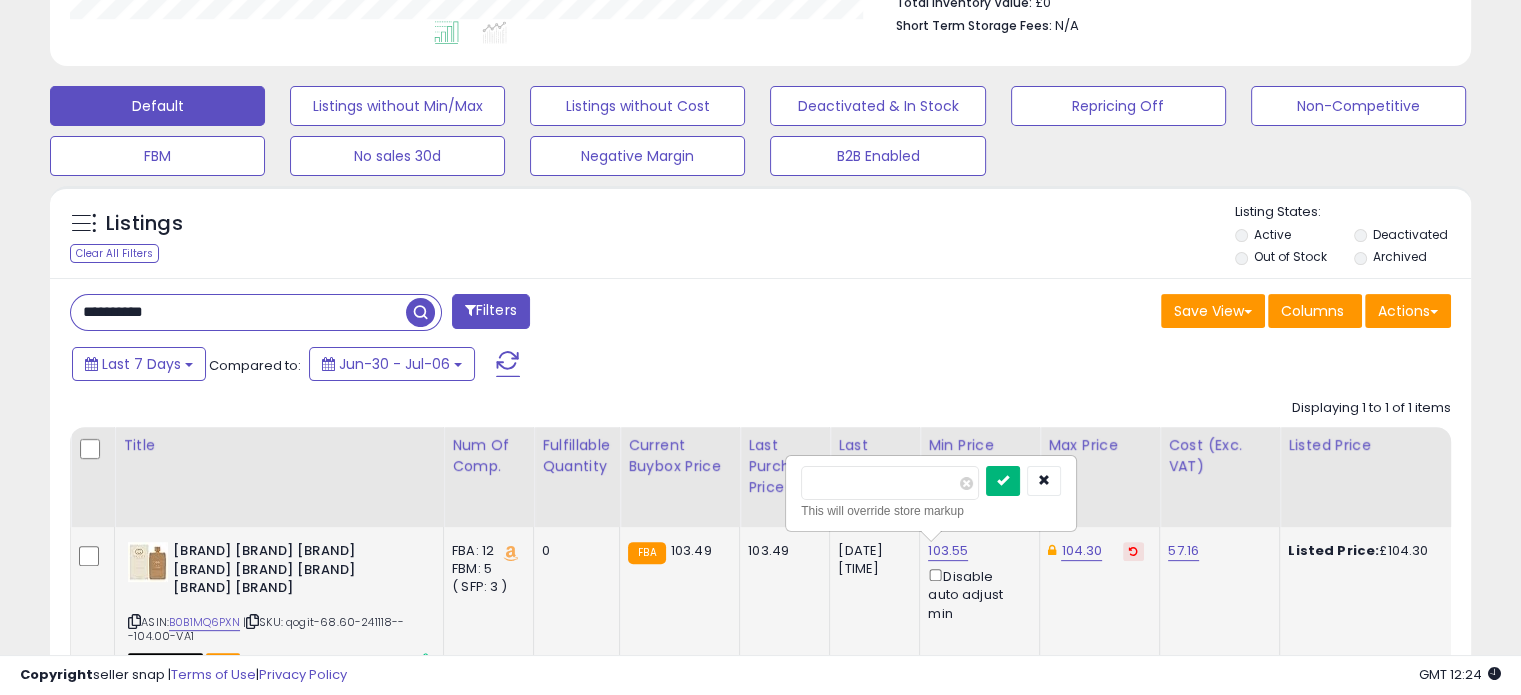 type on "******" 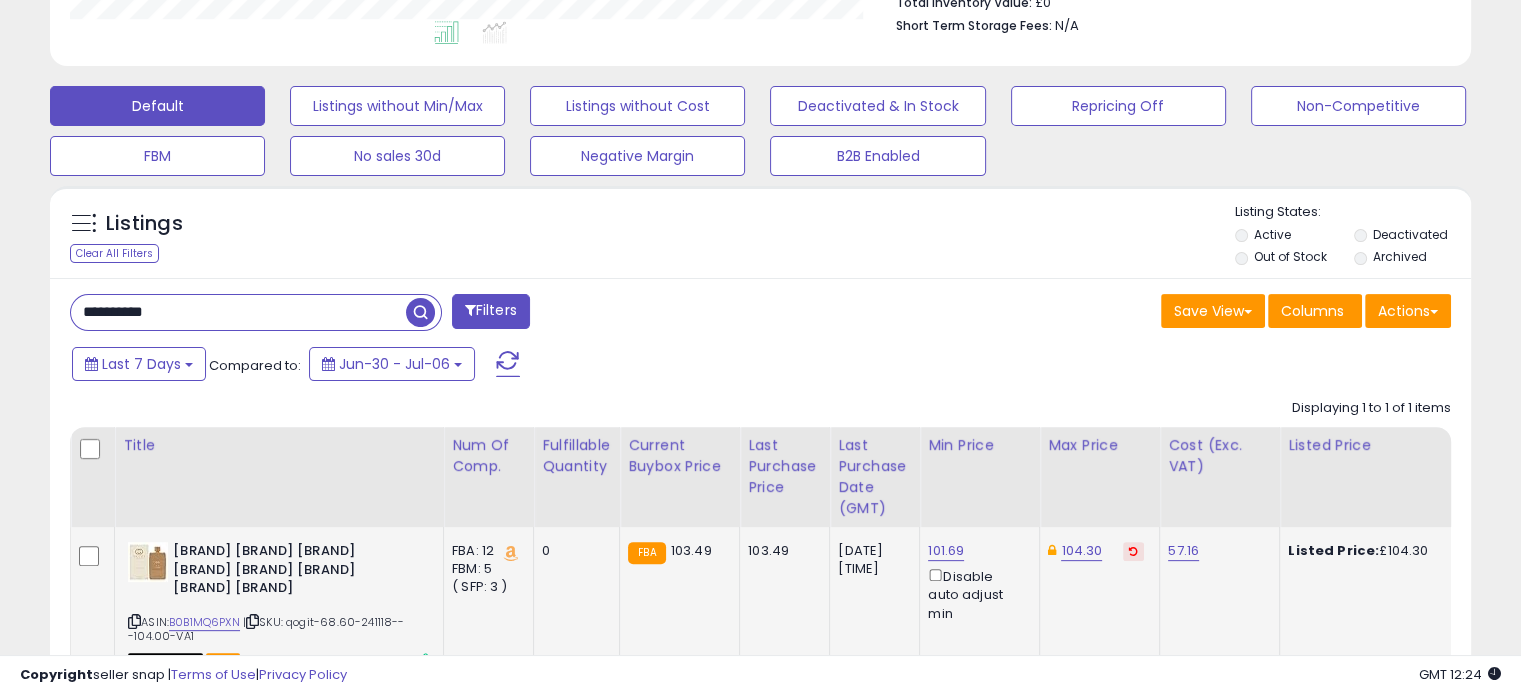 click at bounding box center (1133, 551) 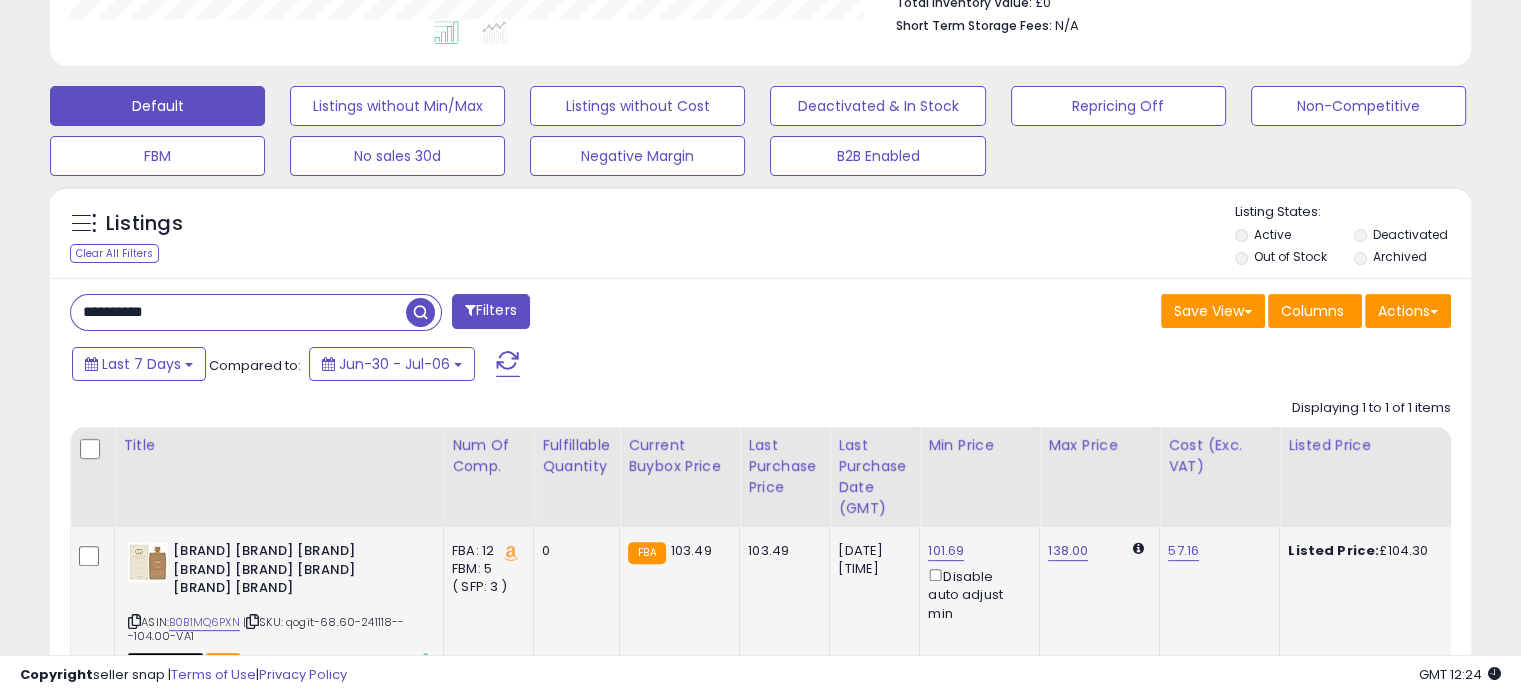 click on "**********" at bounding box center [238, 312] 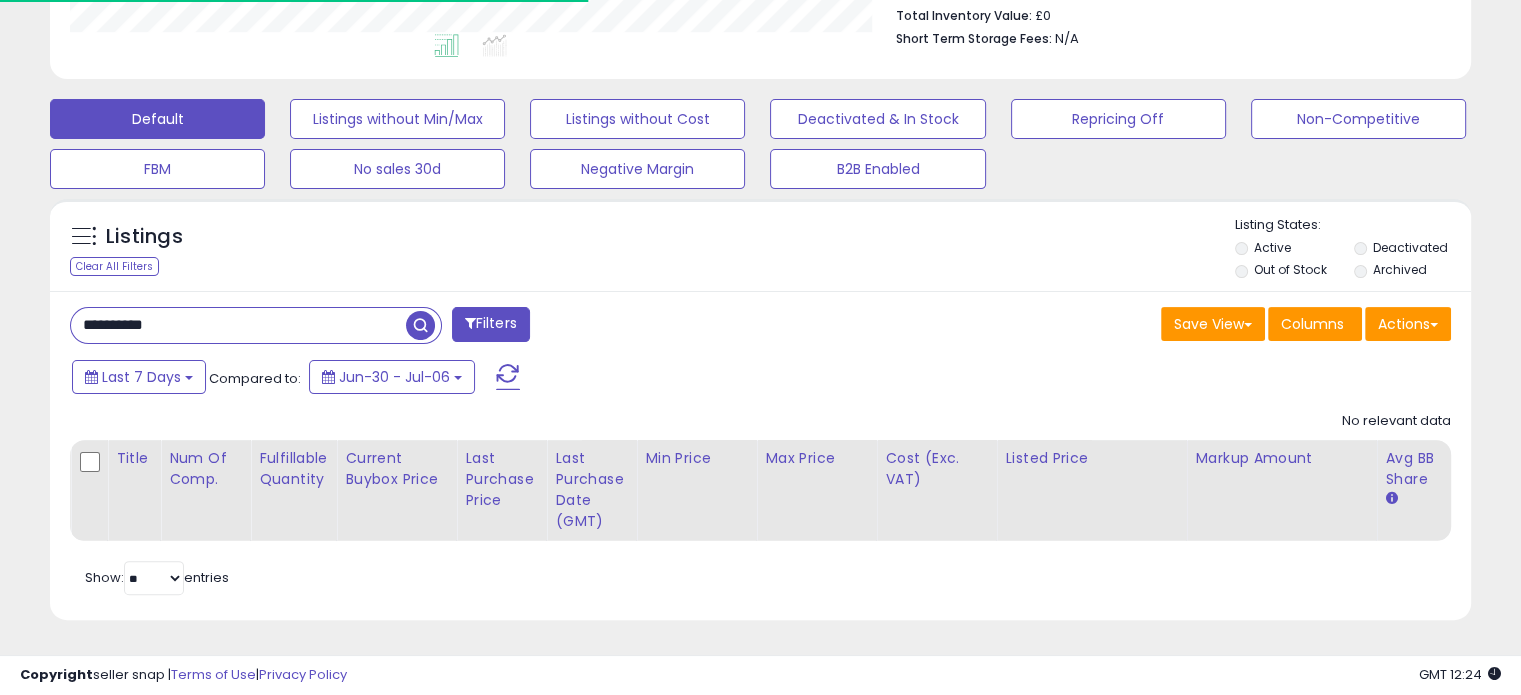 scroll, scrollTop: 409, scrollLeft: 822, axis: both 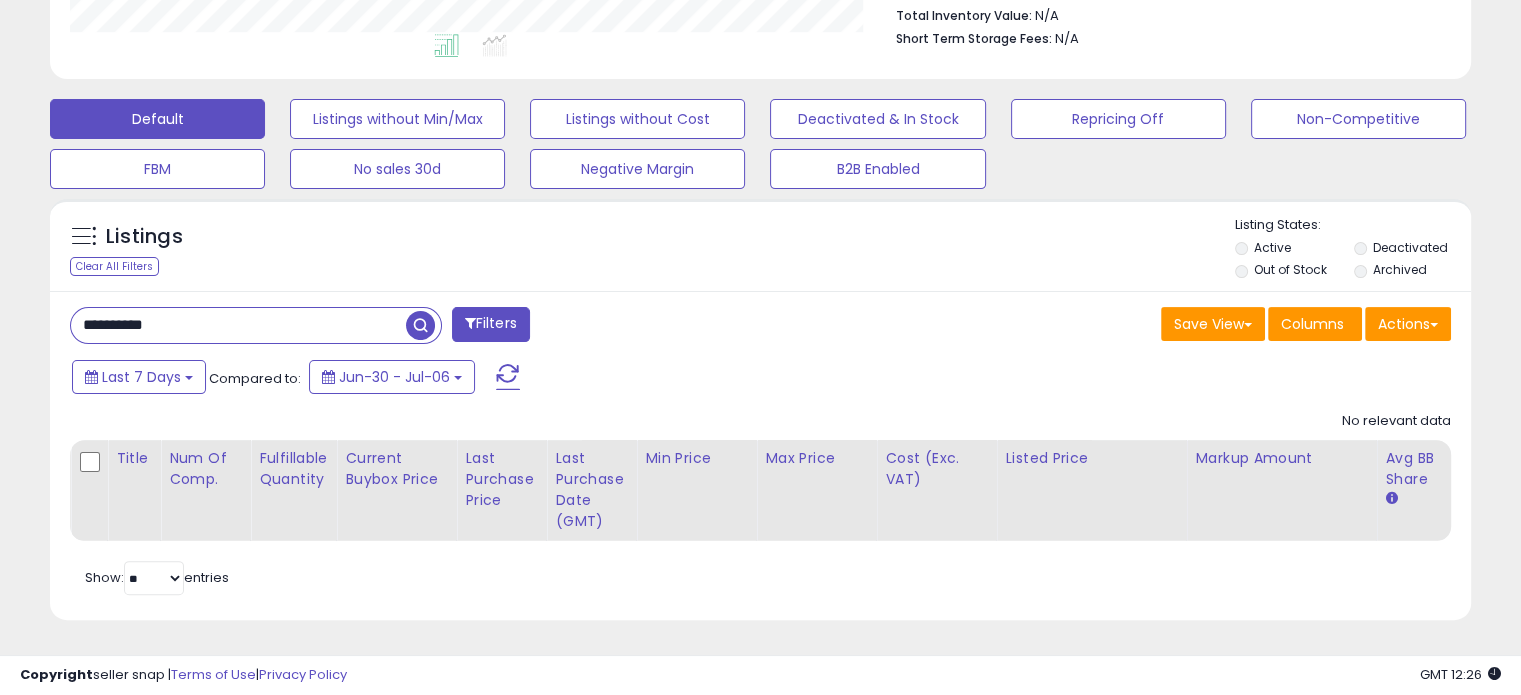 click on "**********" at bounding box center [238, 325] 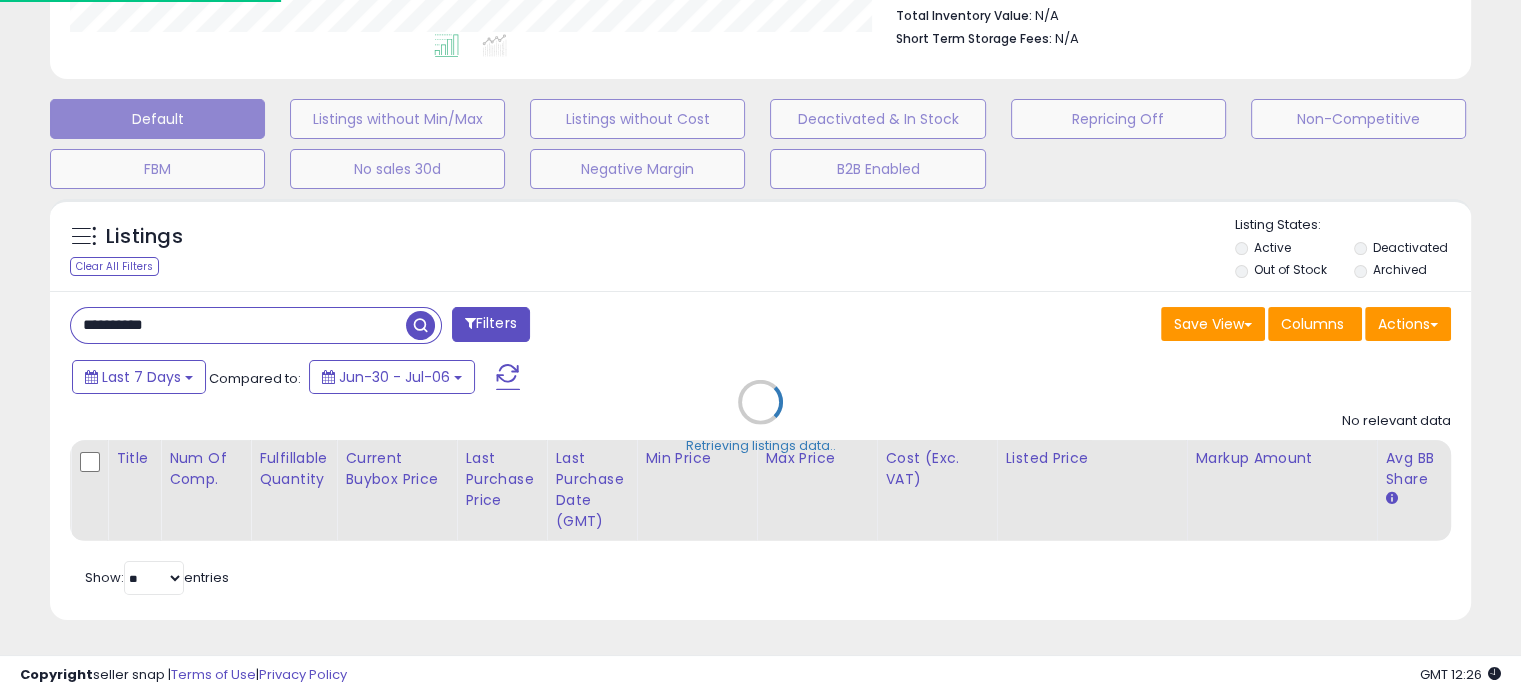 scroll, scrollTop: 999589, scrollLeft: 999168, axis: both 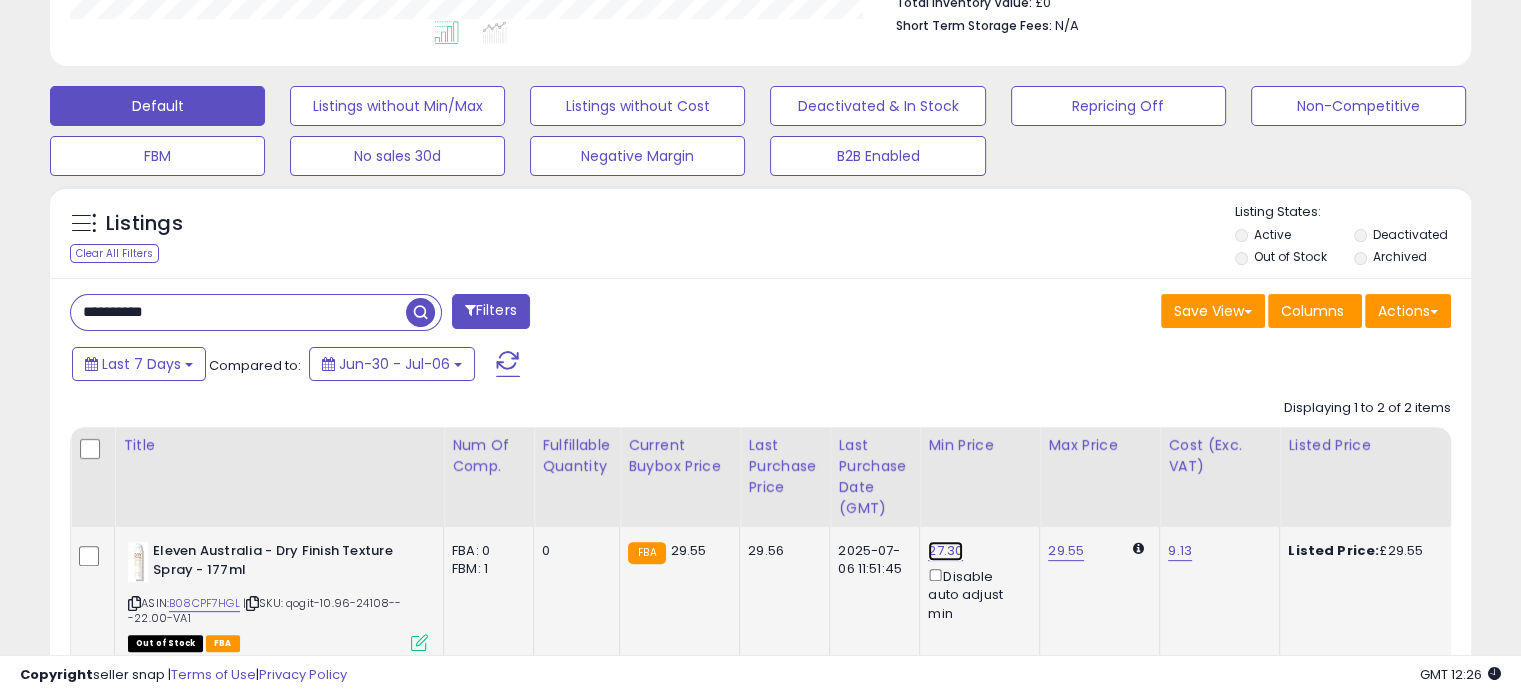 click on "27.30" at bounding box center (945, 551) 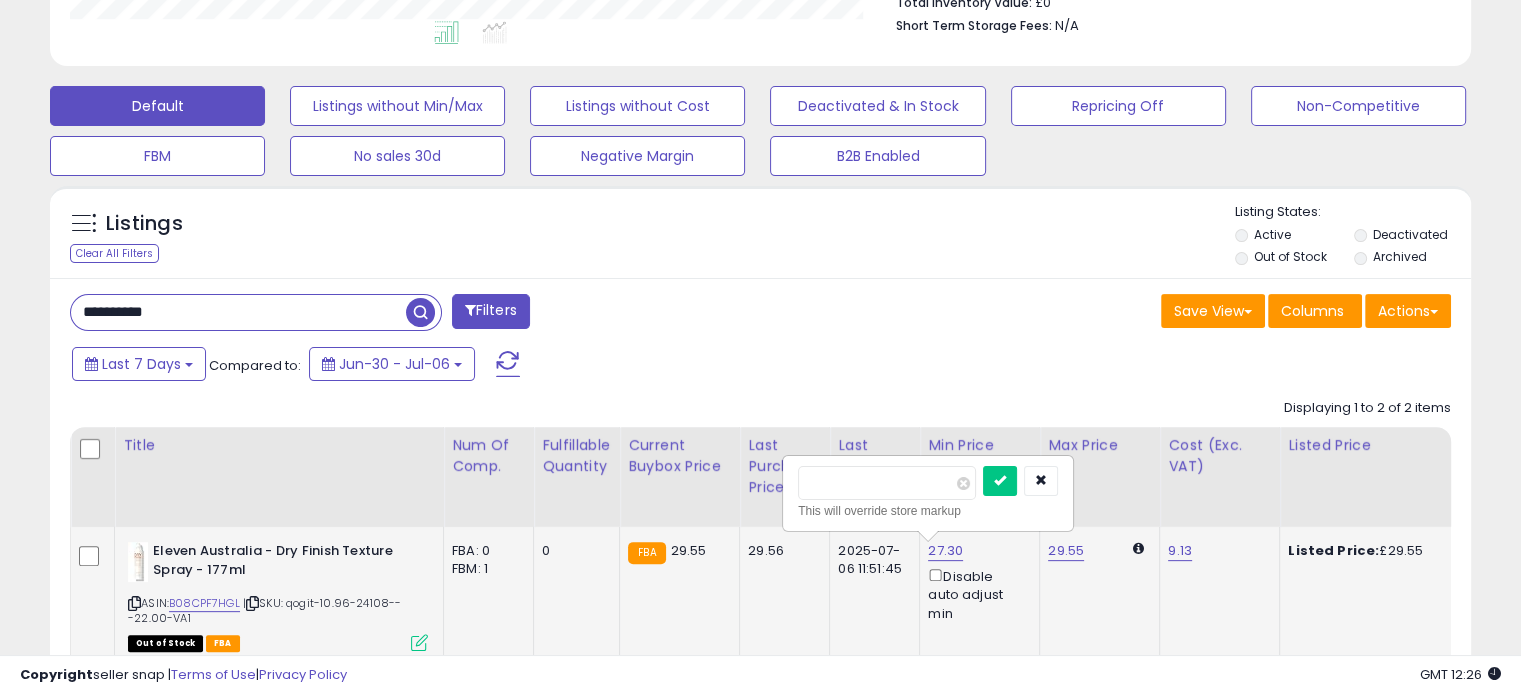 drag, startPoint x: 846, startPoint y: 478, endPoint x: 833, endPoint y: 479, distance: 13.038404 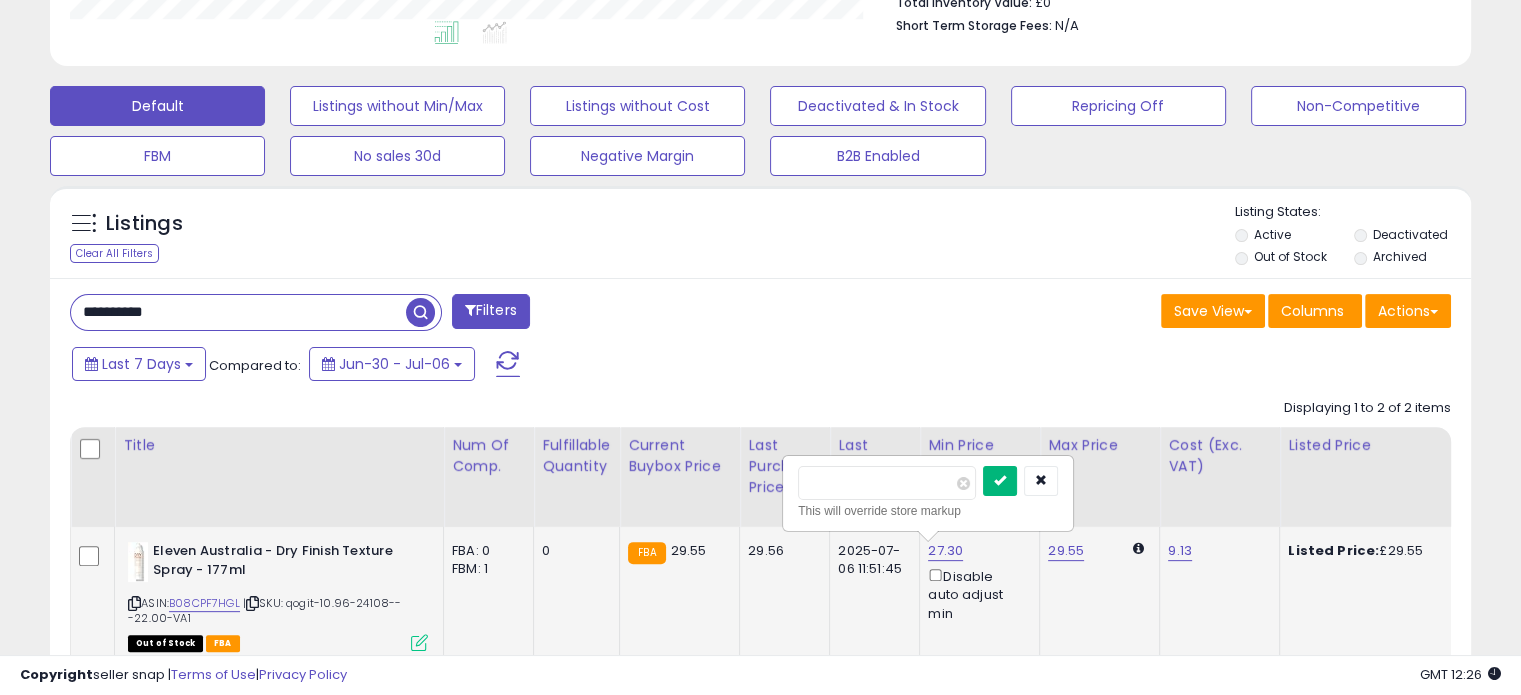 type on "*****" 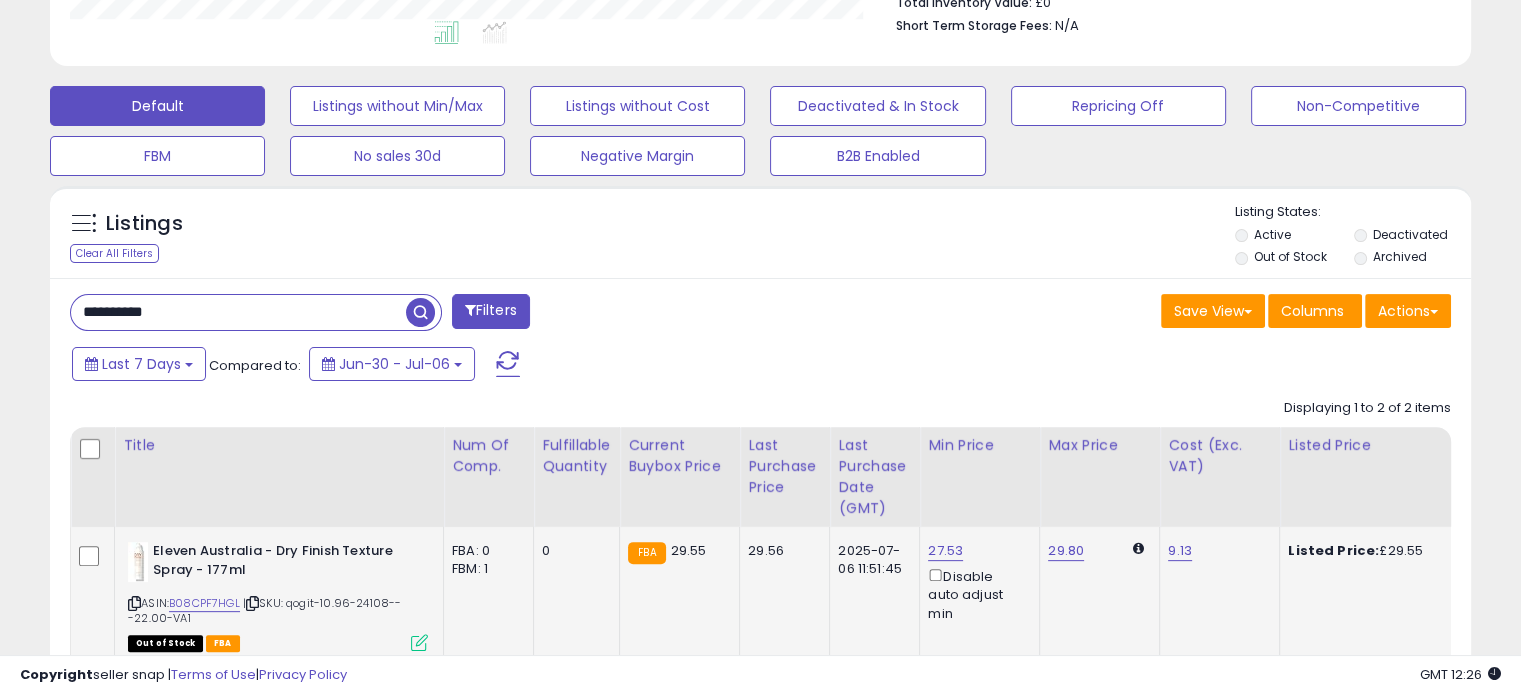 click on "**********" at bounding box center [238, 312] 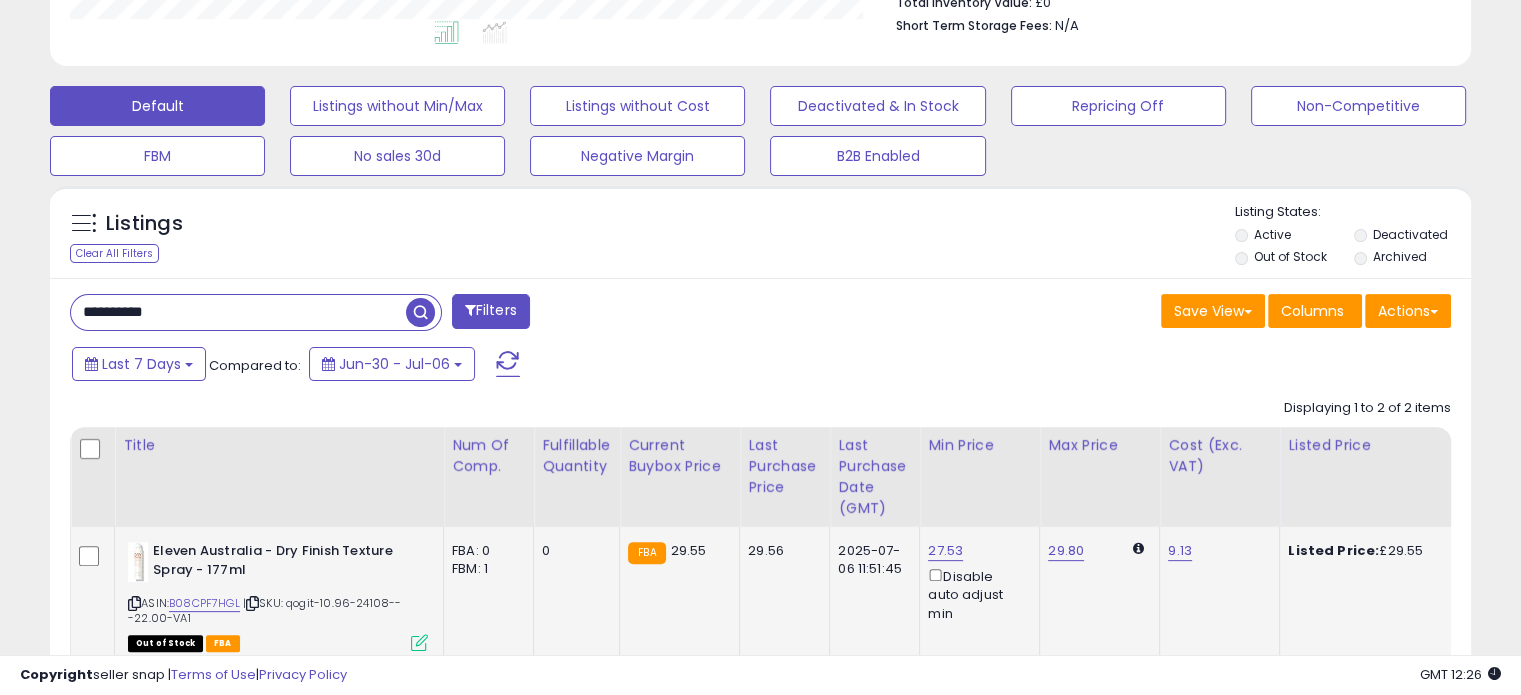 paste 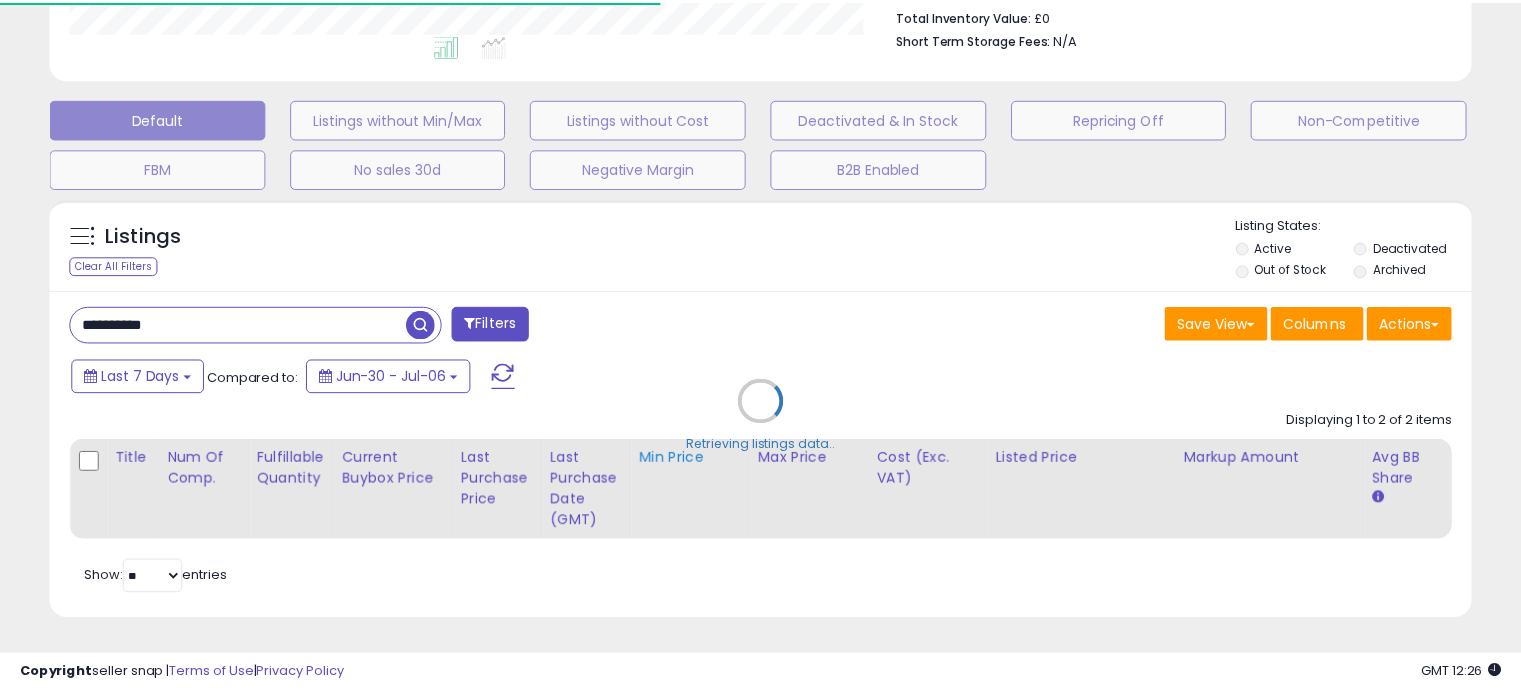 scroll, scrollTop: 409, scrollLeft: 822, axis: both 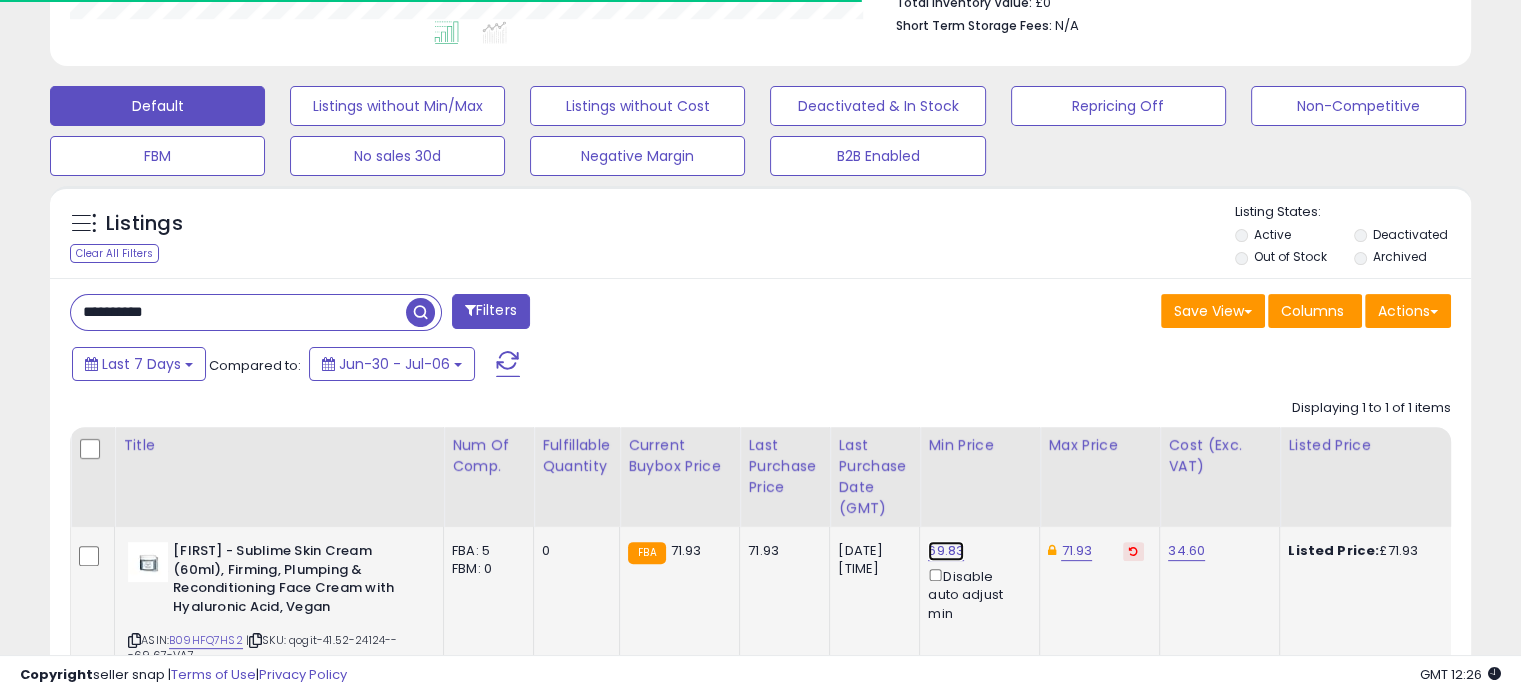 click on "69.83" at bounding box center [946, 551] 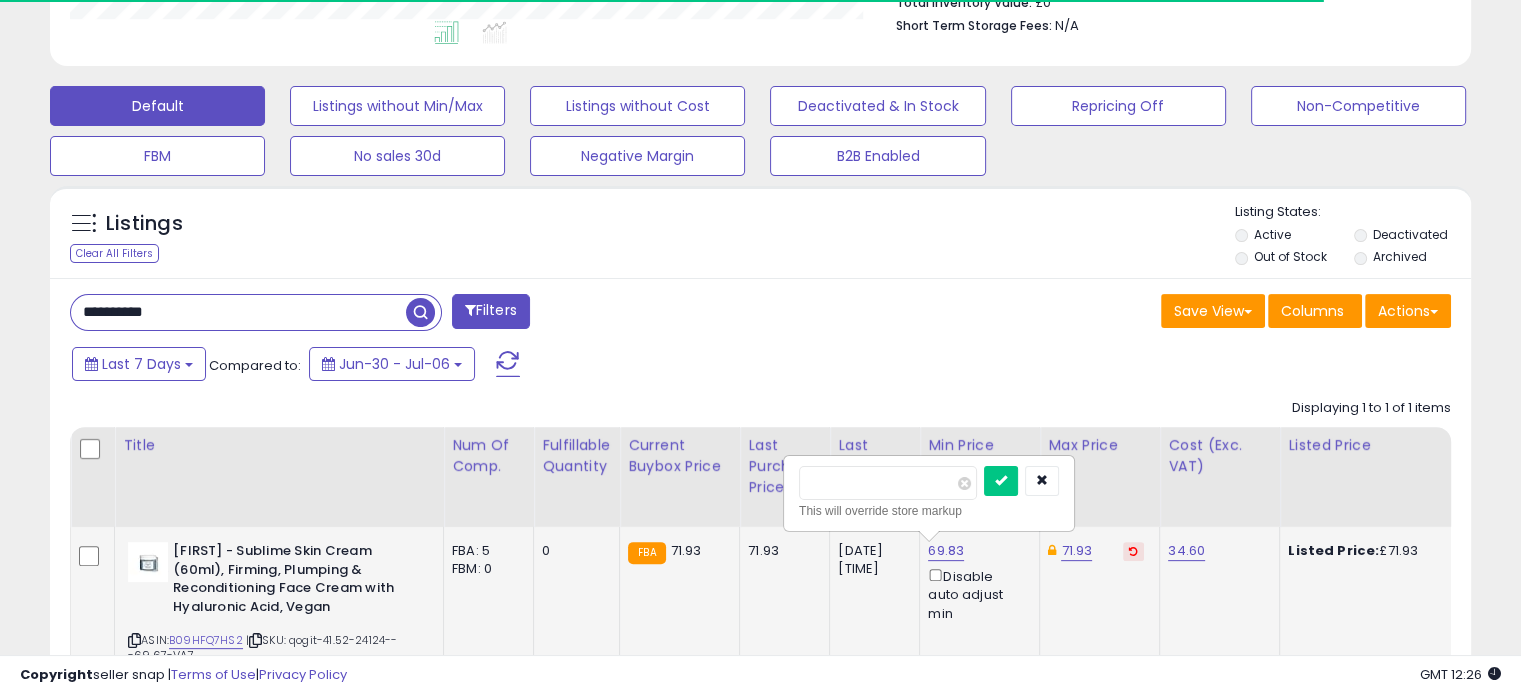 scroll, scrollTop: 999589, scrollLeft: 999176, axis: both 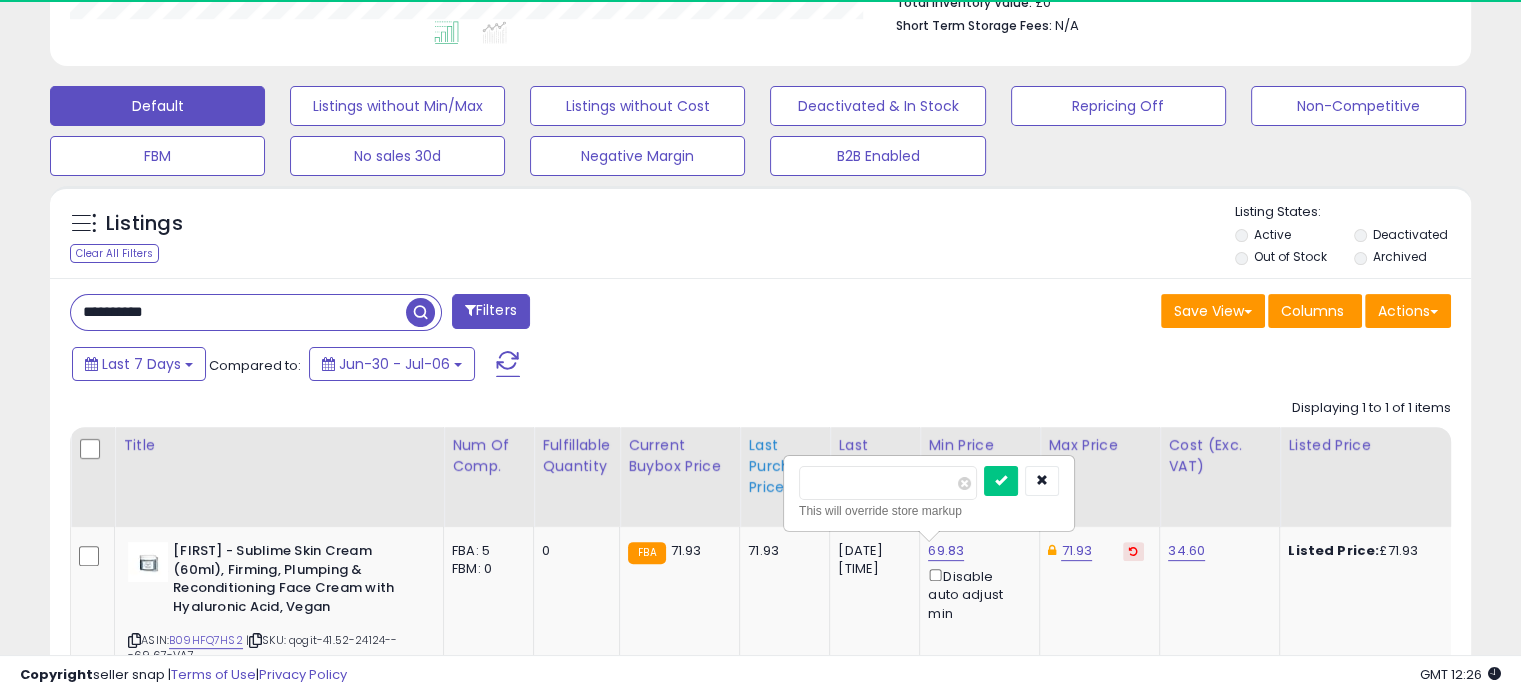 click on "Title
Num of Comp." at bounding box center [2509, 564] 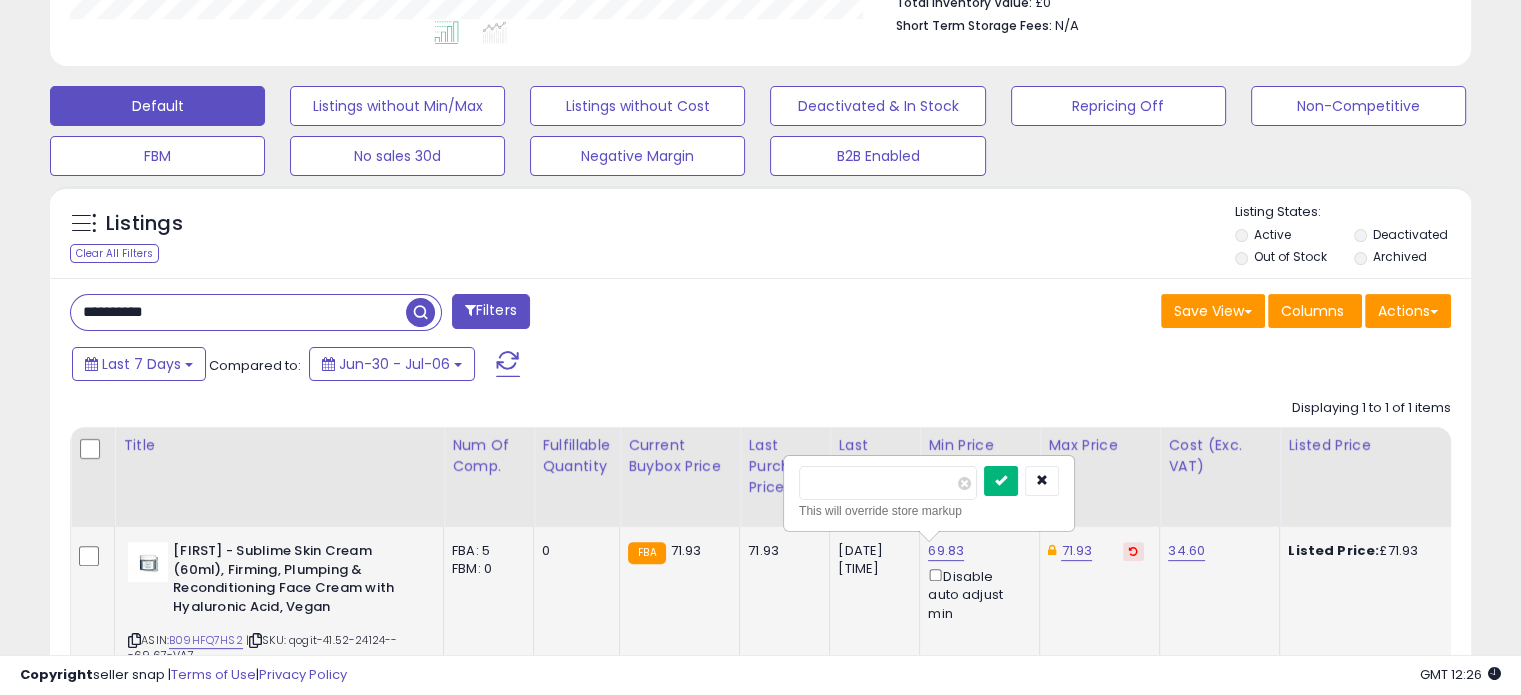 type on "*****" 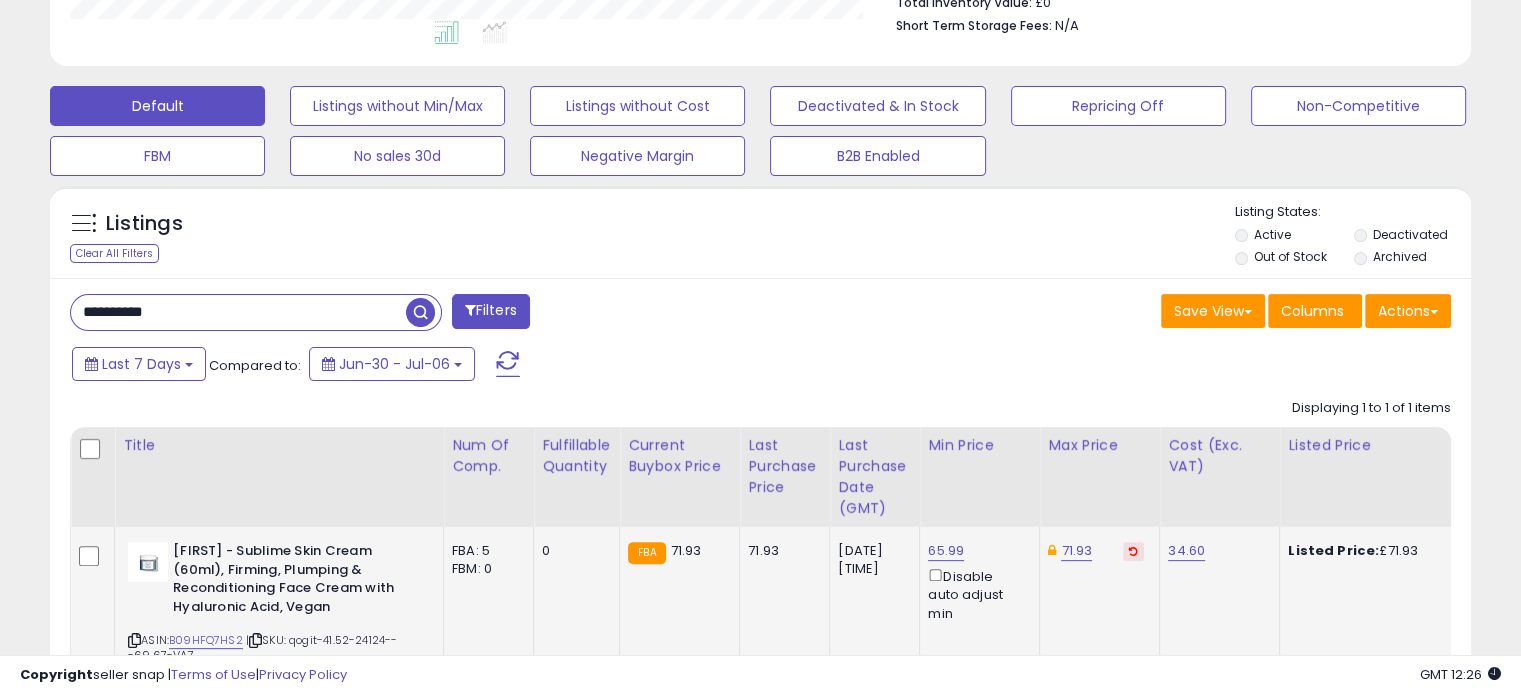 click at bounding box center [1133, 551] 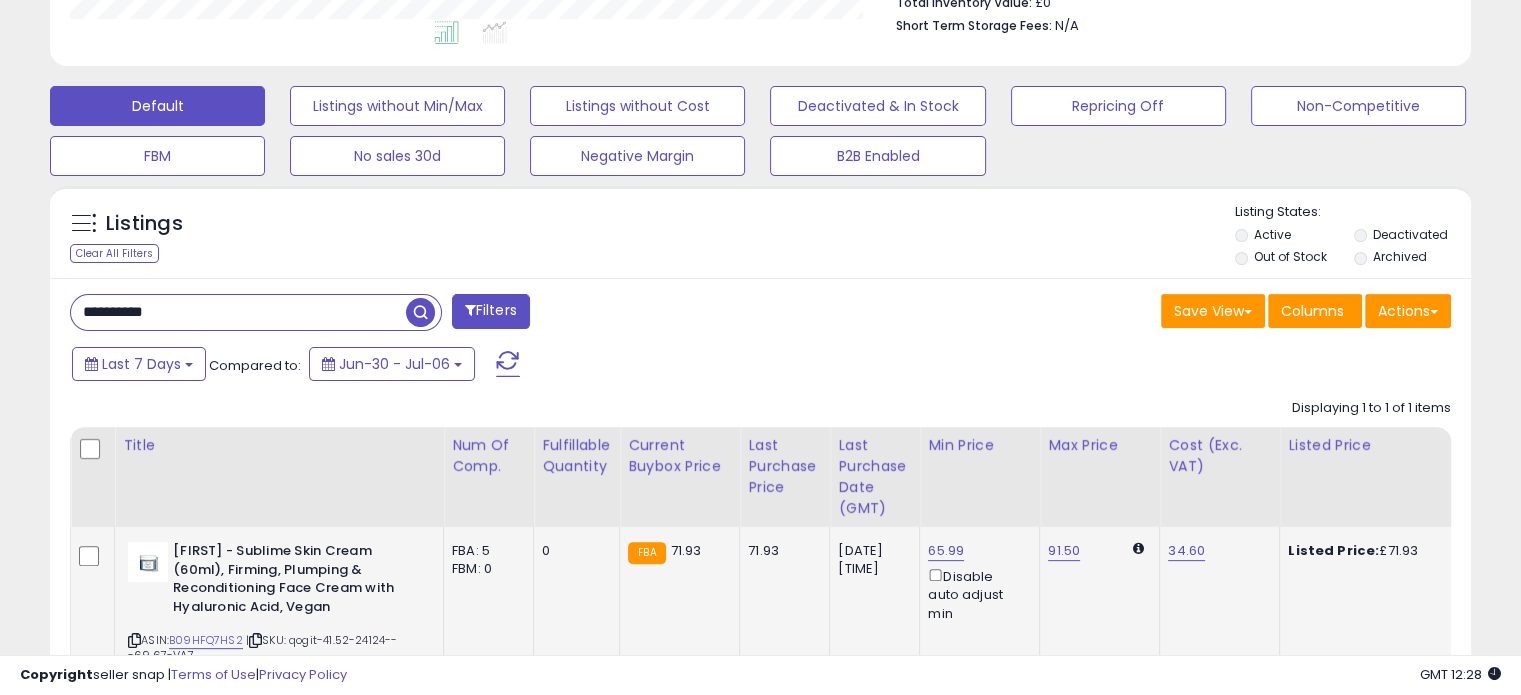 click on "**********" at bounding box center (238, 312) 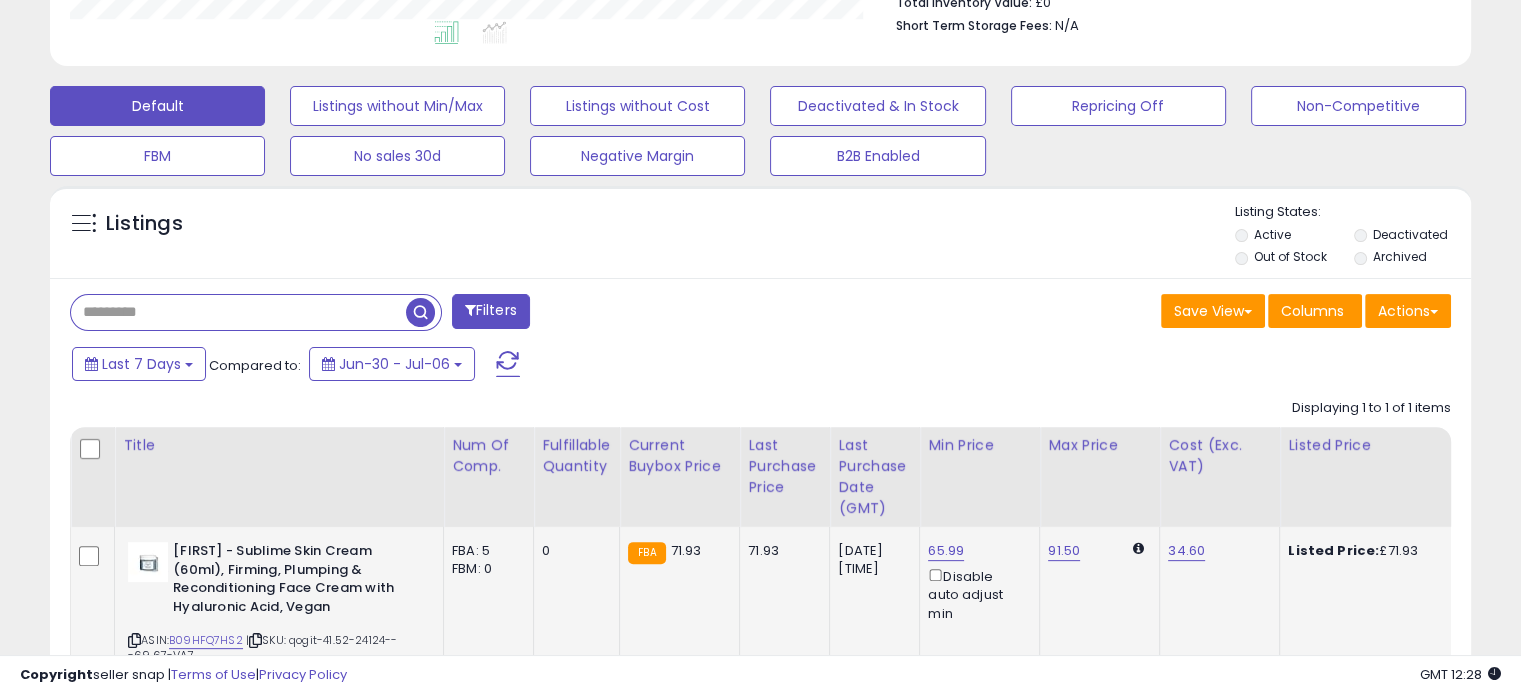 type 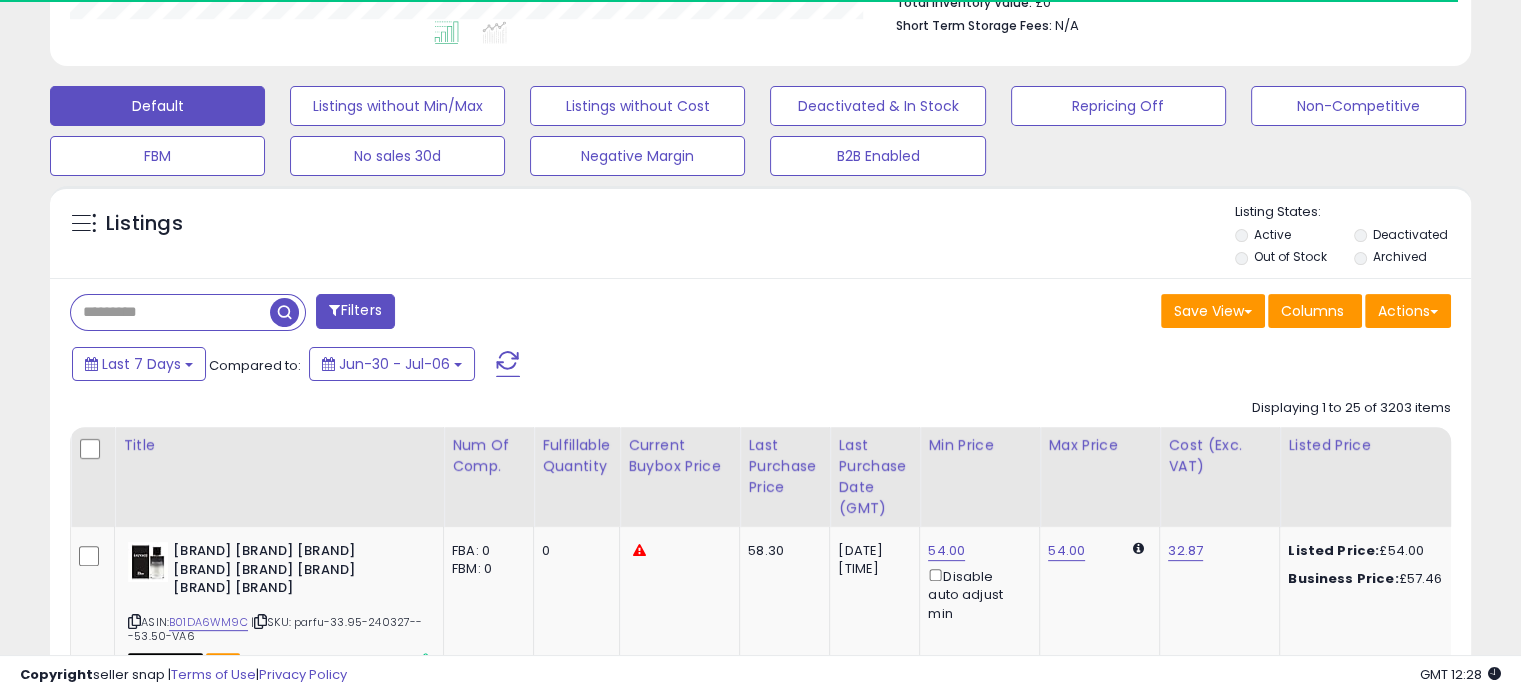scroll, scrollTop: 409, scrollLeft: 822, axis: both 